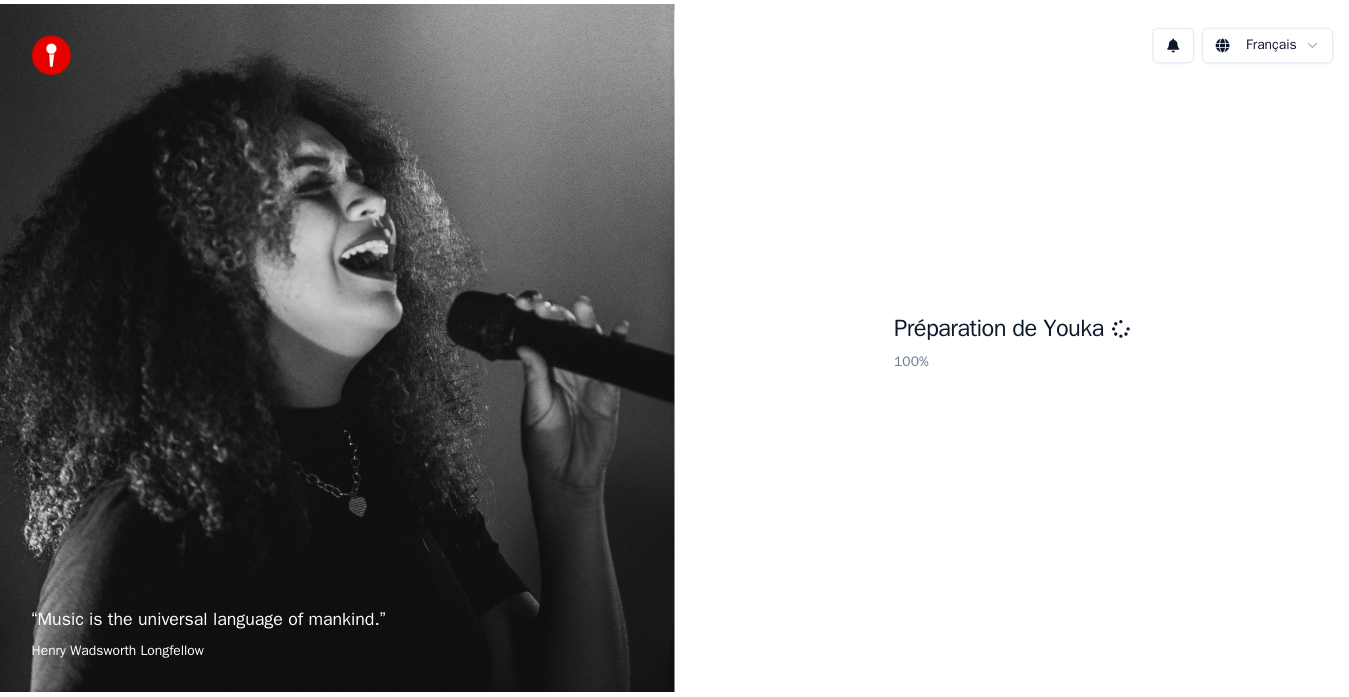 scroll, scrollTop: 0, scrollLeft: 0, axis: both 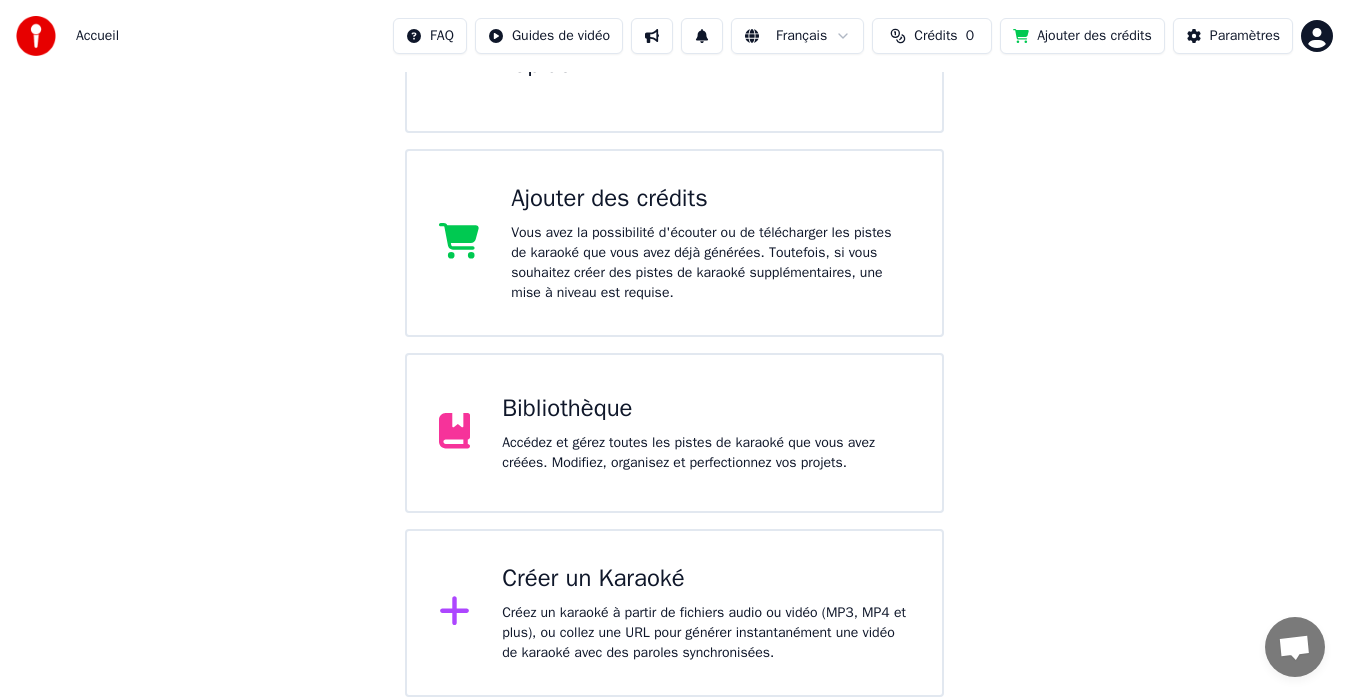 click on "Accédez et gérez toutes les pistes de karaoké que vous avez créées. Modifiez, organisez et perfectionnez vos projets." at bounding box center [706, 453] 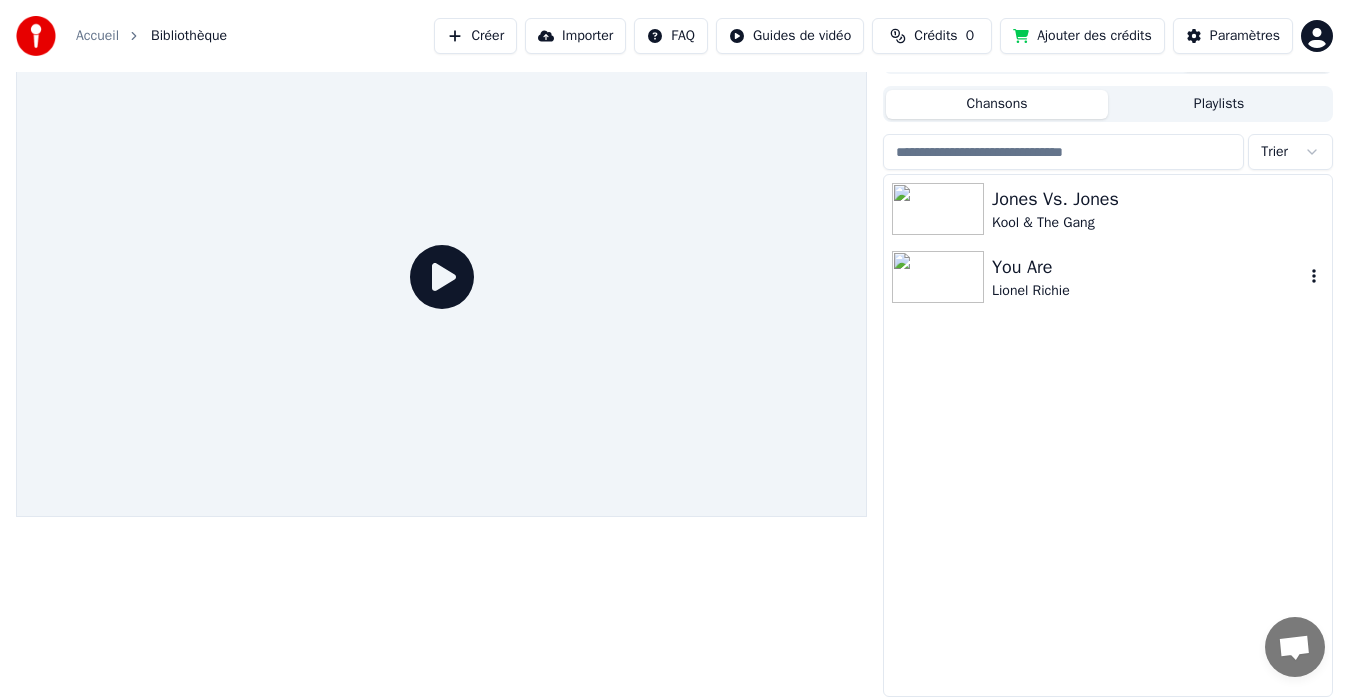 click on "You Are" at bounding box center (1148, 267) 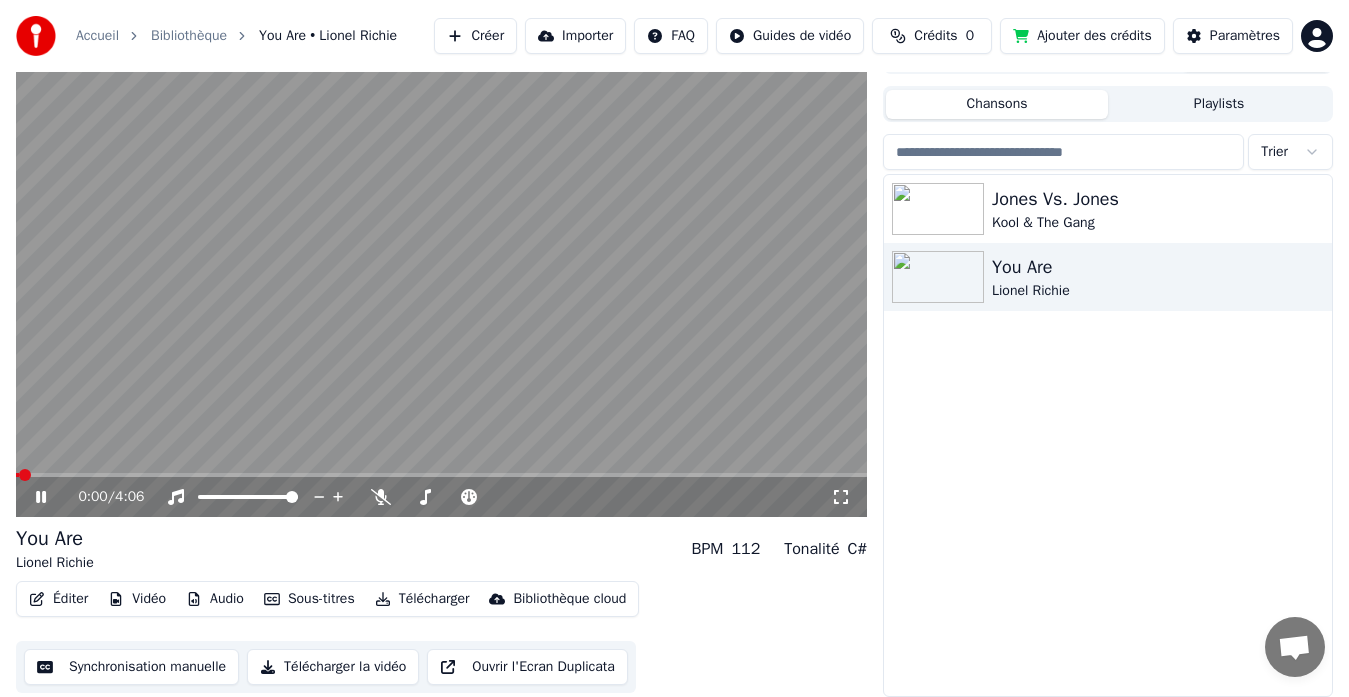 click on "Éditer" at bounding box center (58, 599) 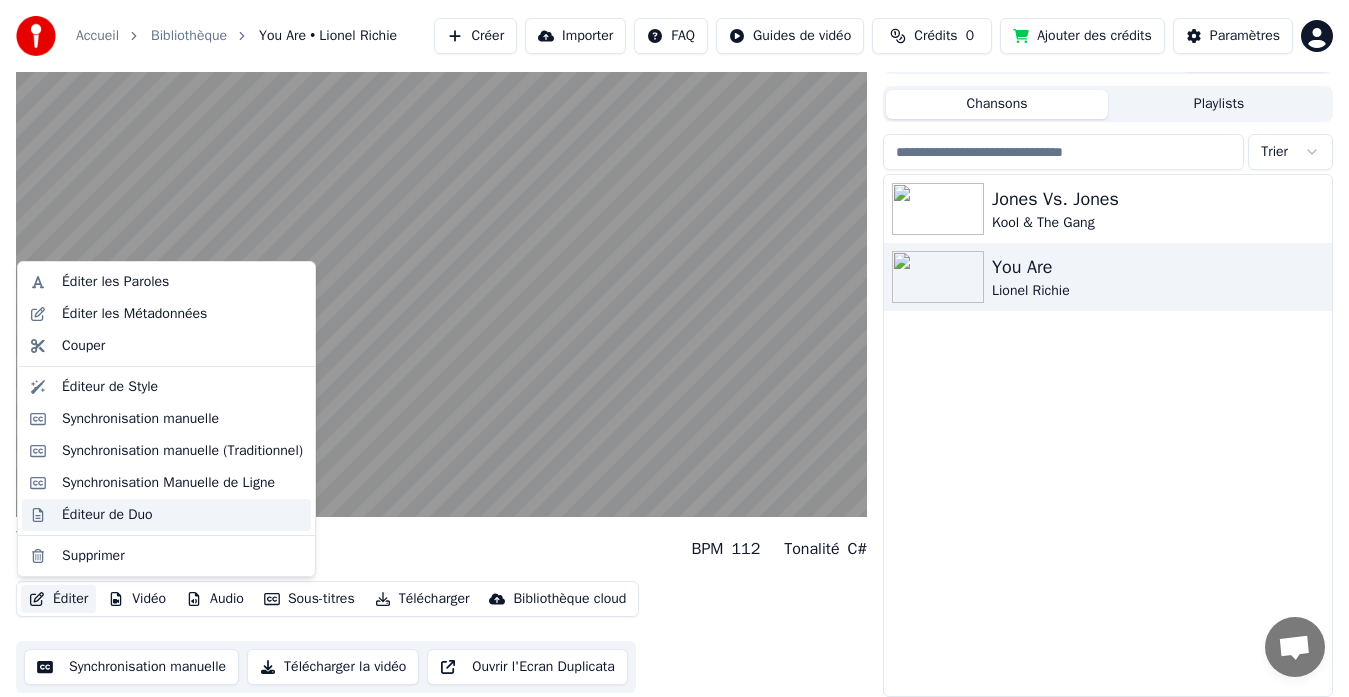 click on "Éditeur de Duo" at bounding box center [107, 515] 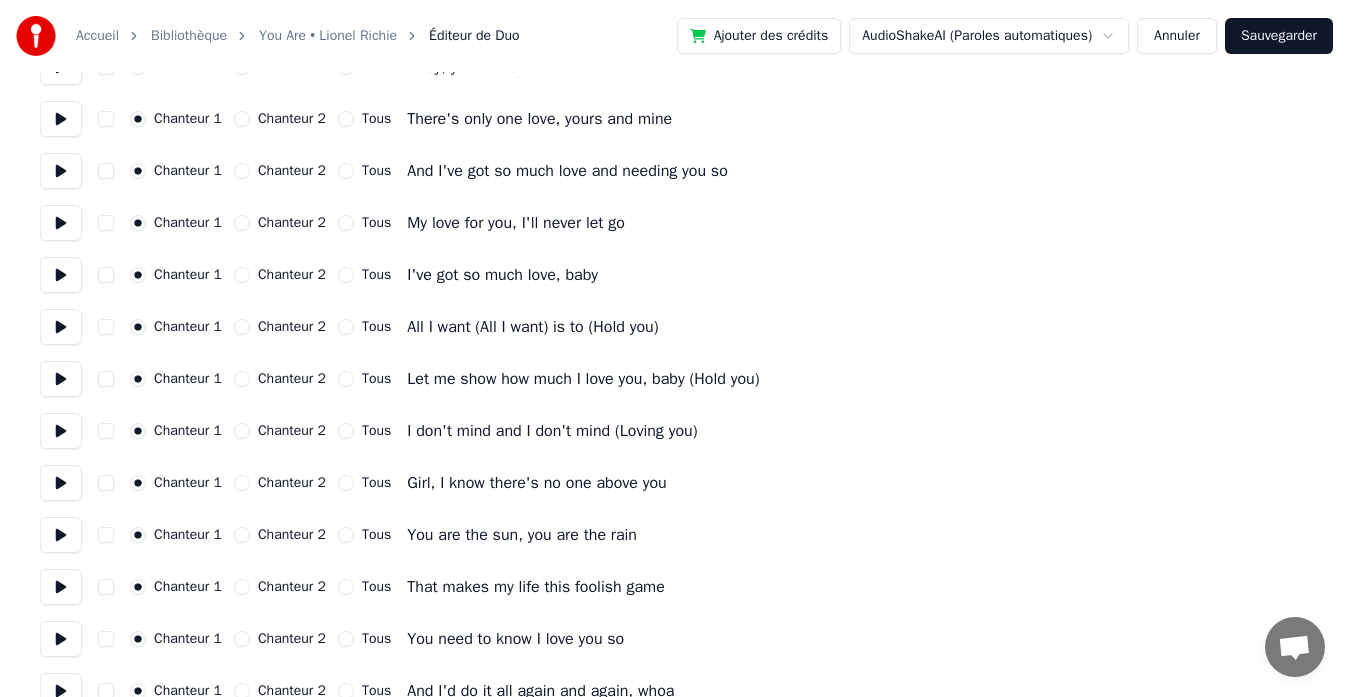 scroll, scrollTop: 200, scrollLeft: 0, axis: vertical 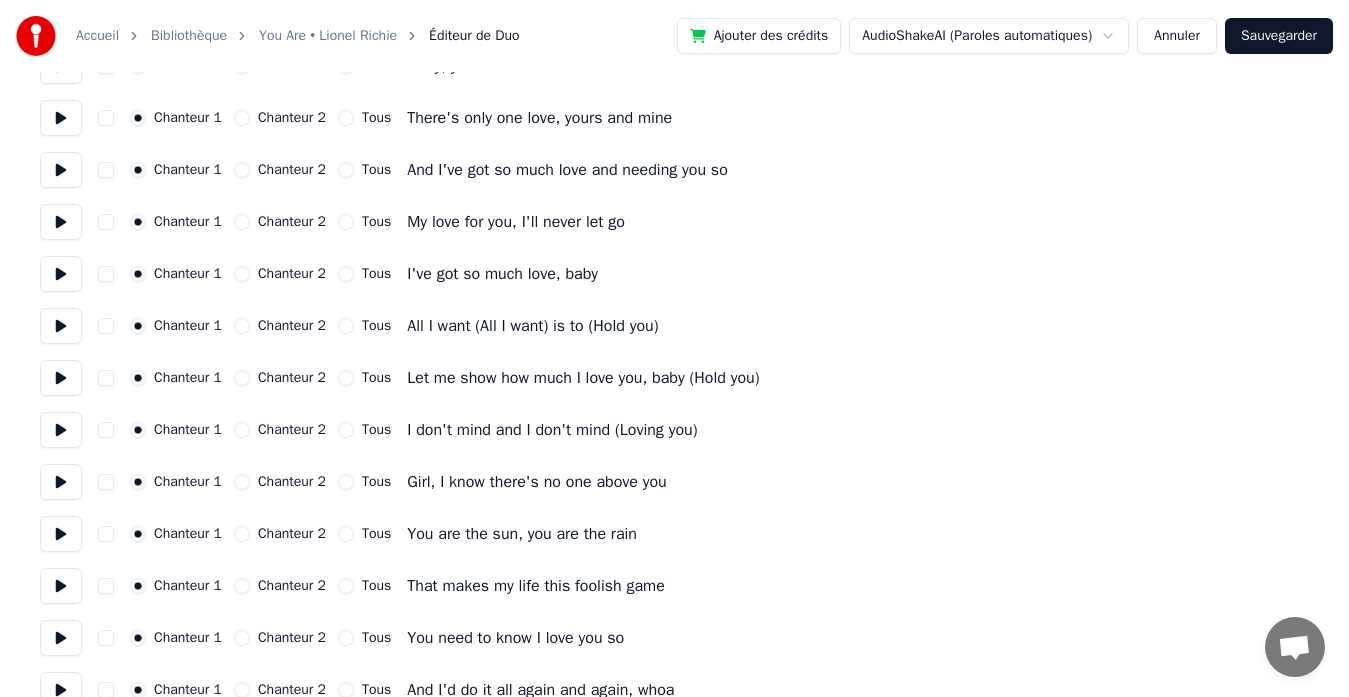 click on "All I want (All I want) is to (Hold you)" at bounding box center (532, 326) 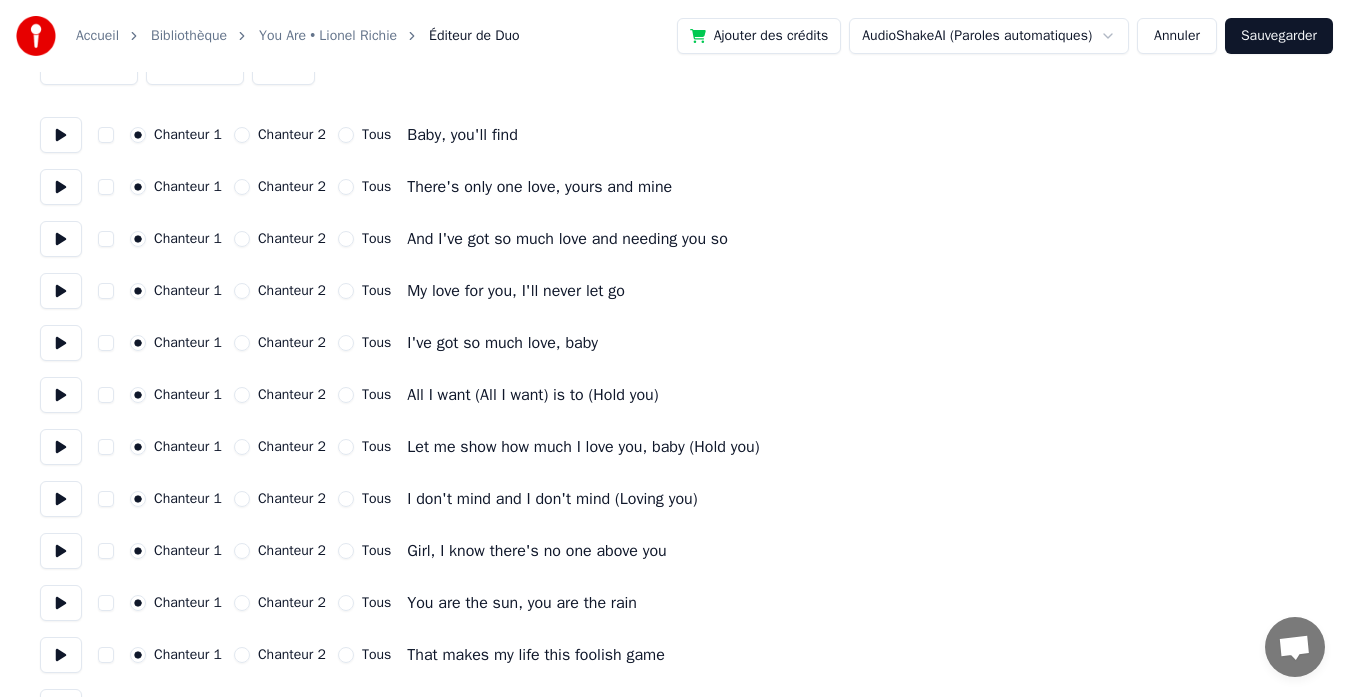 scroll, scrollTop: 200, scrollLeft: 0, axis: vertical 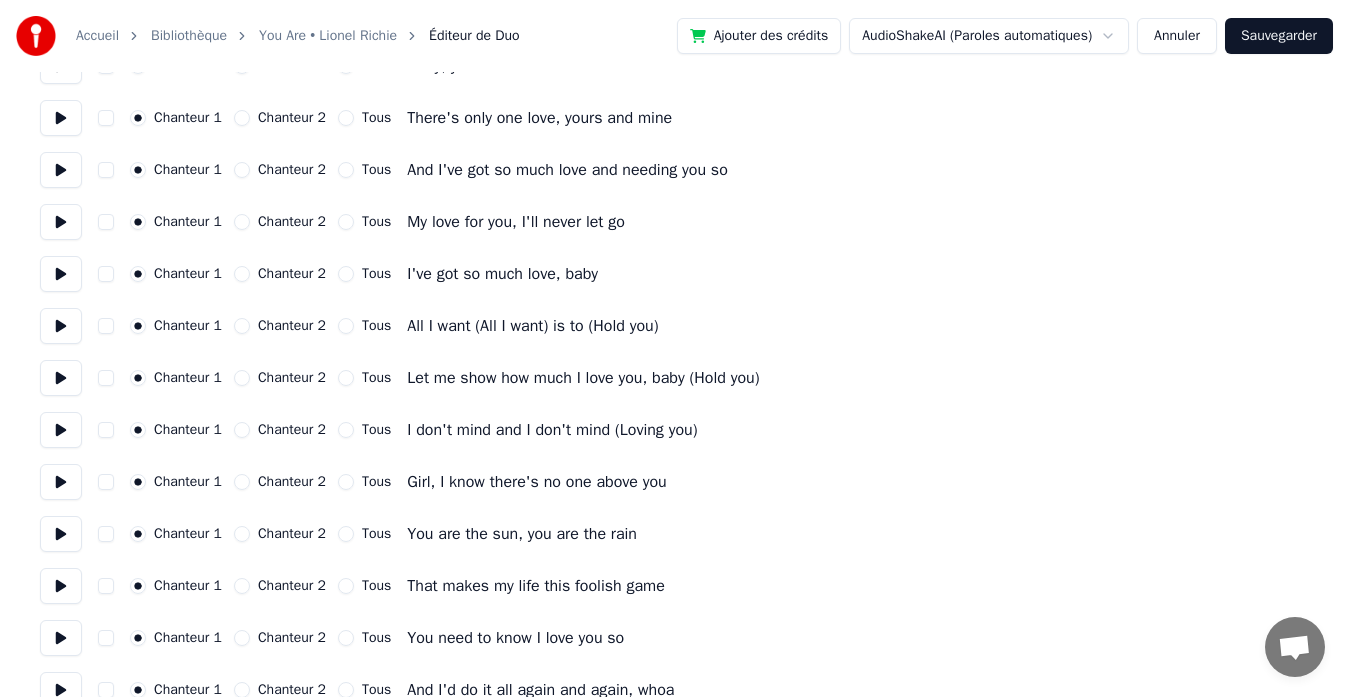 click at bounding box center [61, 118] 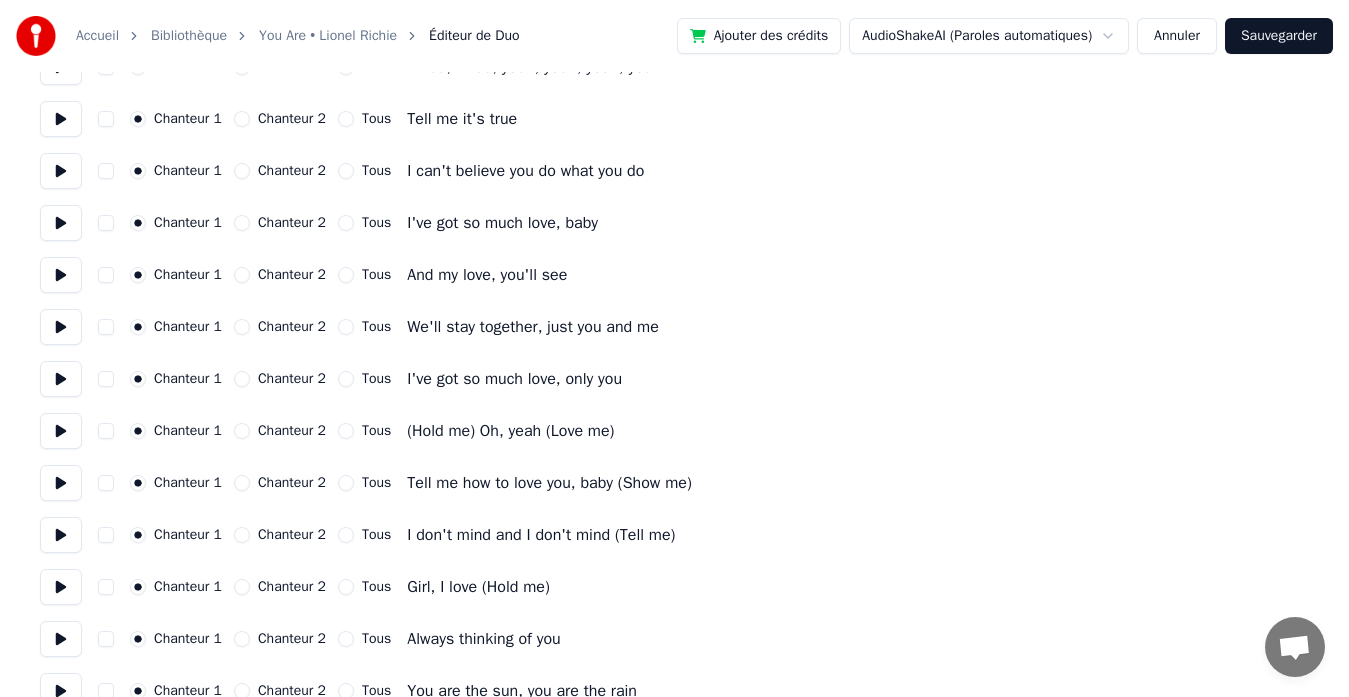 scroll, scrollTop: 900, scrollLeft: 0, axis: vertical 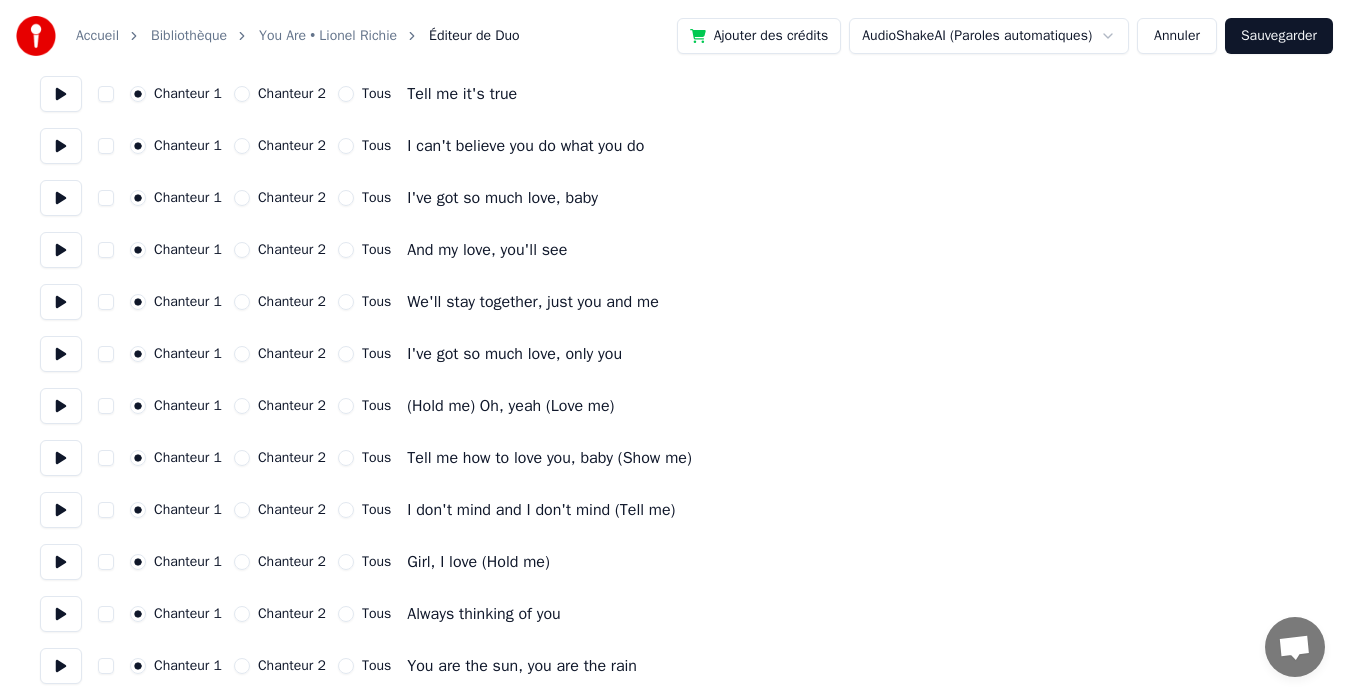 click on "Annuler" at bounding box center (1177, 36) 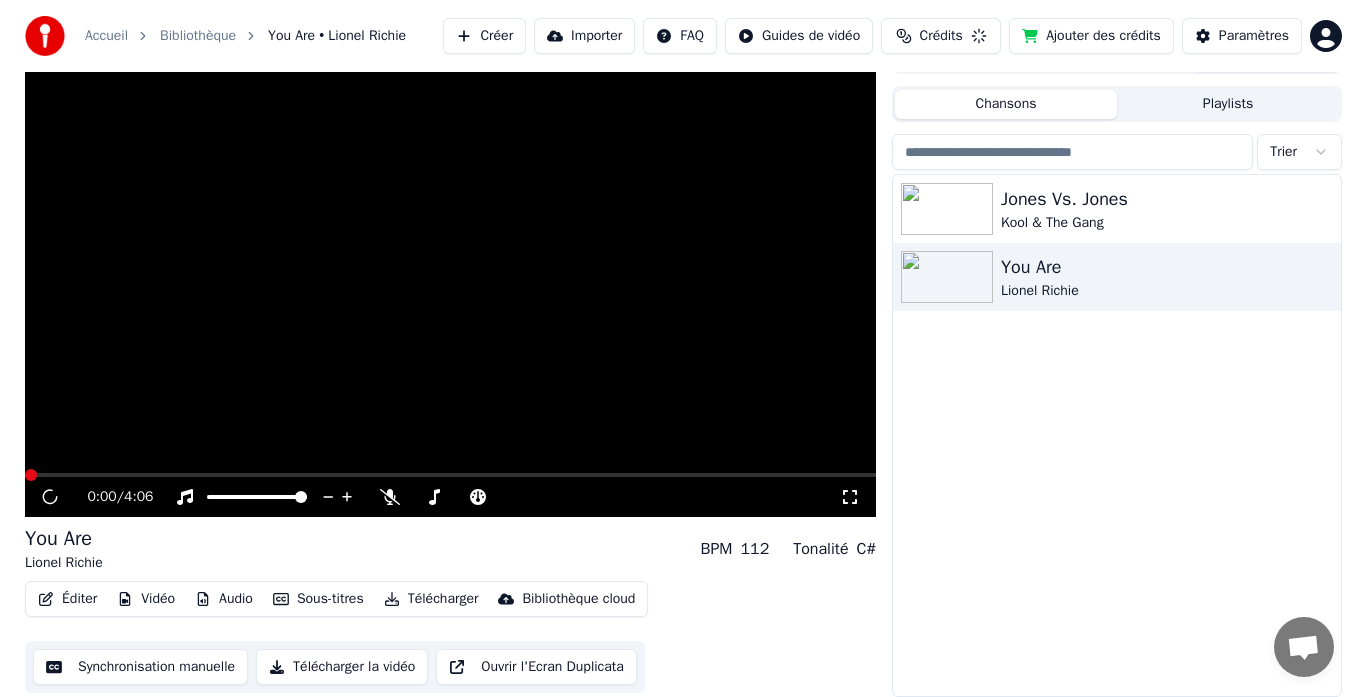 scroll, scrollTop: 34, scrollLeft: 0, axis: vertical 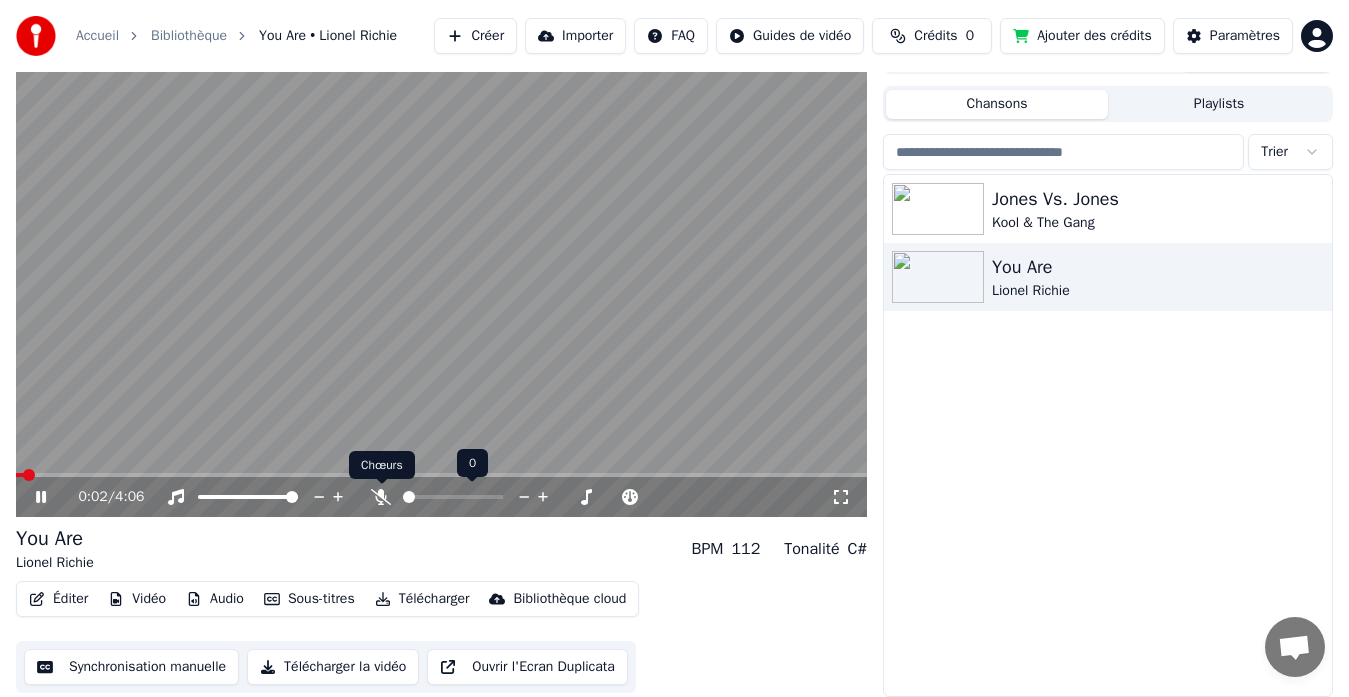 click 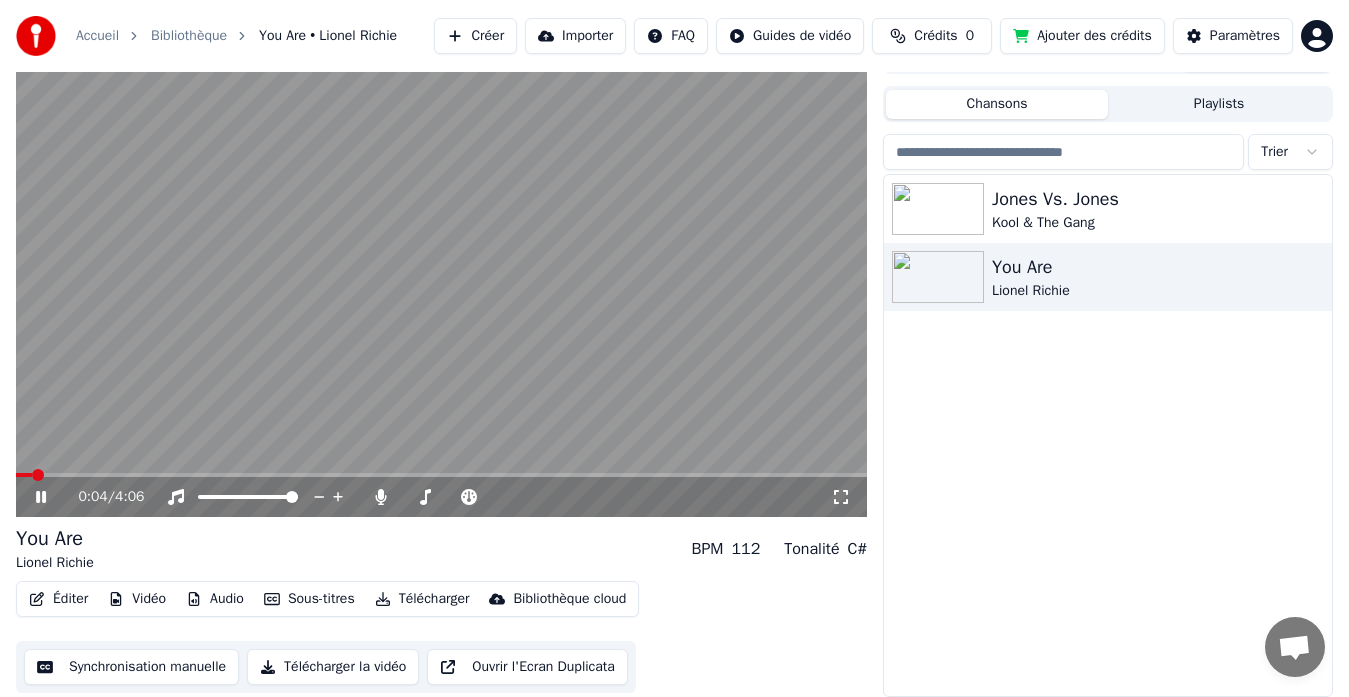 click on "Vidéo" at bounding box center (137, 599) 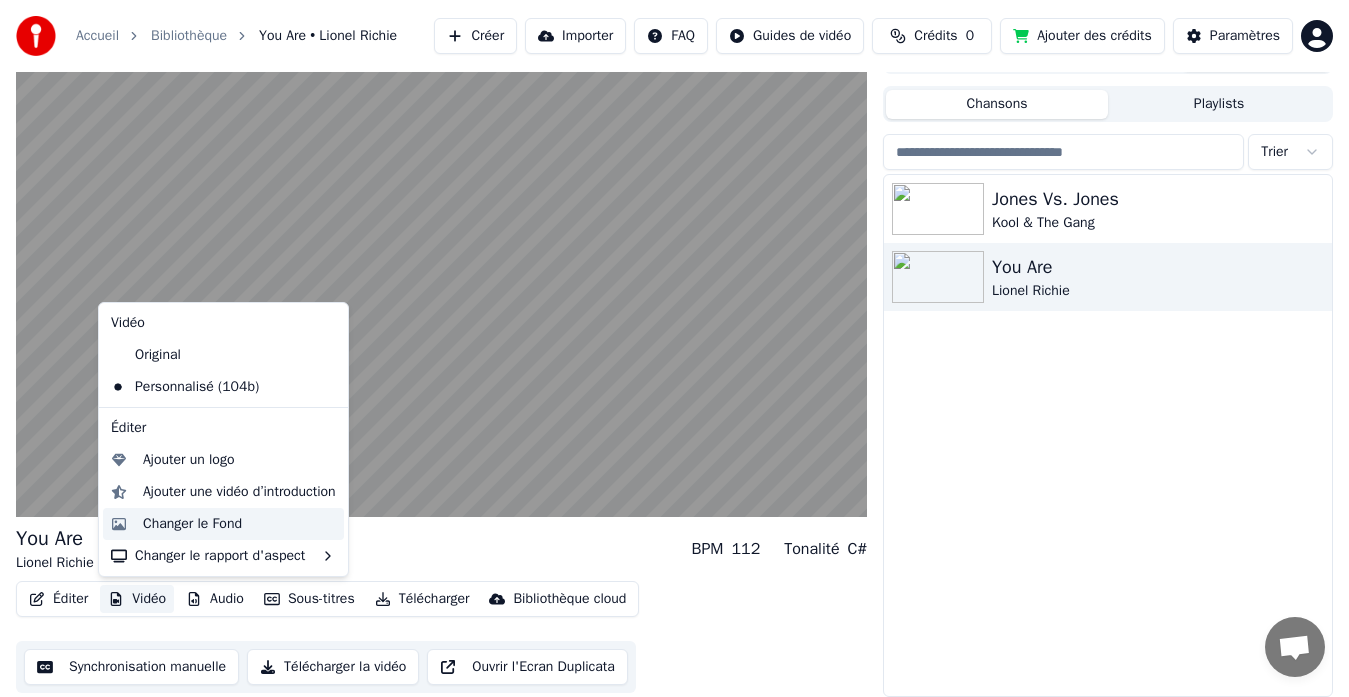 click on "Changer le Fond" at bounding box center (192, 524) 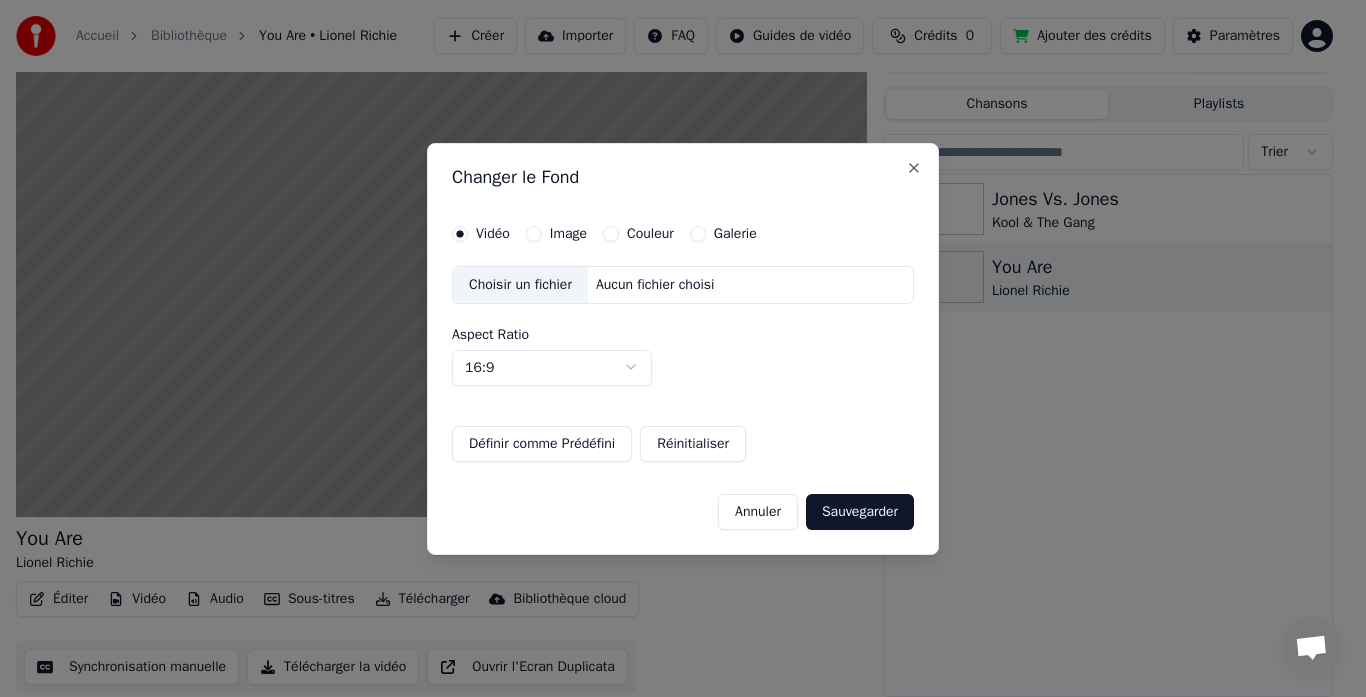 click on "Image" at bounding box center [568, 234] 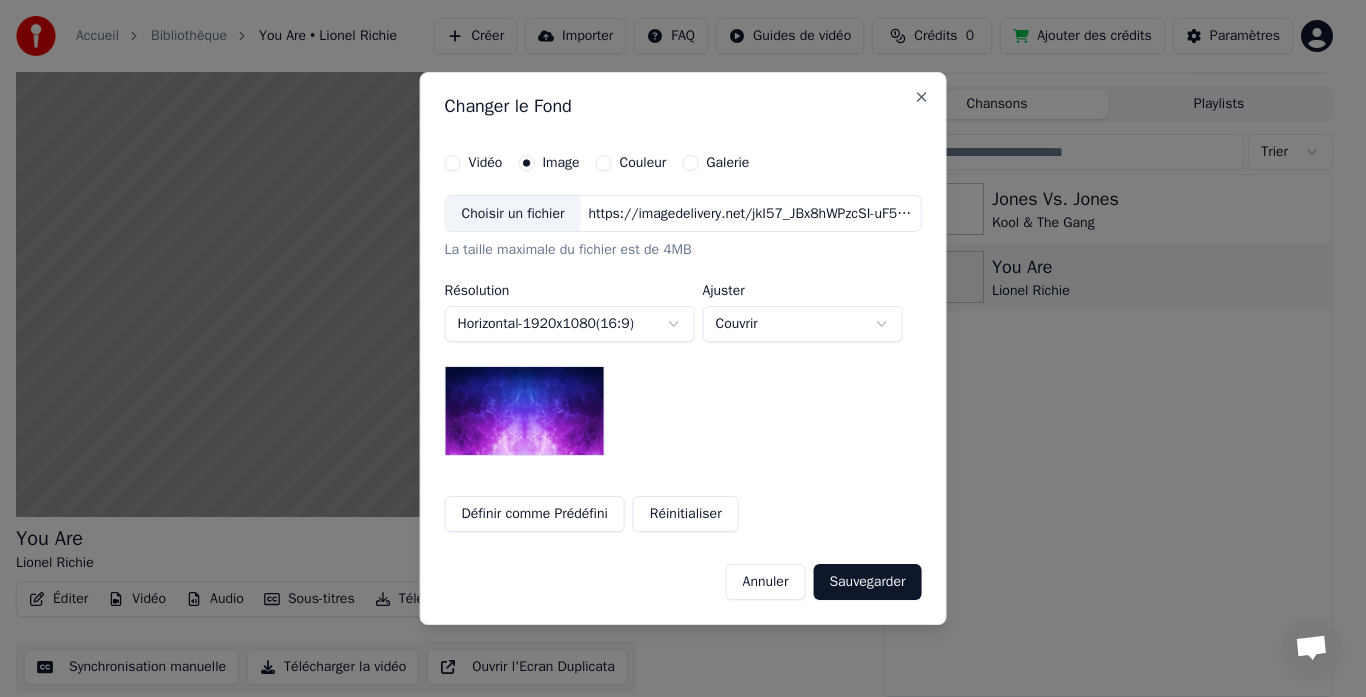 click on "https://imagedelivery.net/jkI57_JBx8hWPzcSI-uF5w/c7639807-3f76-4ea5-9112-66e75e03d200/16x9" at bounding box center [750, 214] 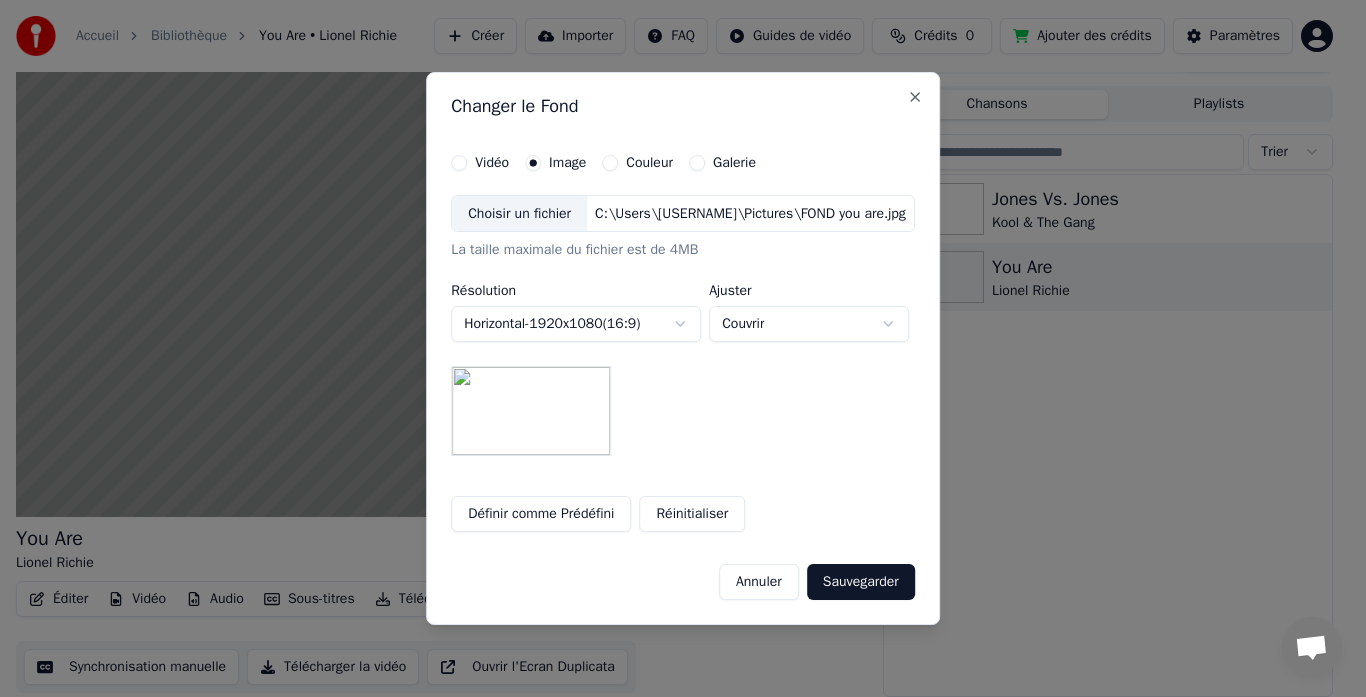 click on "Sauvegarder" at bounding box center (861, 582) 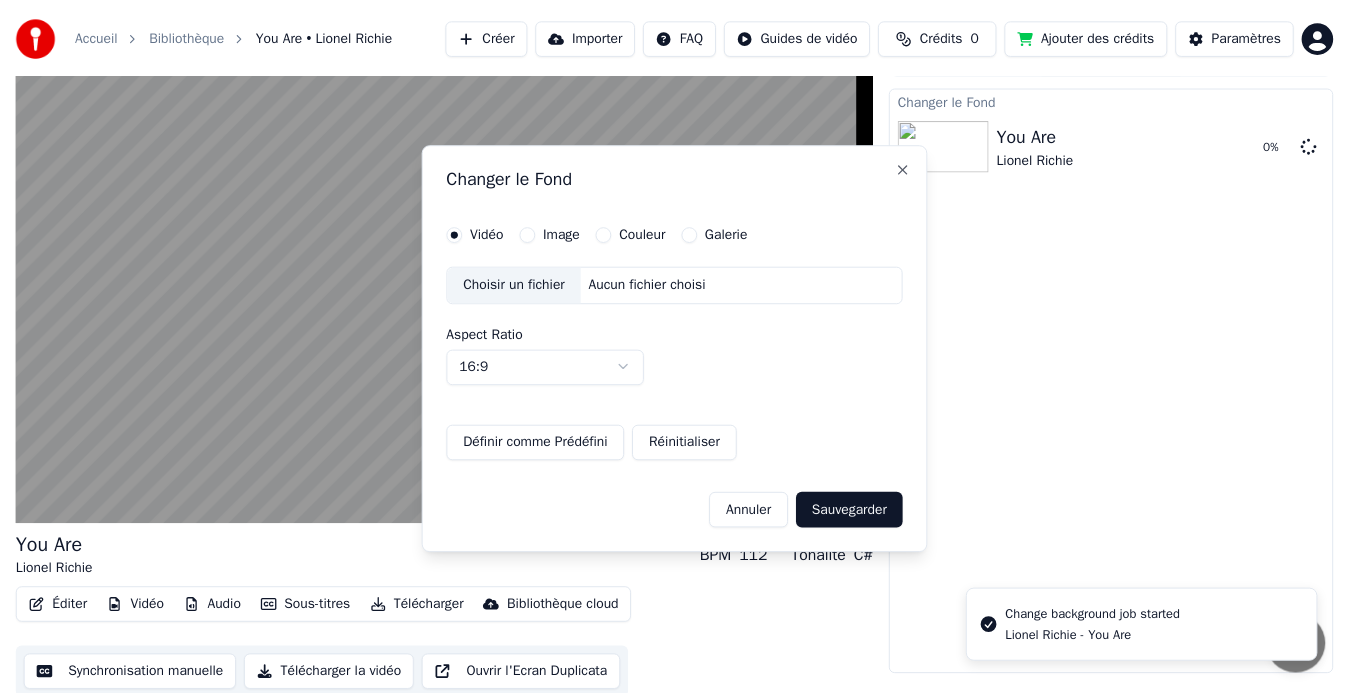 scroll, scrollTop: 30, scrollLeft: 0, axis: vertical 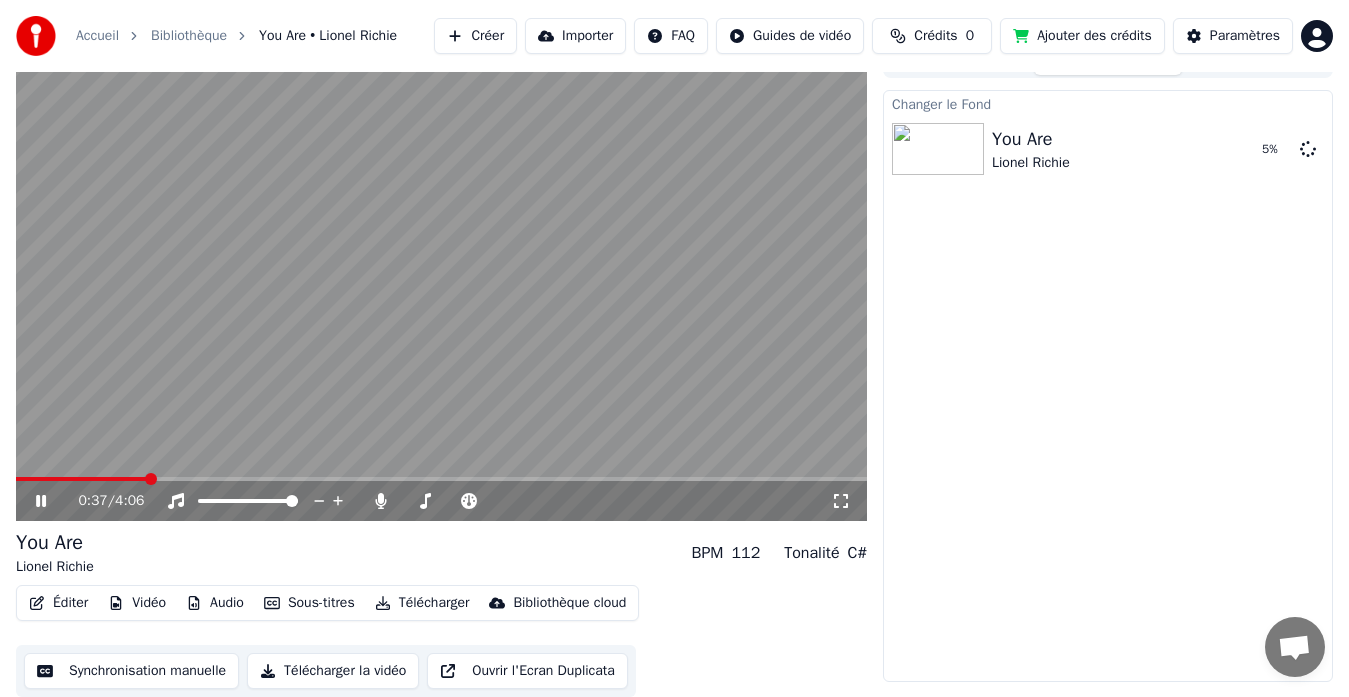 click 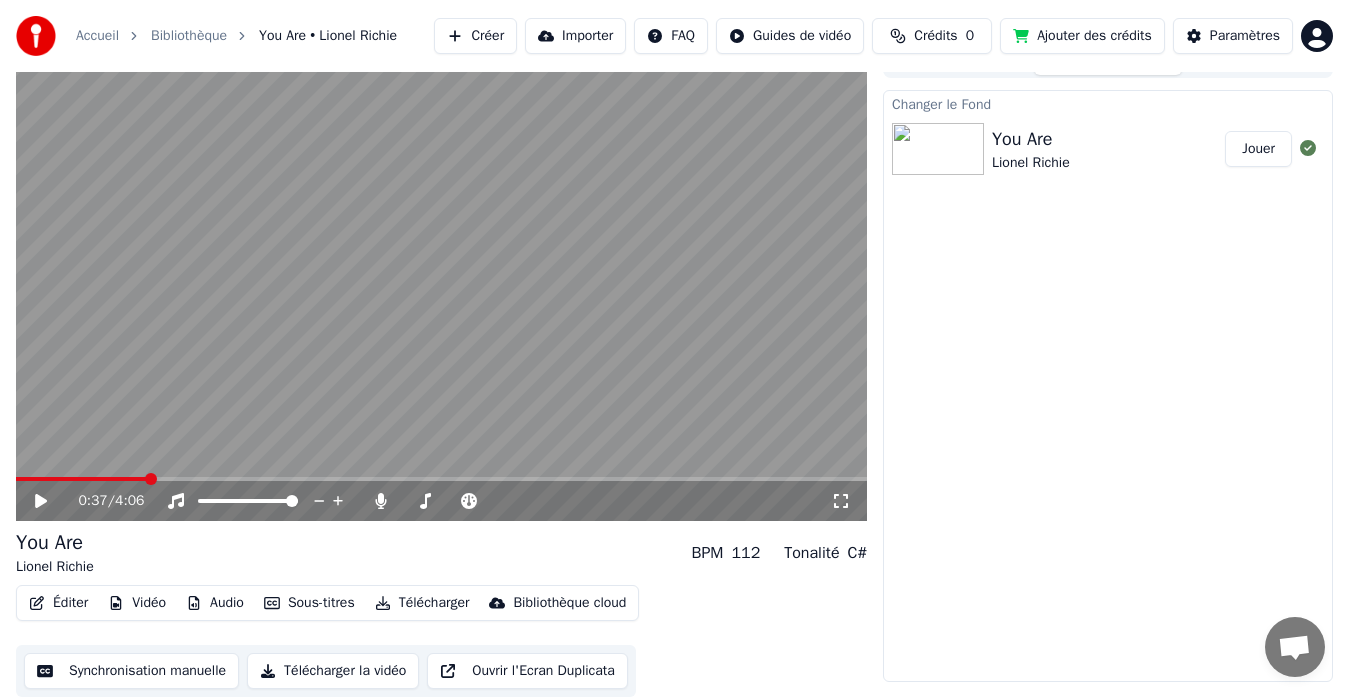click on "Jouer" at bounding box center (1258, 149) 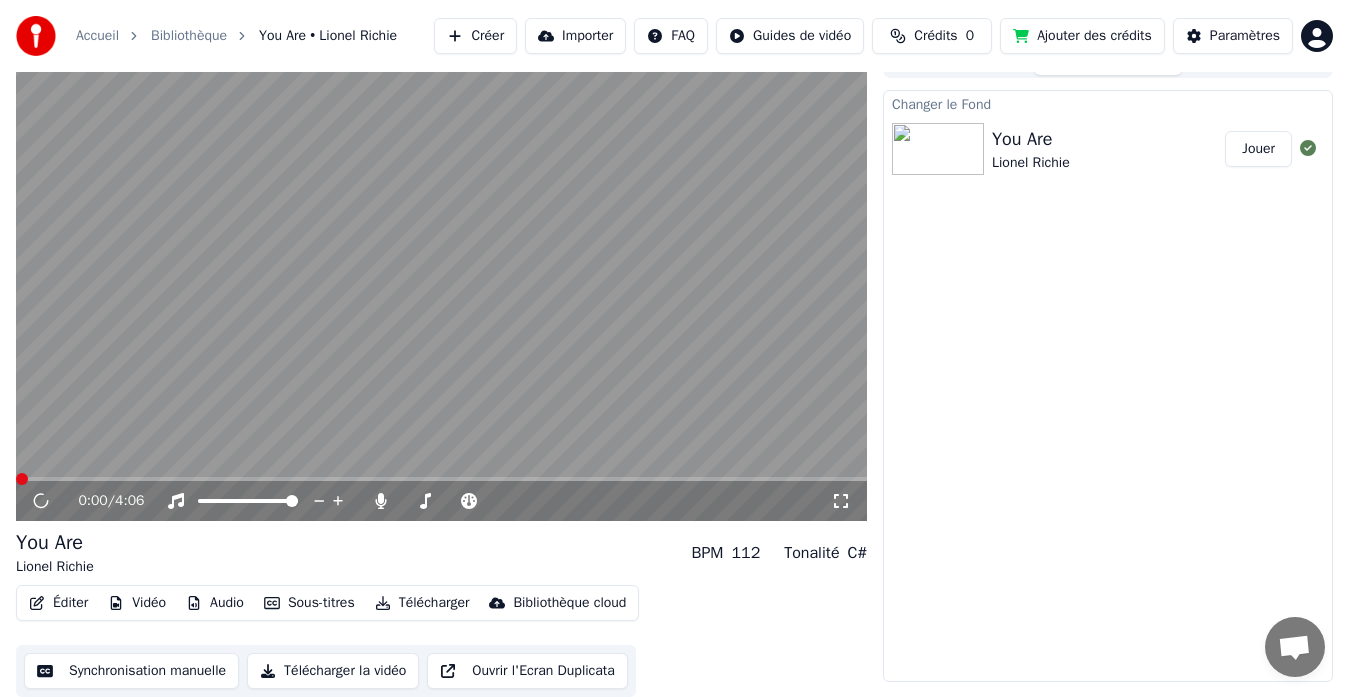 scroll, scrollTop: 0, scrollLeft: 0, axis: both 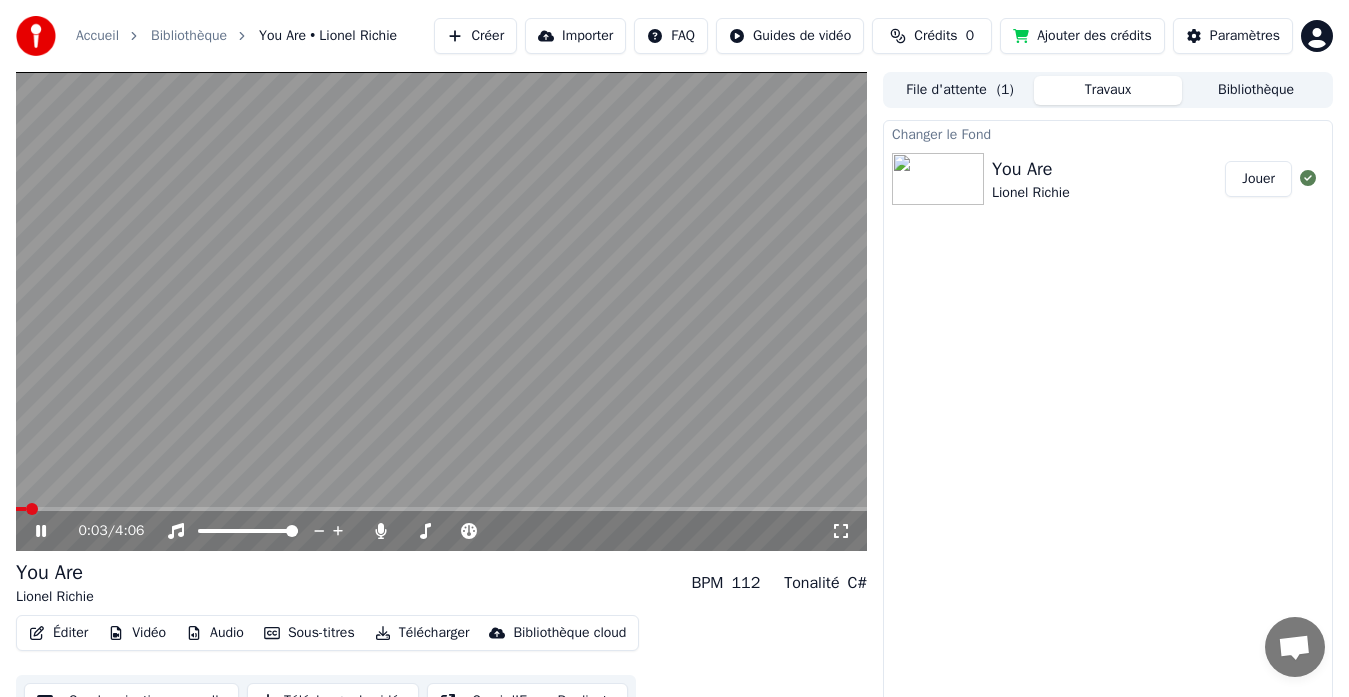 click 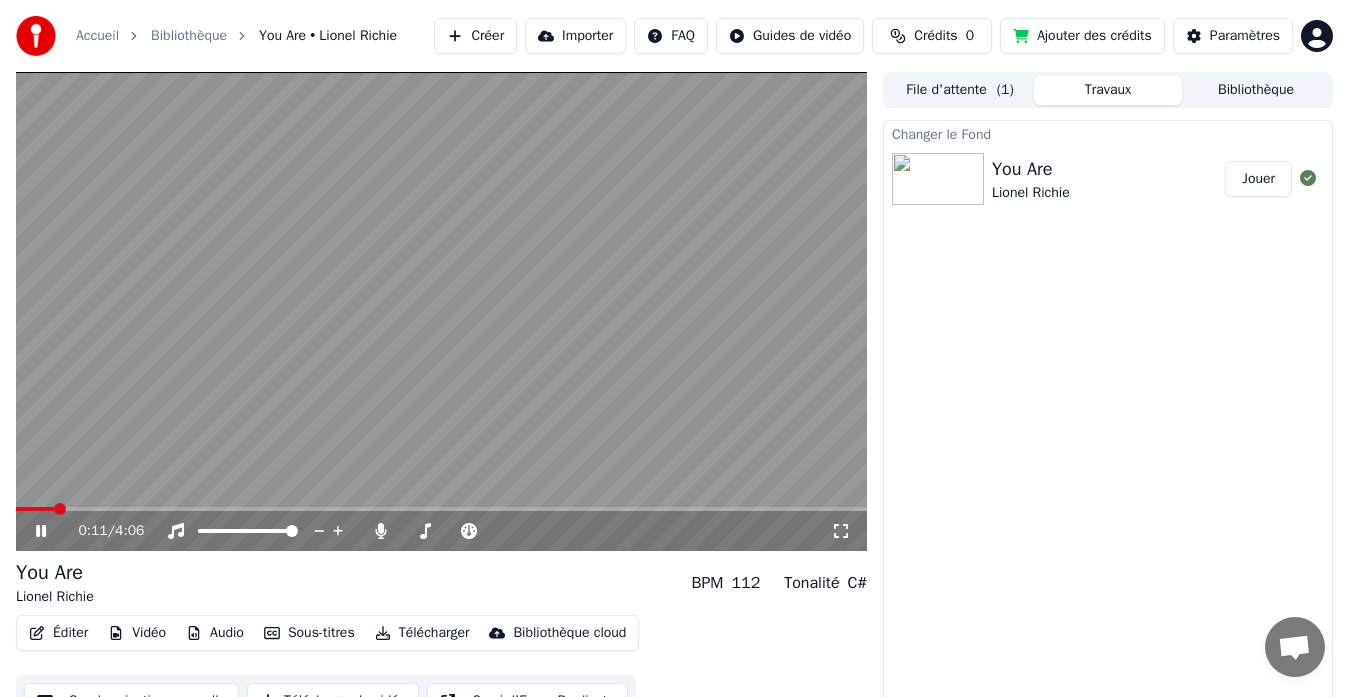 click 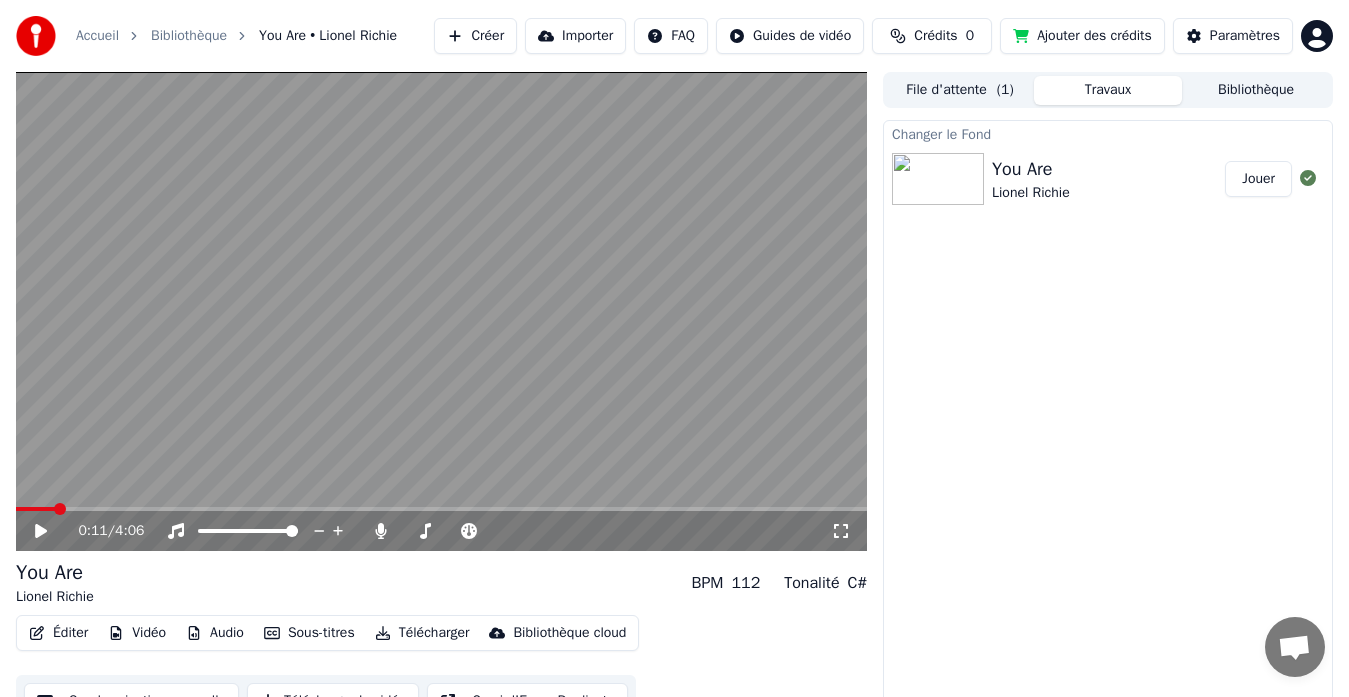 click on "Vidéo" at bounding box center [137, 633] 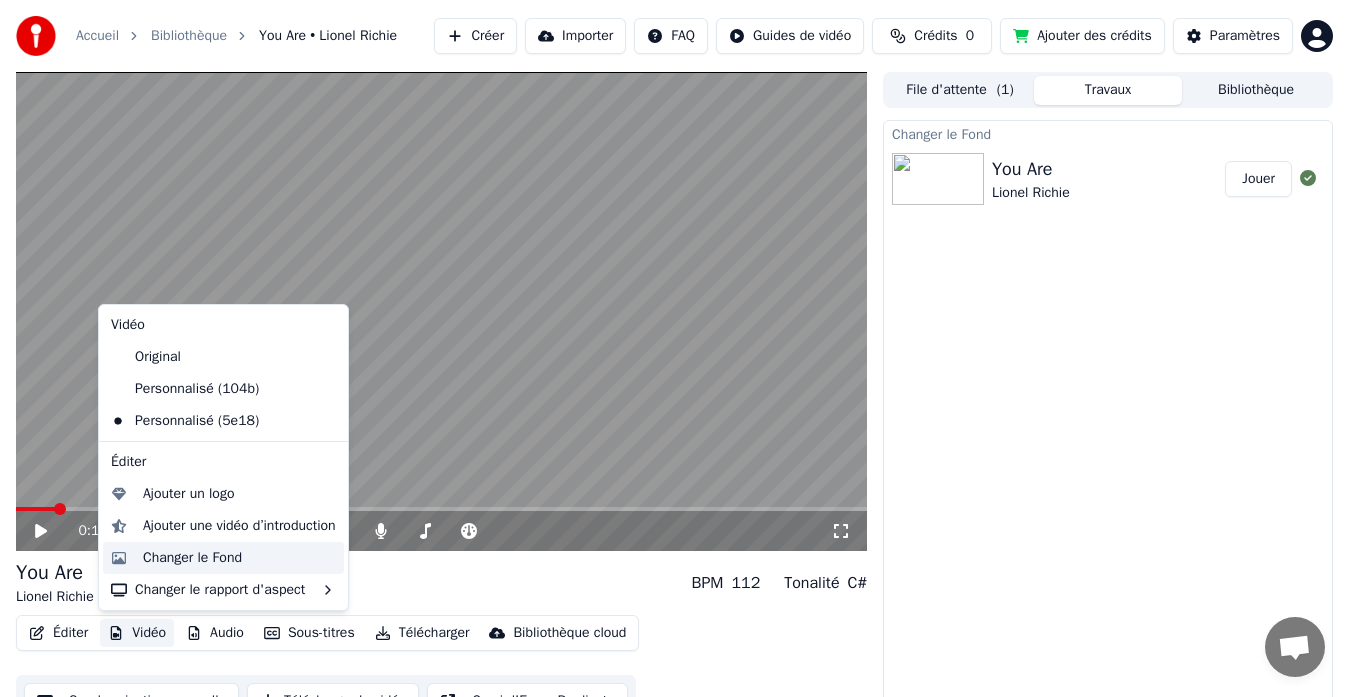 click on "Changer le Fond" at bounding box center (192, 558) 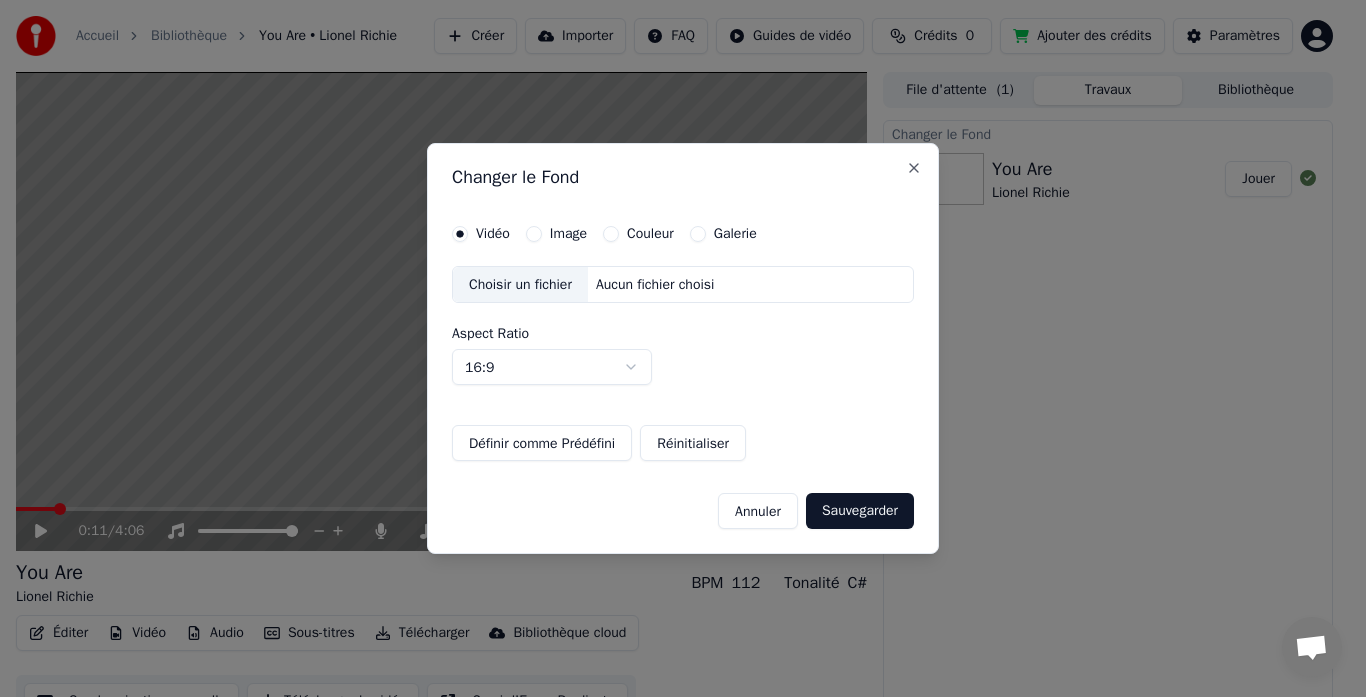 click on "Image" at bounding box center (568, 234) 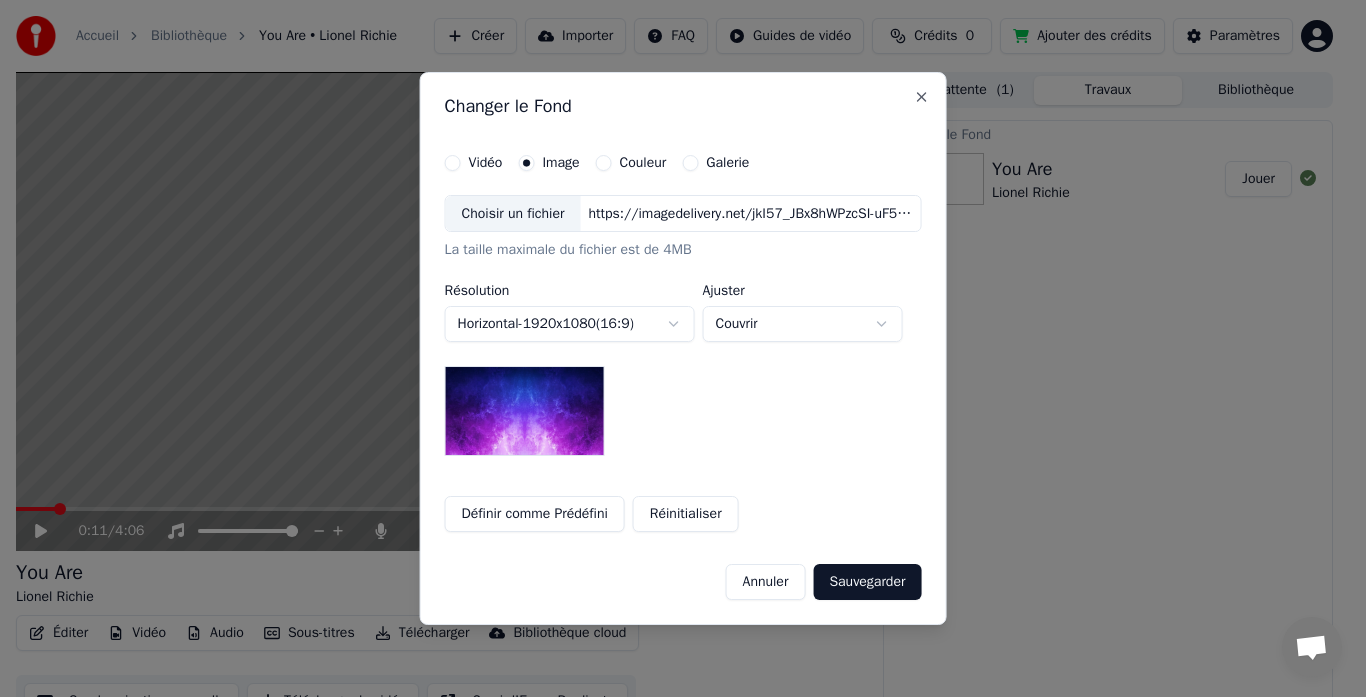 click on "https://imagedelivery.net/jkI57_JBx8hWPzcSI-uF5w/c7639807-3f76-4ea5-9112-66e75e03d200/16x9" at bounding box center [750, 214] 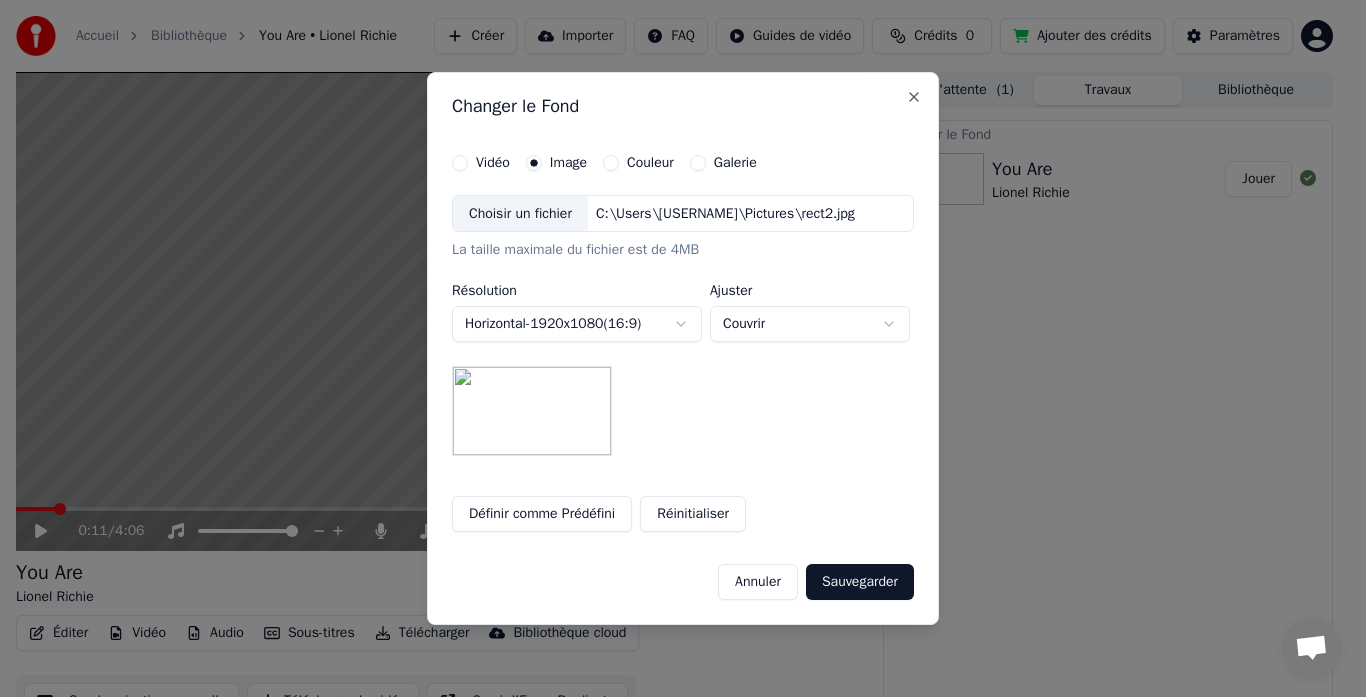 click on "Sauvegarder" at bounding box center (860, 582) 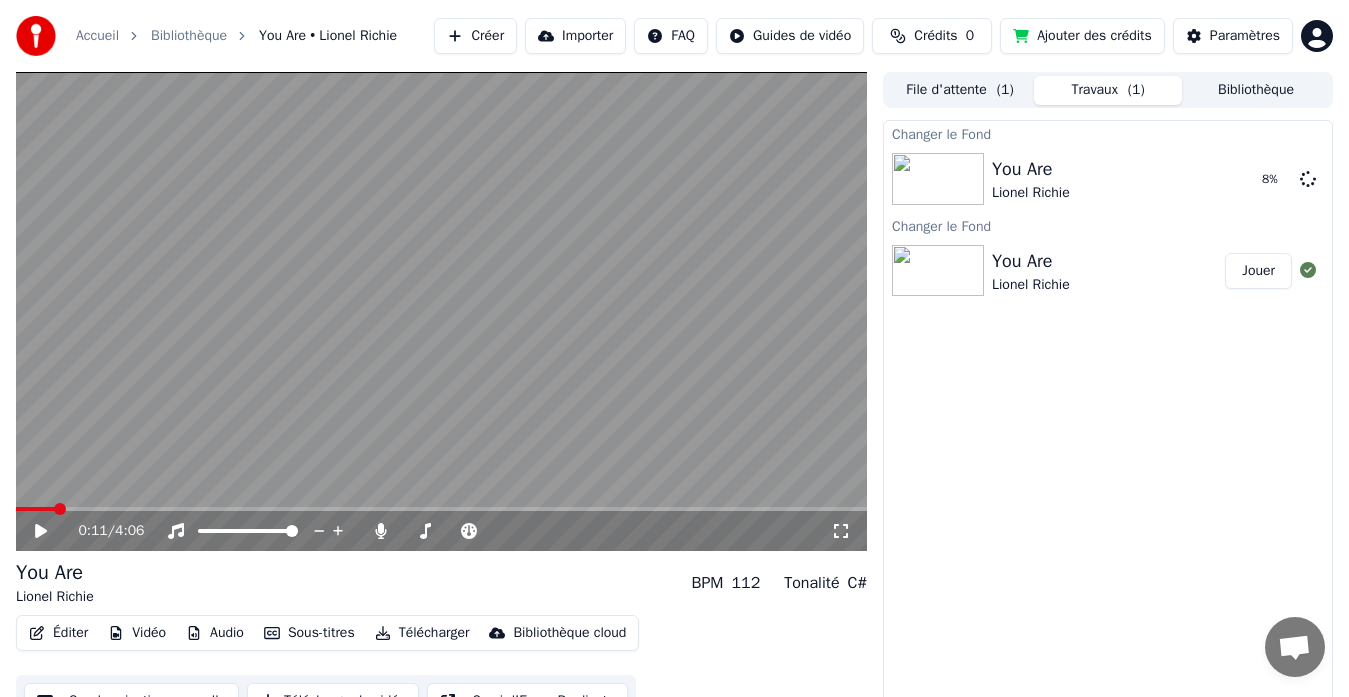 click on "Sous-titres" at bounding box center [309, 633] 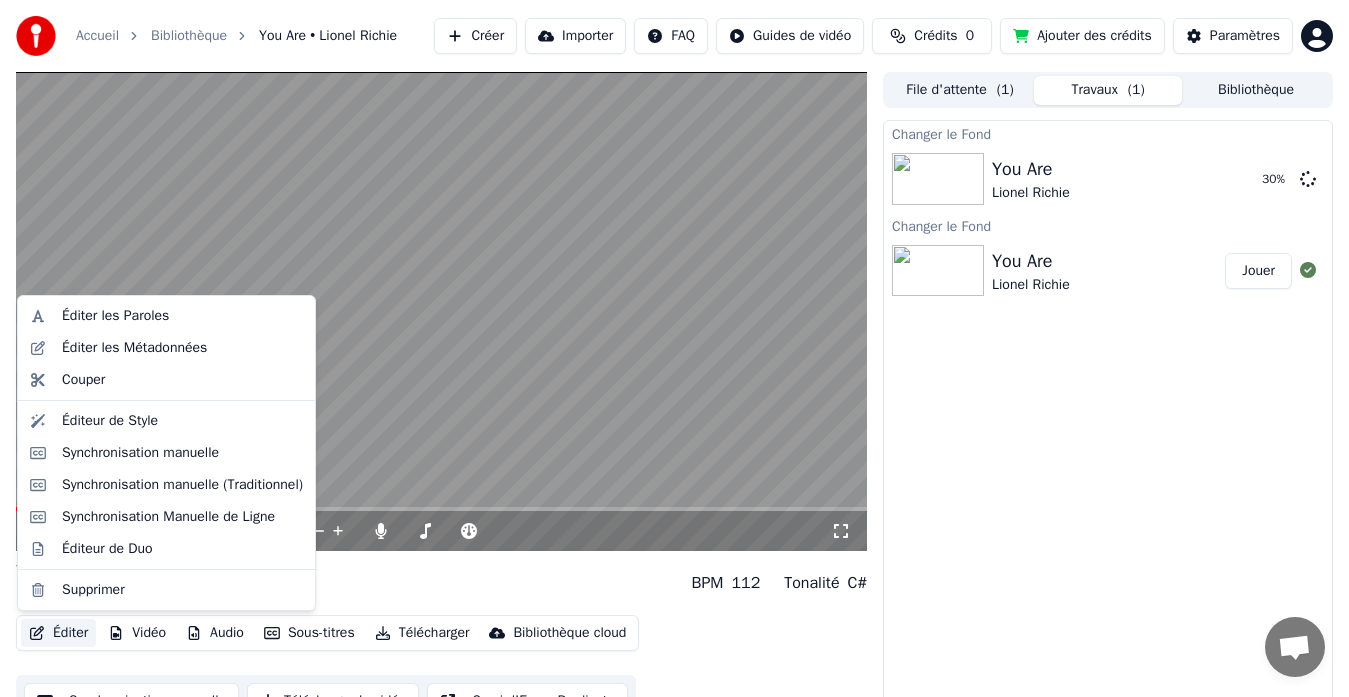 click on "Changer le Fond You Are Lionel Richie 30 % Changer le Fond You Are Lionel Richie Jouer" at bounding box center (1108, 416) 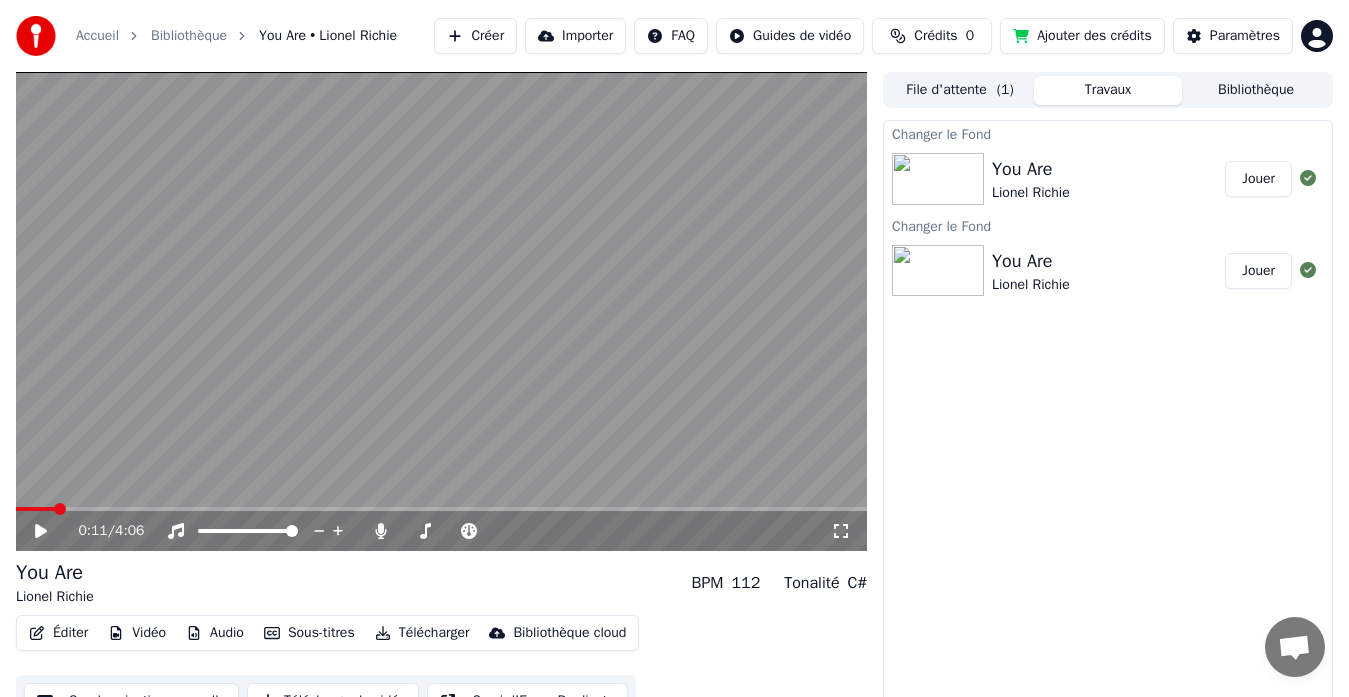 click on "Jouer" at bounding box center (1258, 179) 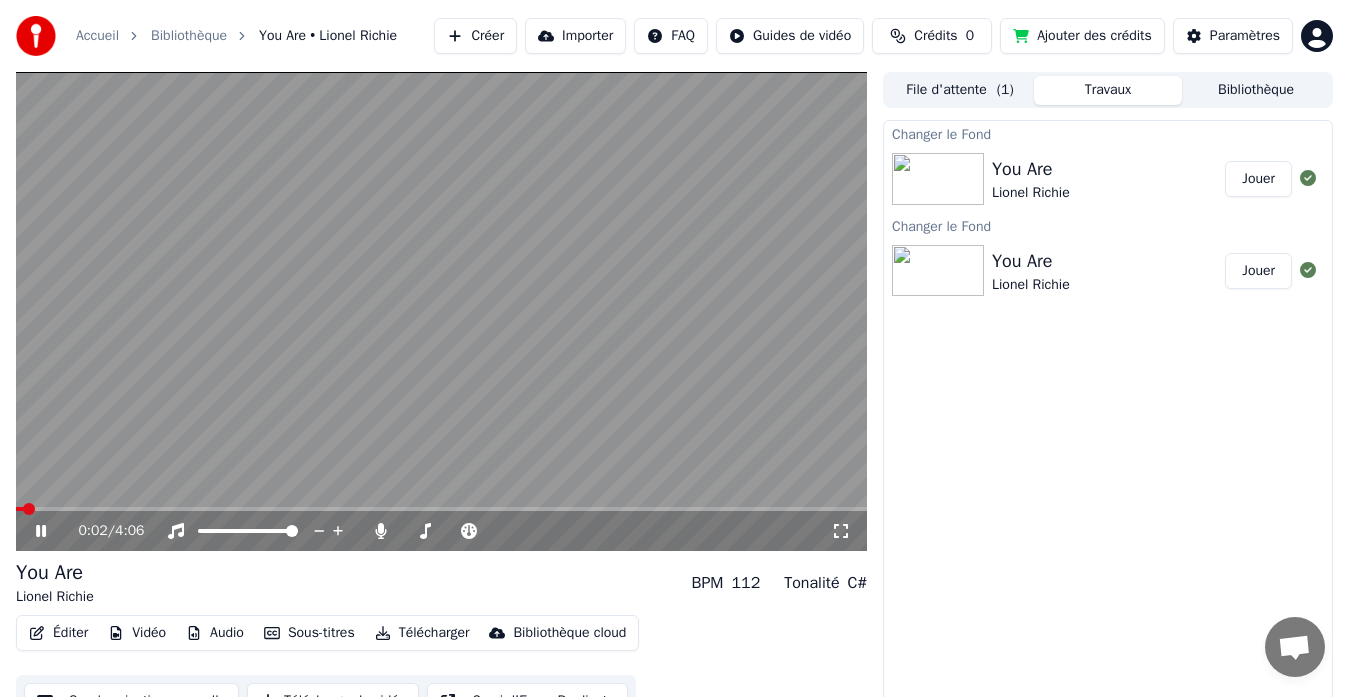 drag, startPoint x: 838, startPoint y: 527, endPoint x: 839, endPoint y: 550, distance: 23.021729 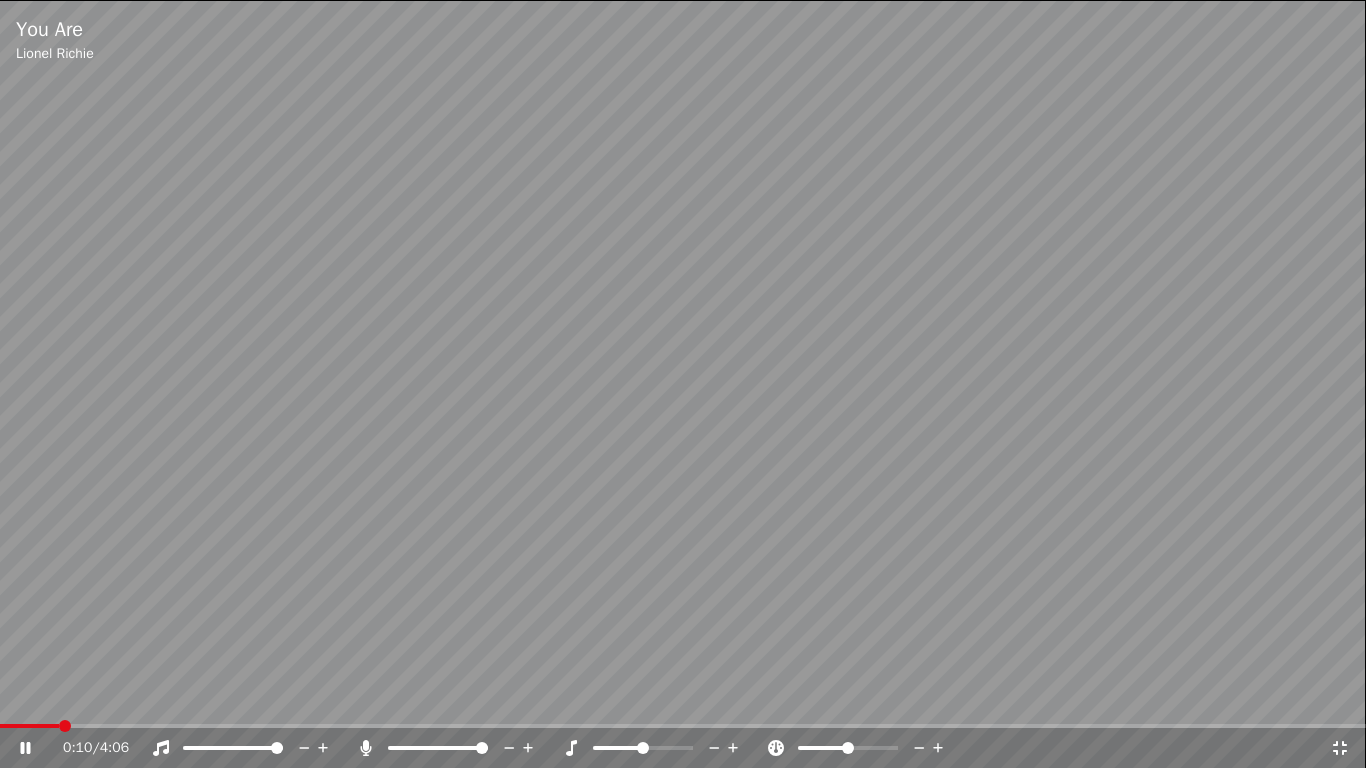 click at bounding box center (683, 384) 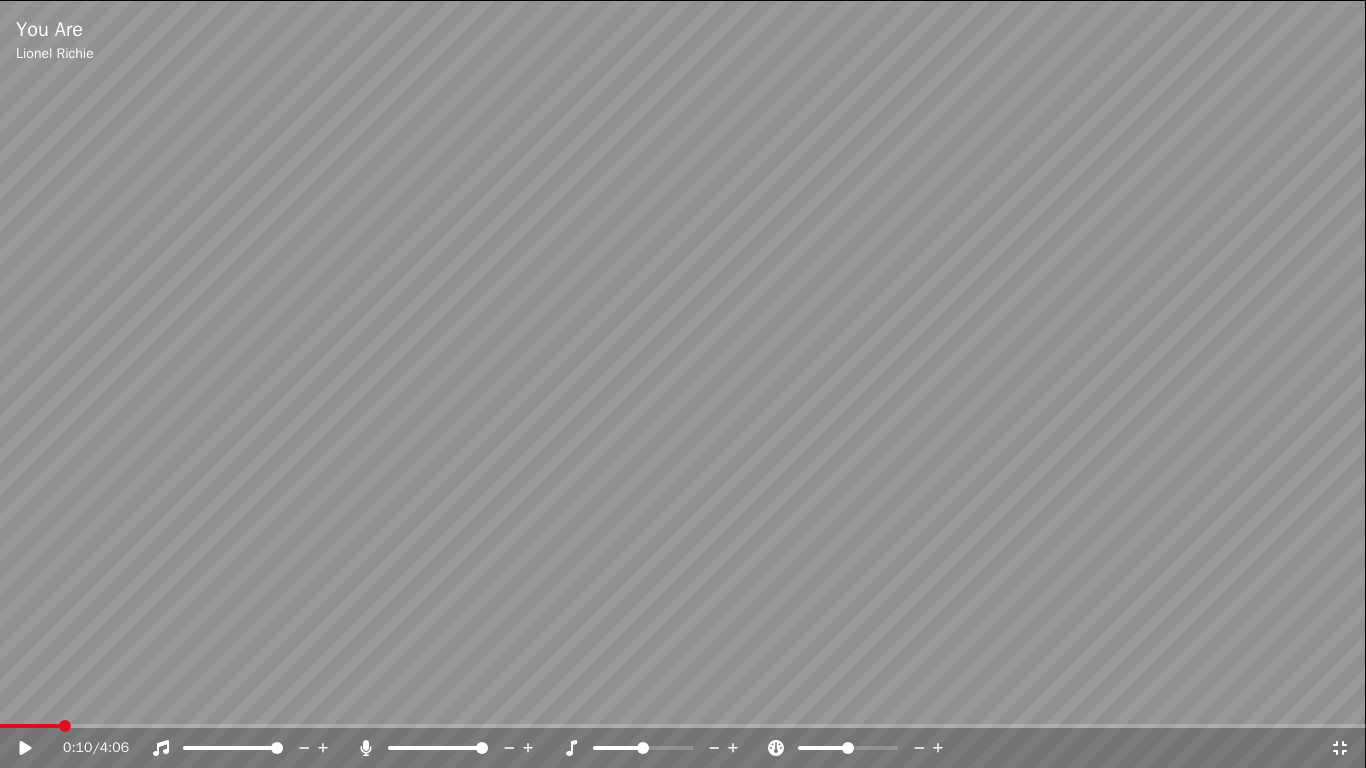click at bounding box center (683, 384) 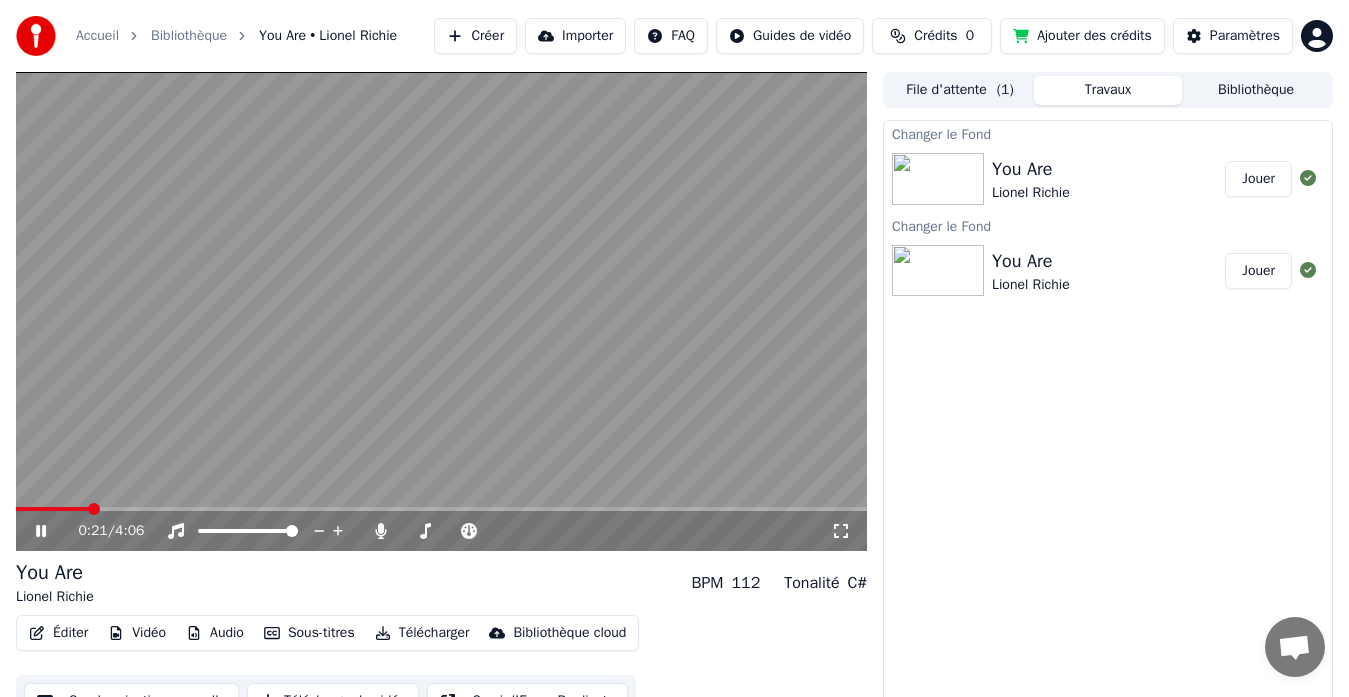 click at bounding box center [441, 311] 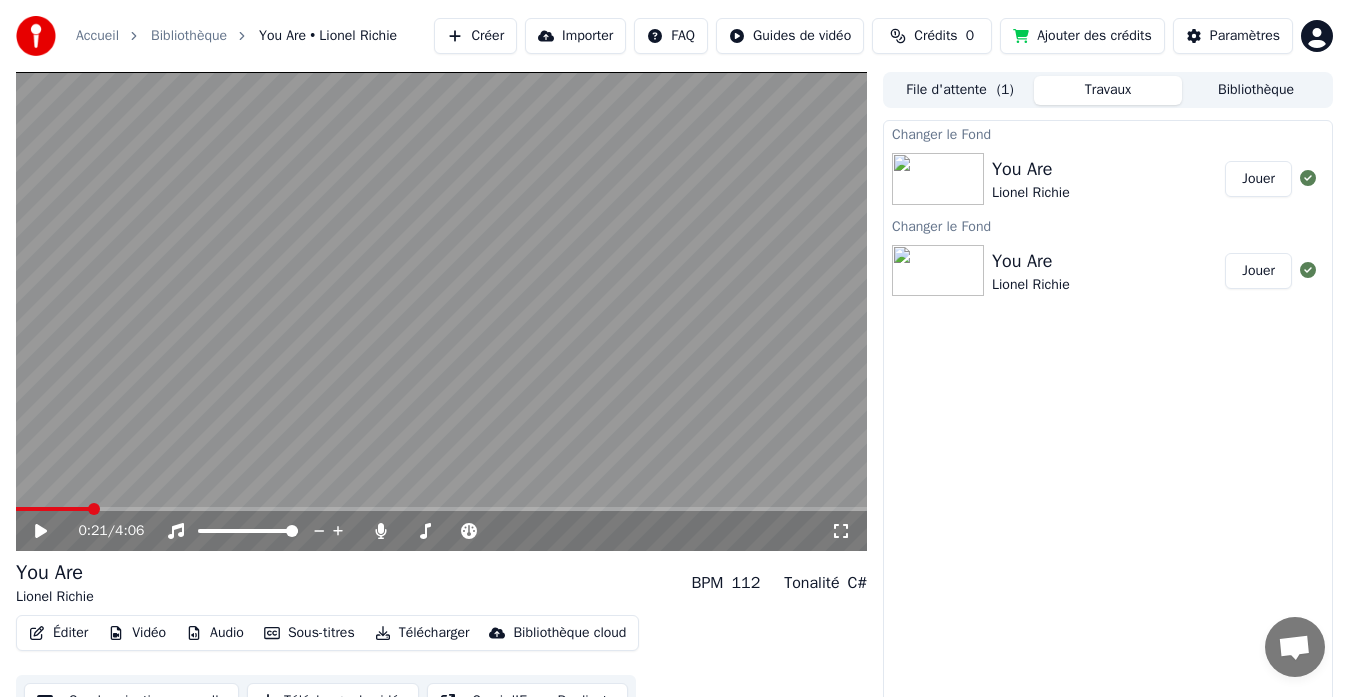 click on "Vidéo" at bounding box center (137, 633) 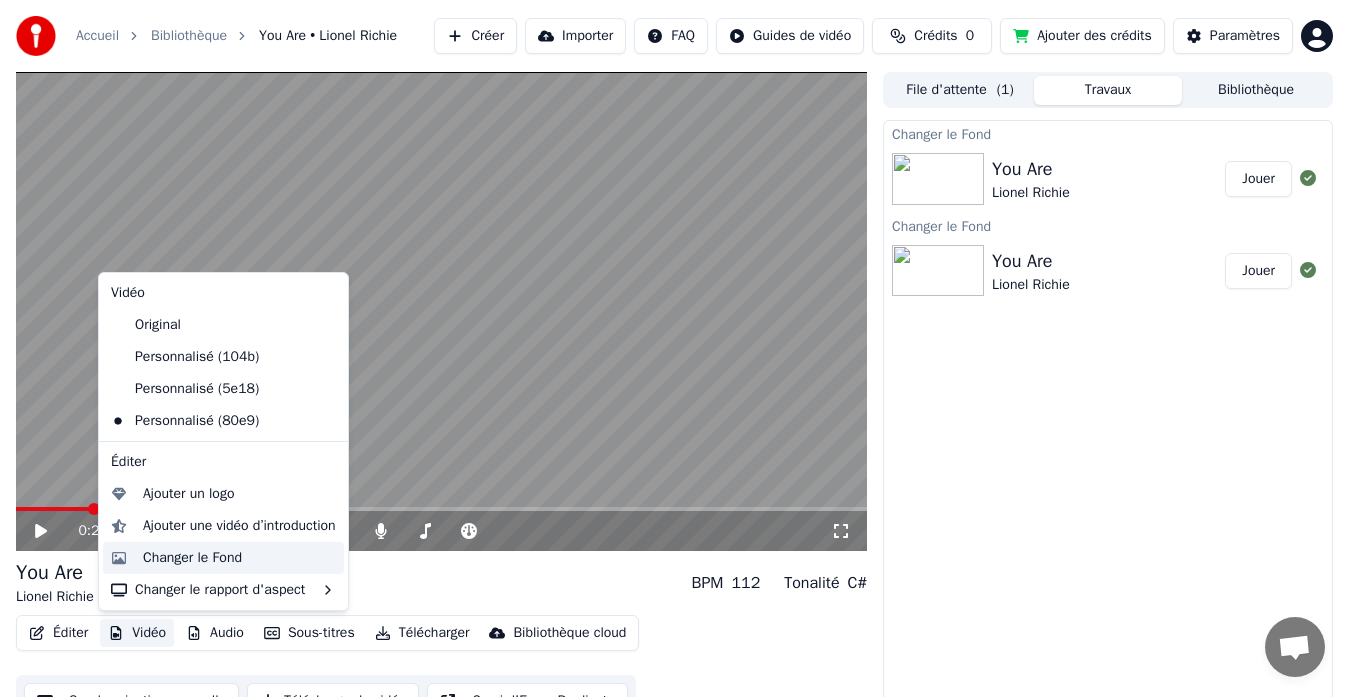 click on "Changer le Fond" at bounding box center [192, 558] 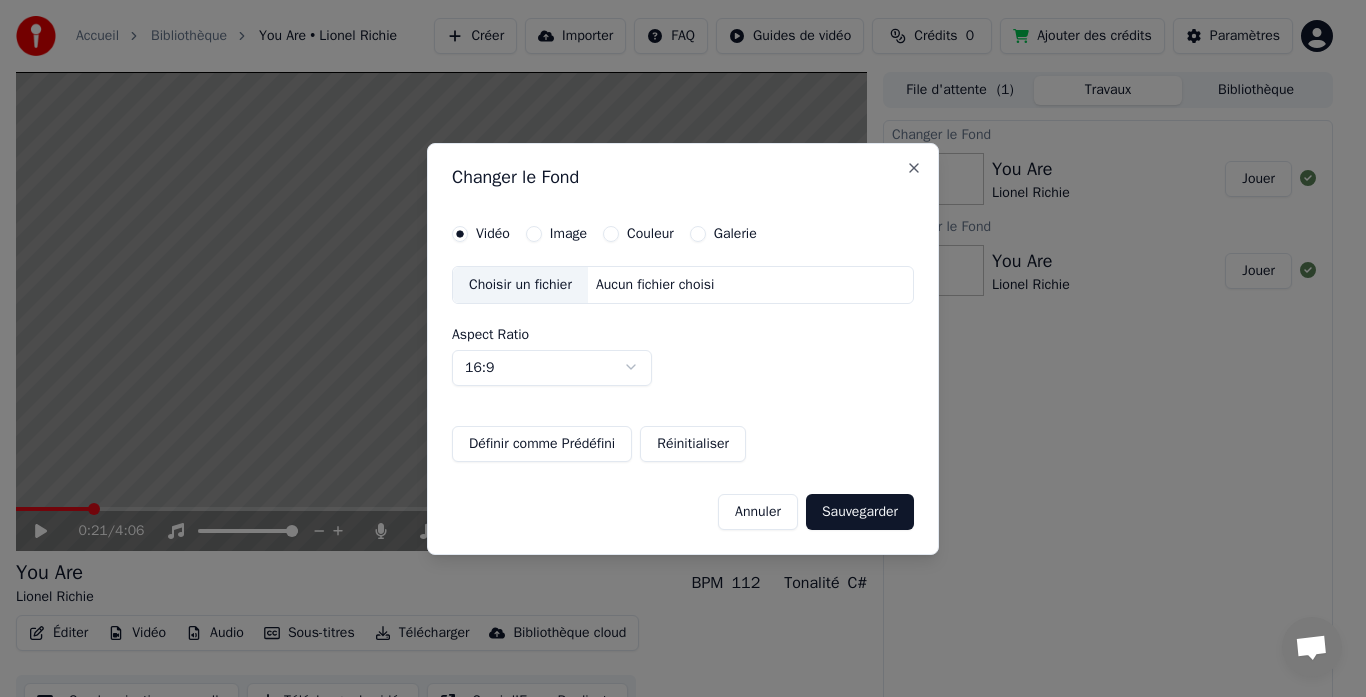 click on "Image" at bounding box center [568, 234] 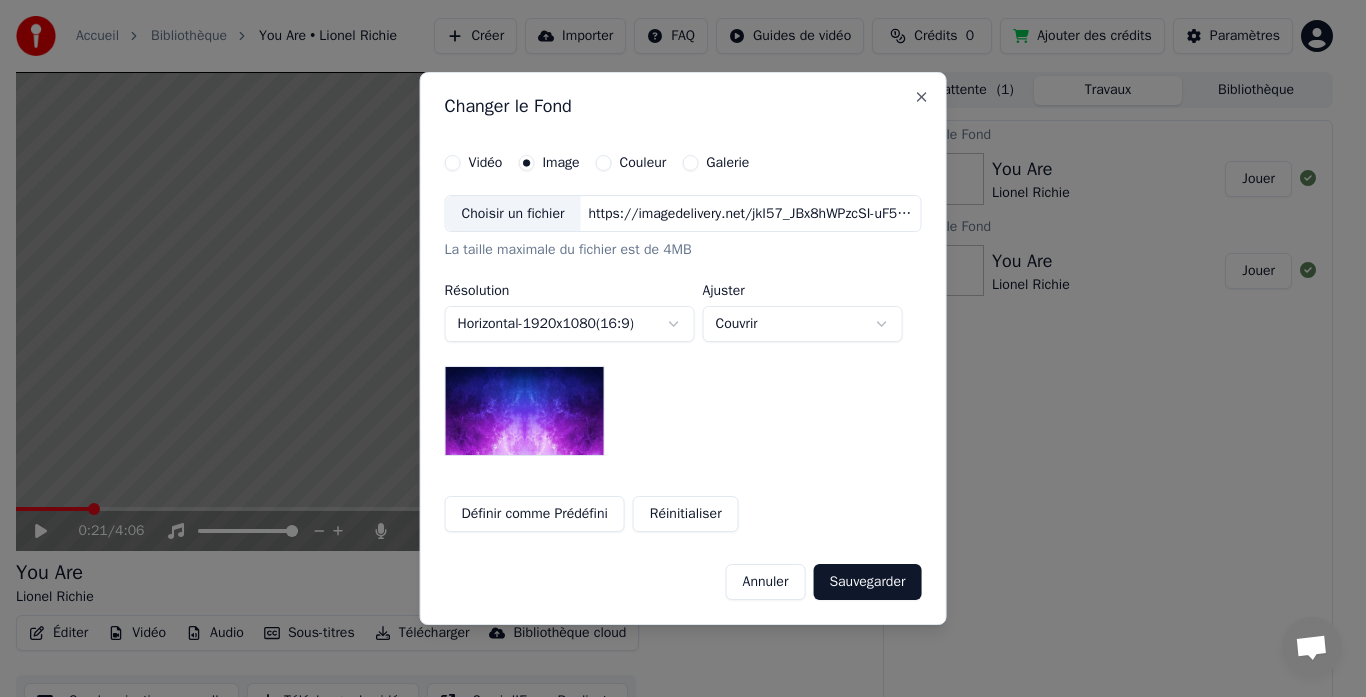 click on "https://imagedelivery.net/jkI57_JBx8hWPzcSI-uF5w/c7639807-3f76-4ea5-9112-66e75e03d200/16x9" at bounding box center [750, 214] 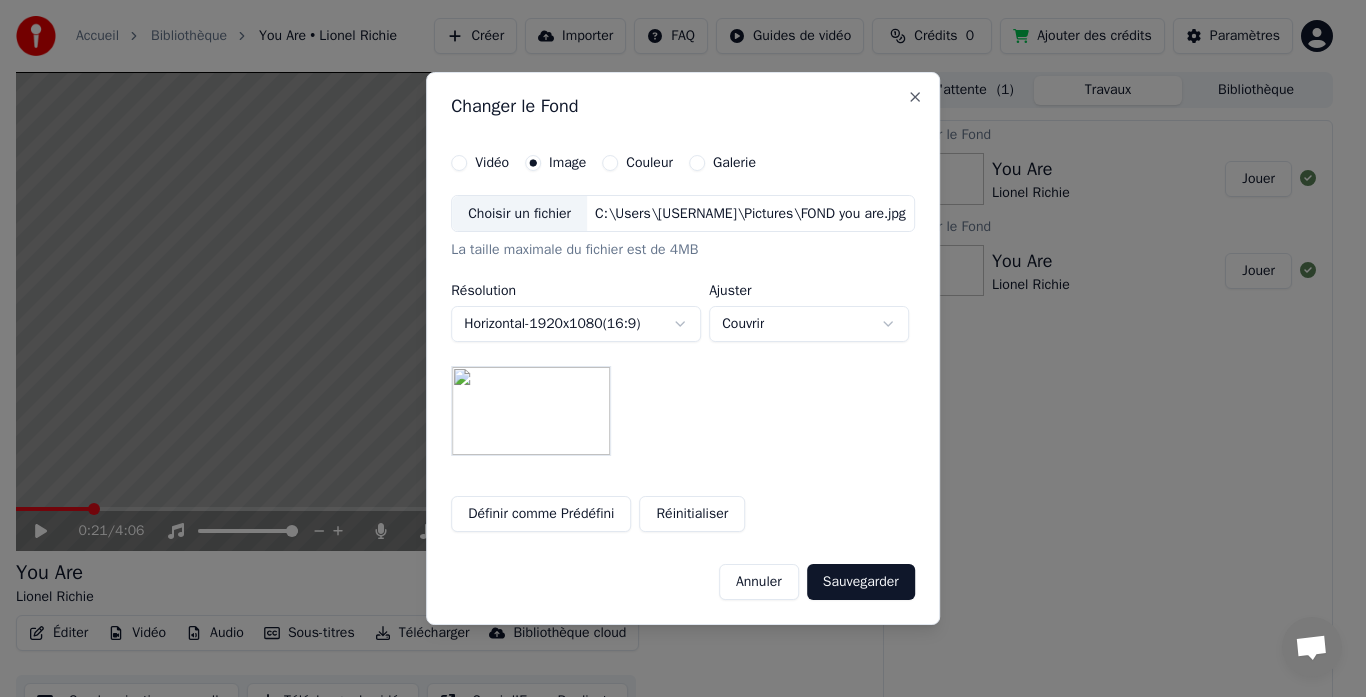 click on "Sauvegarder" at bounding box center (861, 582) 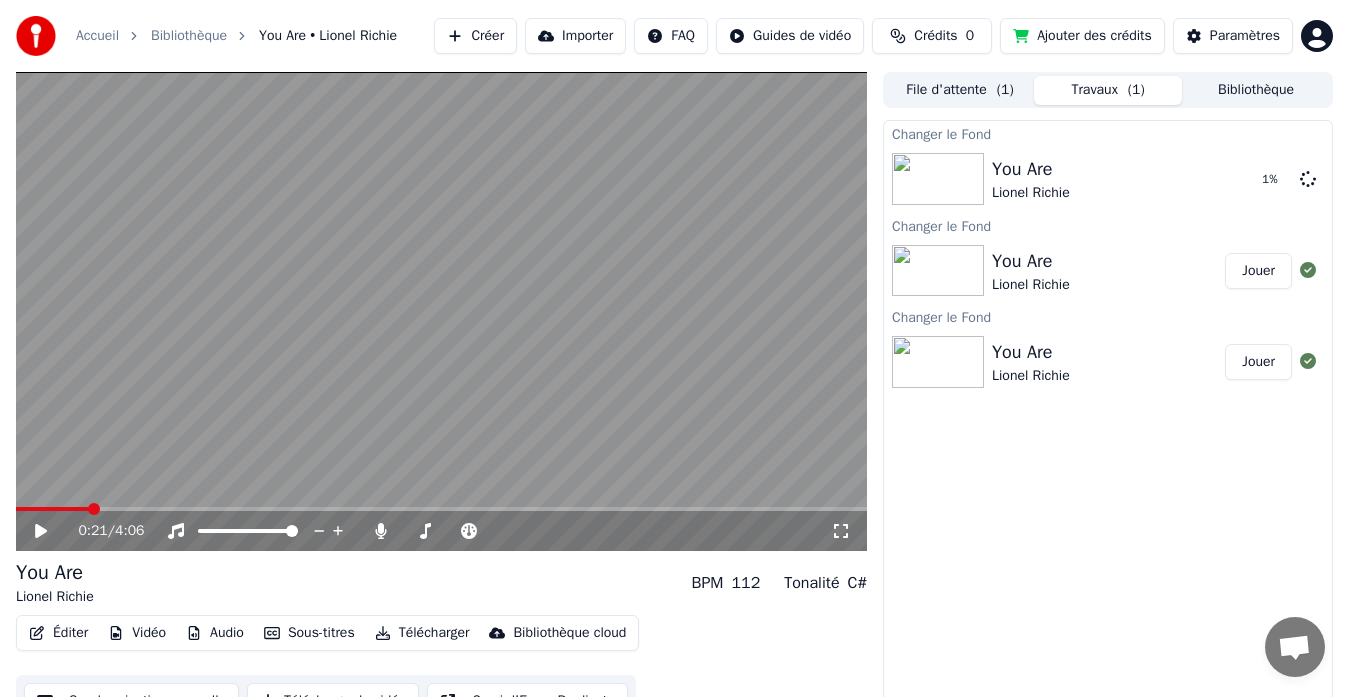 click on "Crédits" at bounding box center [935, 36] 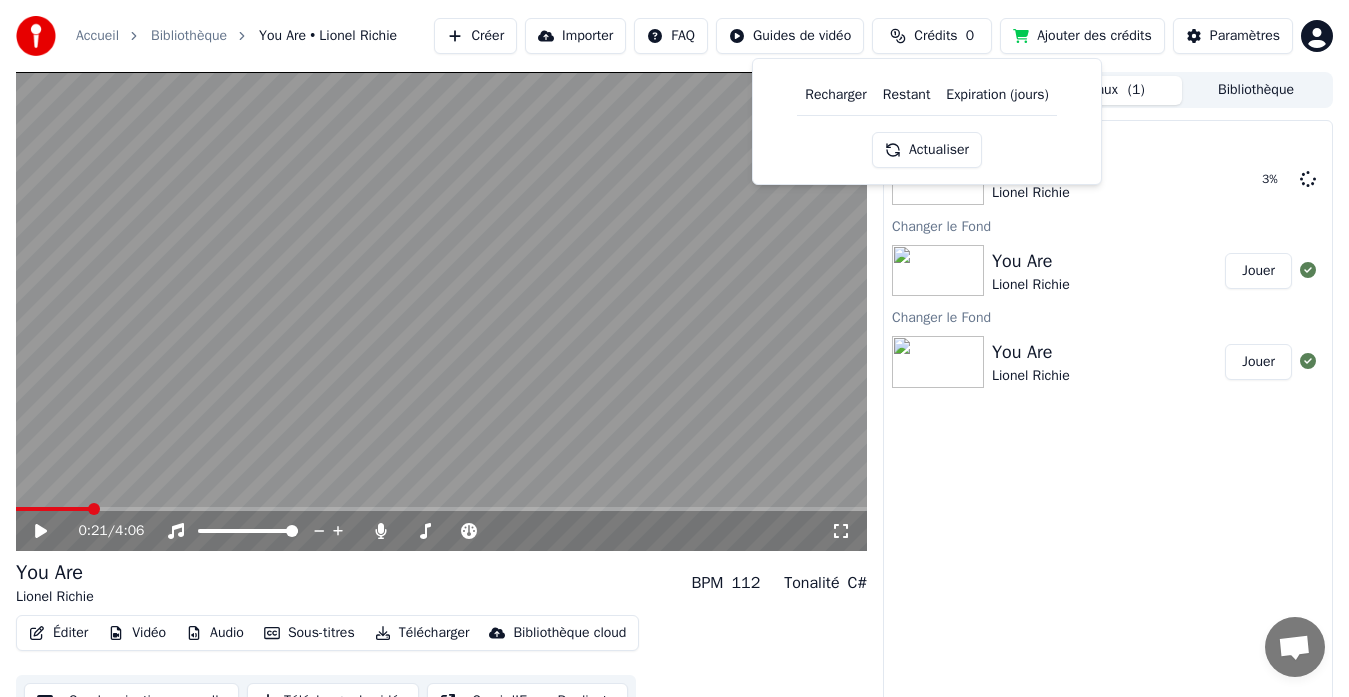click on "Expiration (jours)" at bounding box center (997, 95) 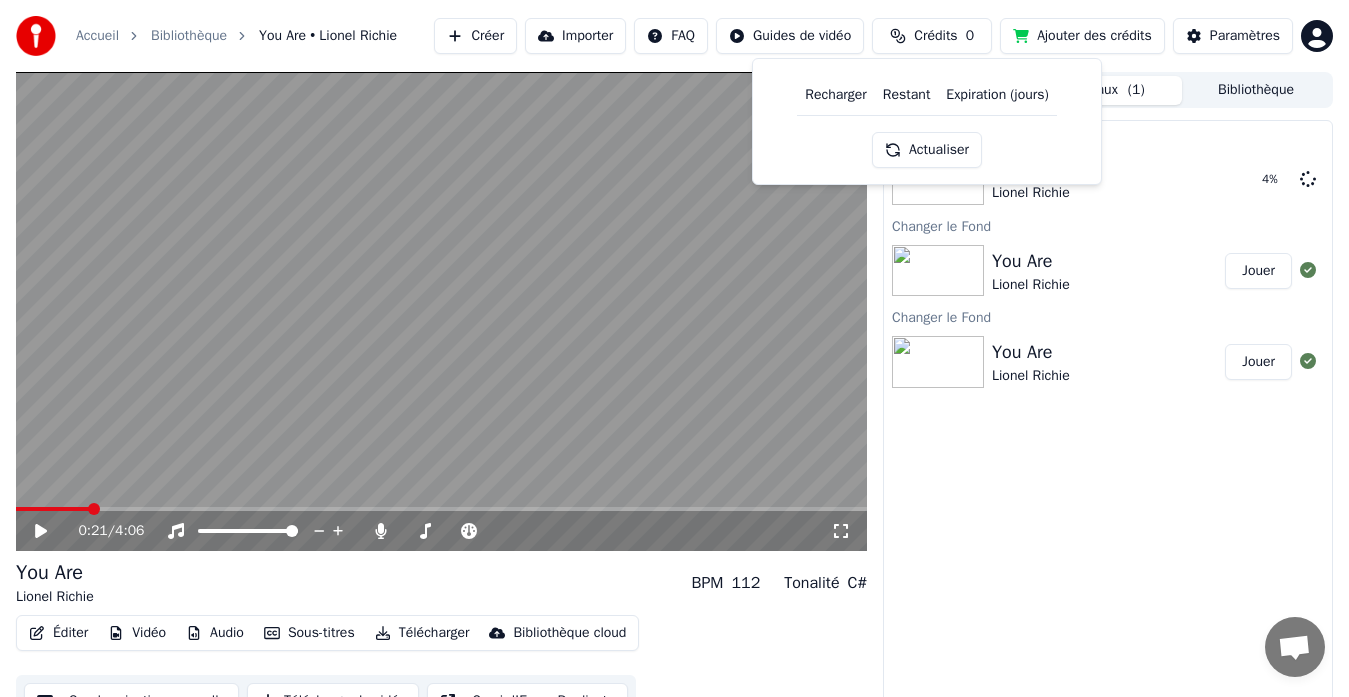 click on "Actualiser" at bounding box center (927, 150) 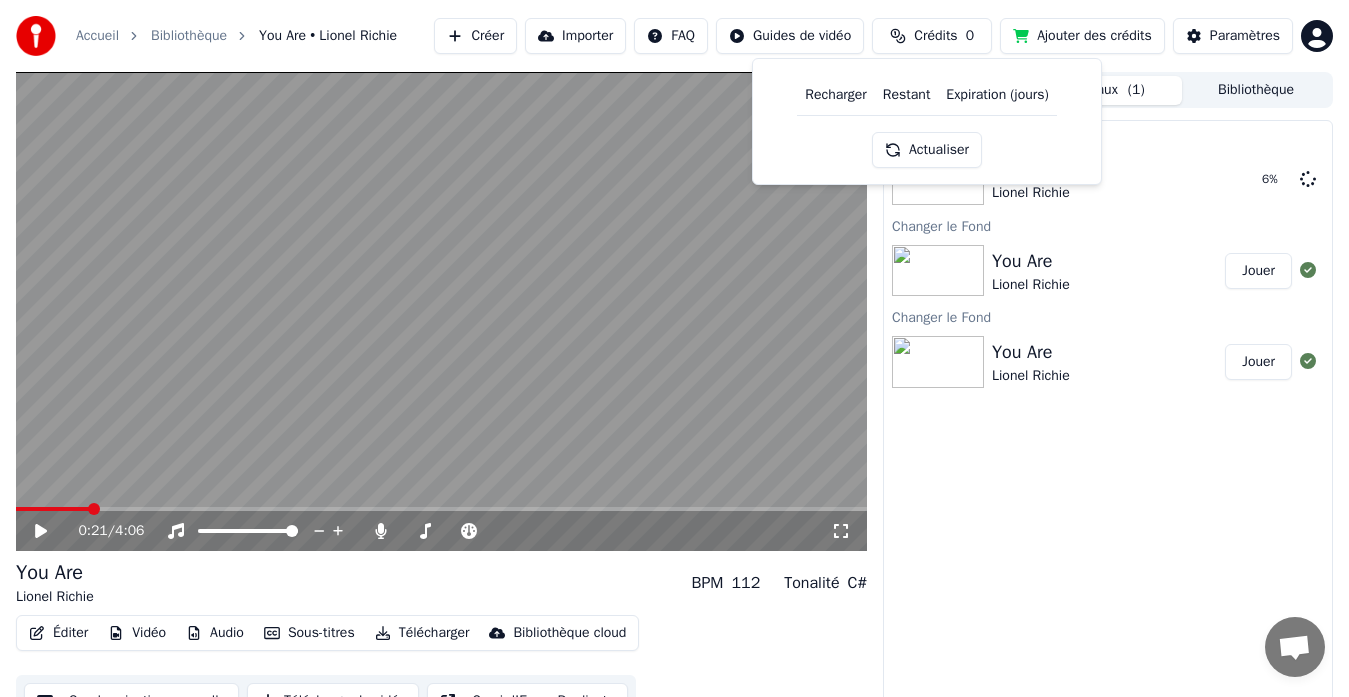 click on "Crédits" at bounding box center (935, 36) 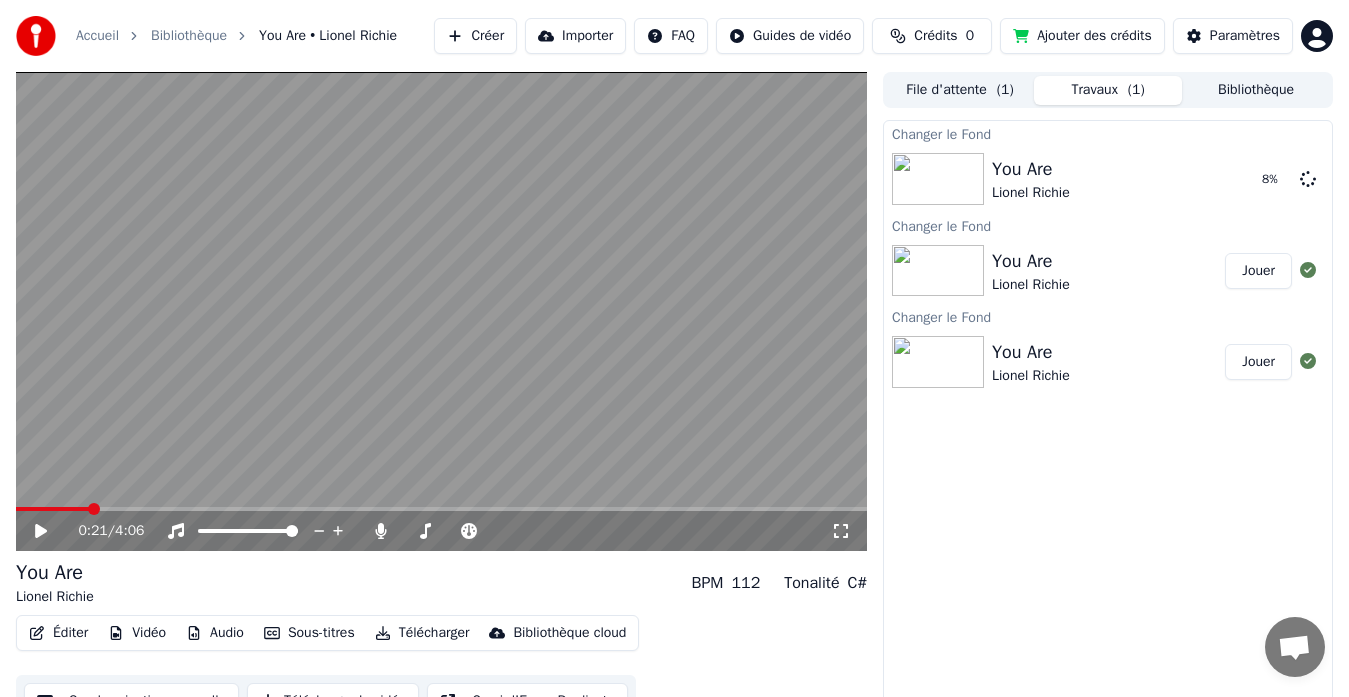 click on "Crédits" at bounding box center (935, 36) 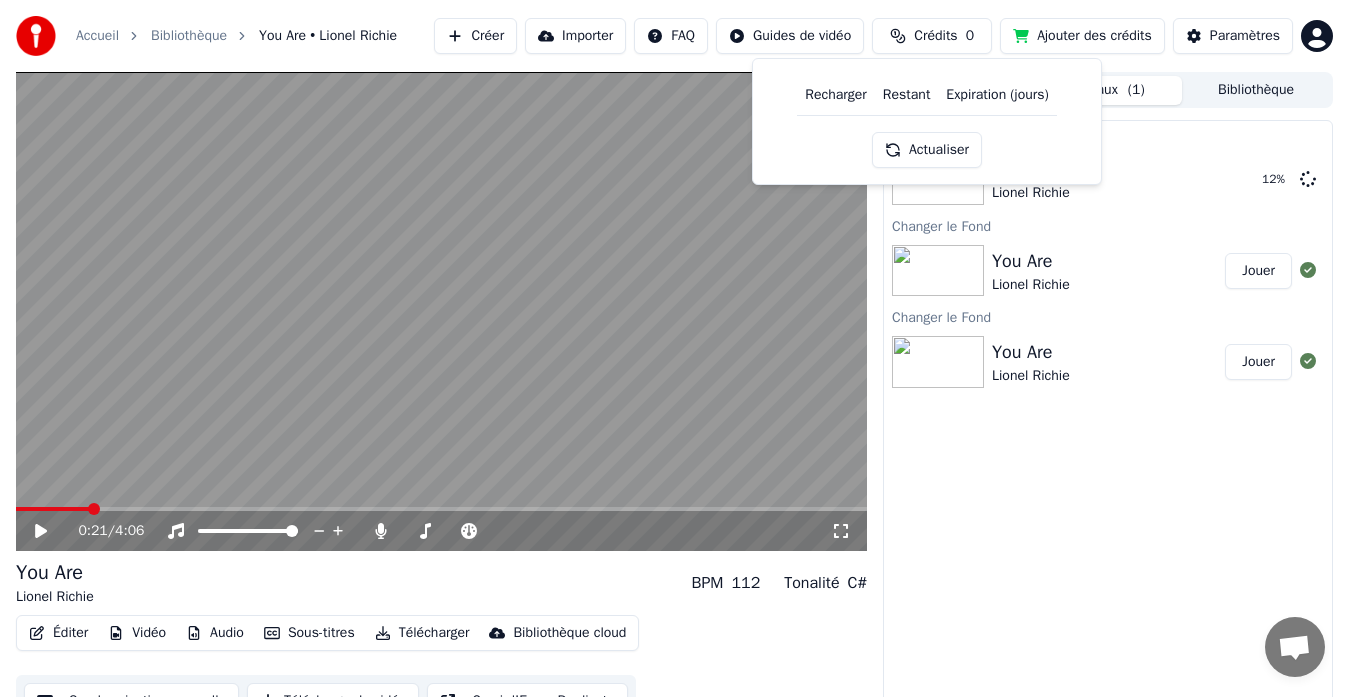 click on "Changer le Fond You Are Lionel Richie 12 % Changer le Fond You Are Lionel Richie Jouer Changer le Fond You Are Lionel Richie Jouer" at bounding box center [1108, 416] 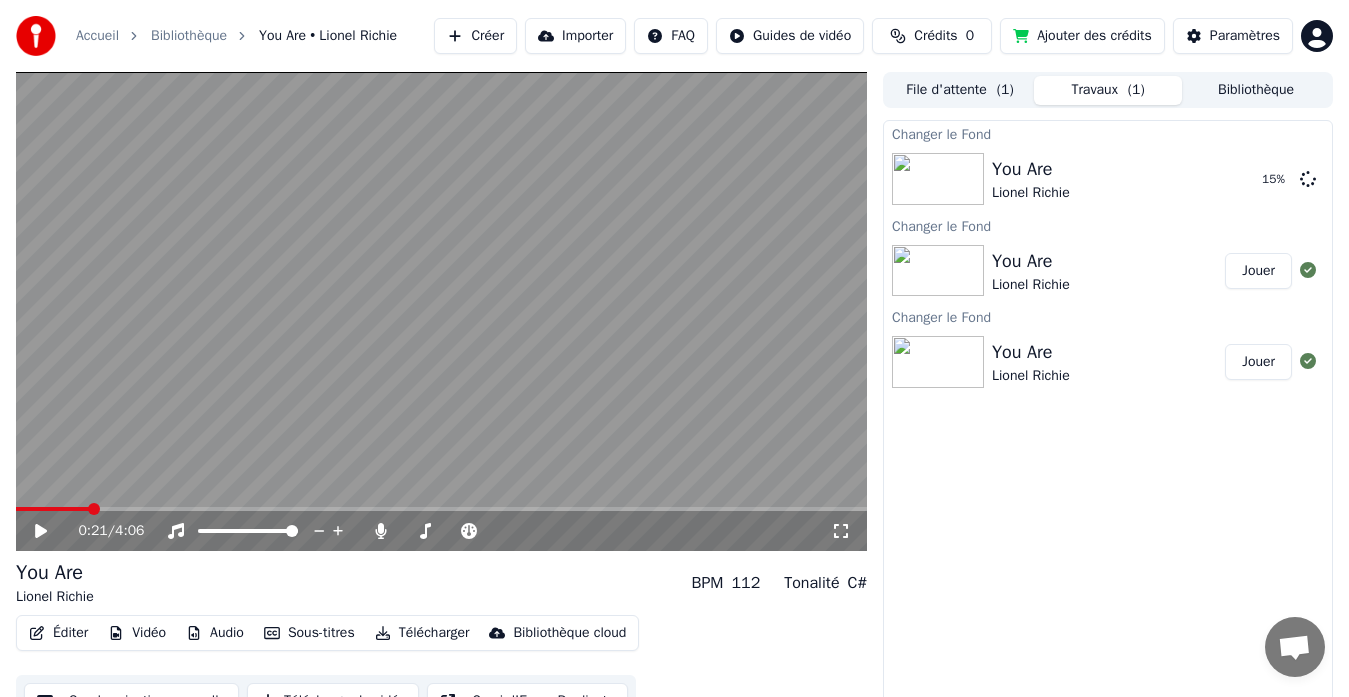 click on "Accueil Bibliothèque You Are • Lionel Richie Créer Importer FAQ Guides de vidéo Crédits 0 Ajouter des crédits Paramètres 0:21 / 4:06 You Are Lionel Richie BPM 112 Tonalité C# Éditer Vidéo Audio Sous-titres Télécharger Bibliothèque cloud Synchronisation manuelle Télécharger la vidéo Ouvrir l'Ecran Duplicata File d'attente ( 1 ) Travaux ( 1 ) Bibliothèque Changer le Fond You Are Lionel Richie 15 % Changer le Fond You Are Lionel Richie Jouer Changer le Fond You Are Lionel Richie Jouer" at bounding box center (674, 348) 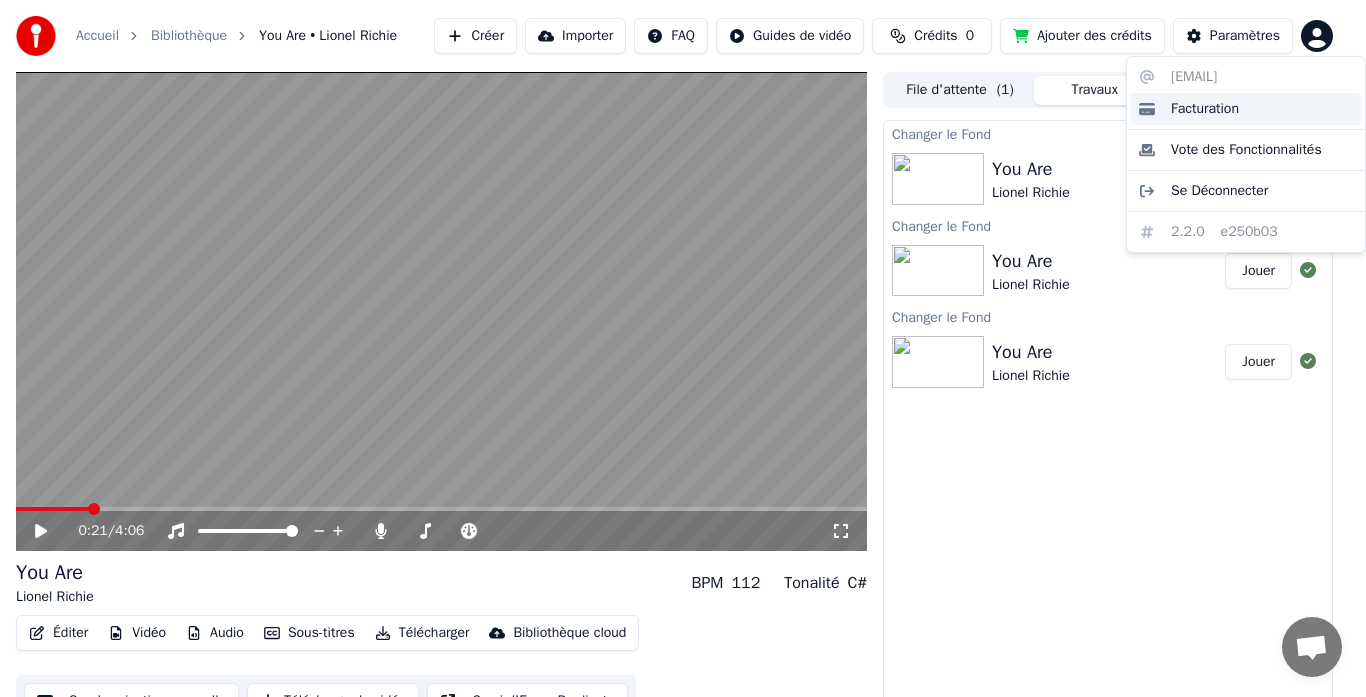 click on "Facturation" at bounding box center (1205, 109) 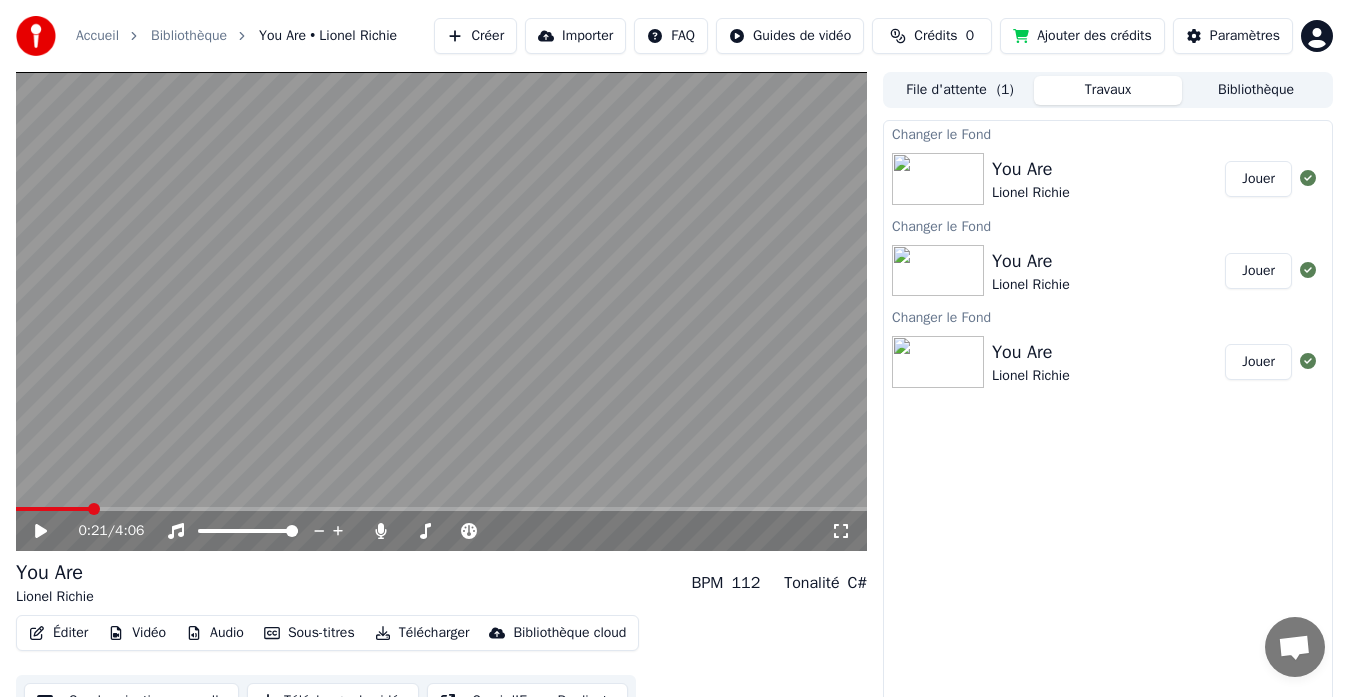 click on "Jouer" at bounding box center [1258, 179] 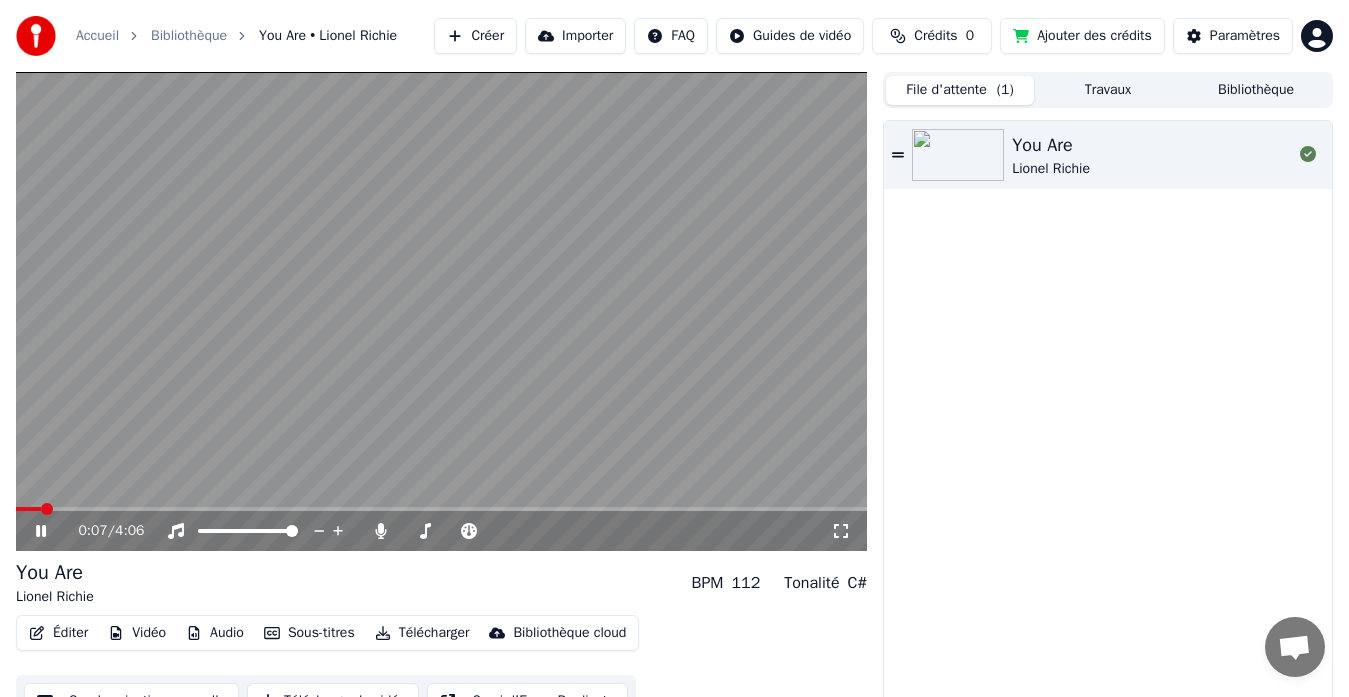 click on "File d'attente ( 1 )" at bounding box center [960, 90] 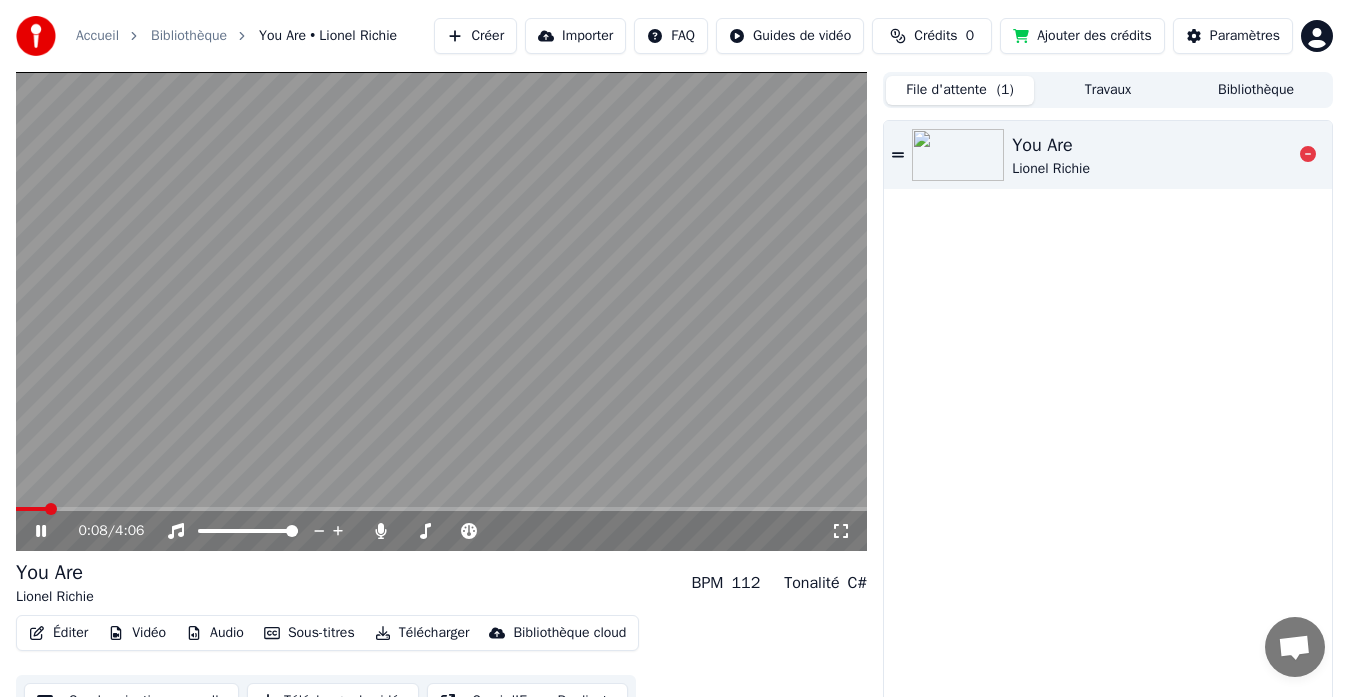 click on "You Are" at bounding box center (1051, 145) 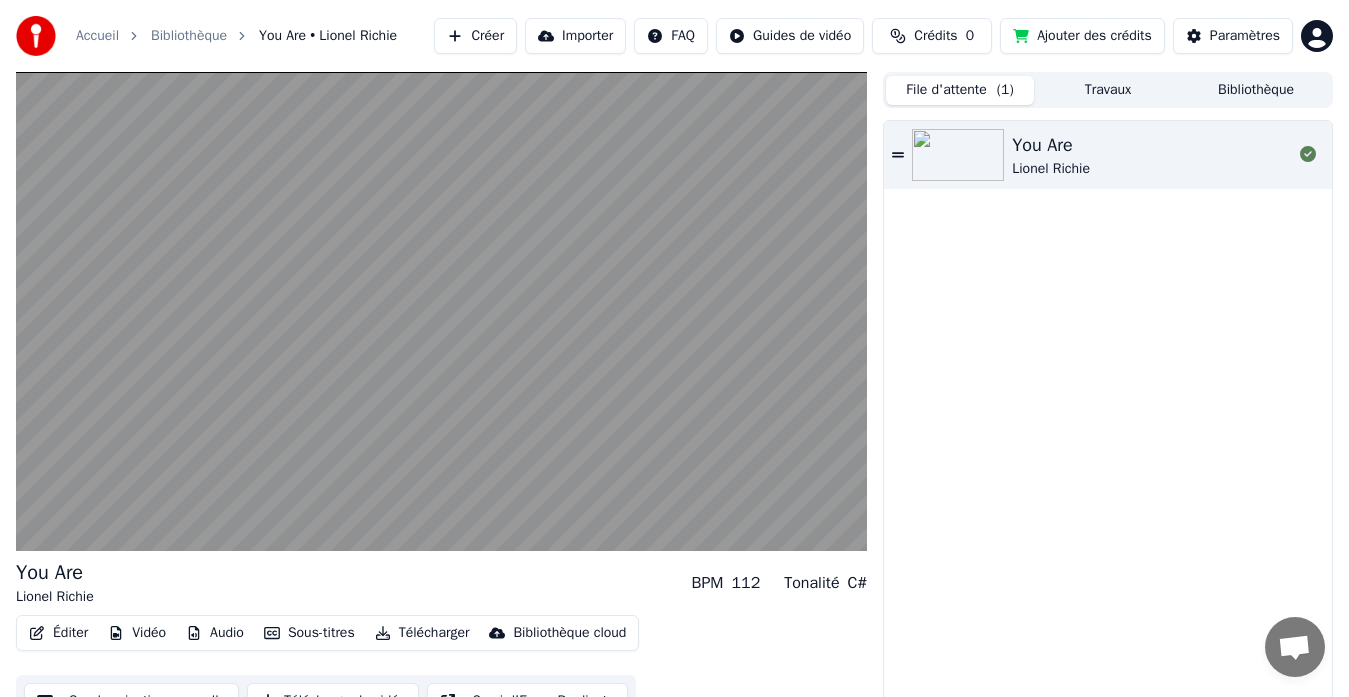click on "Travaux" at bounding box center [1108, 90] 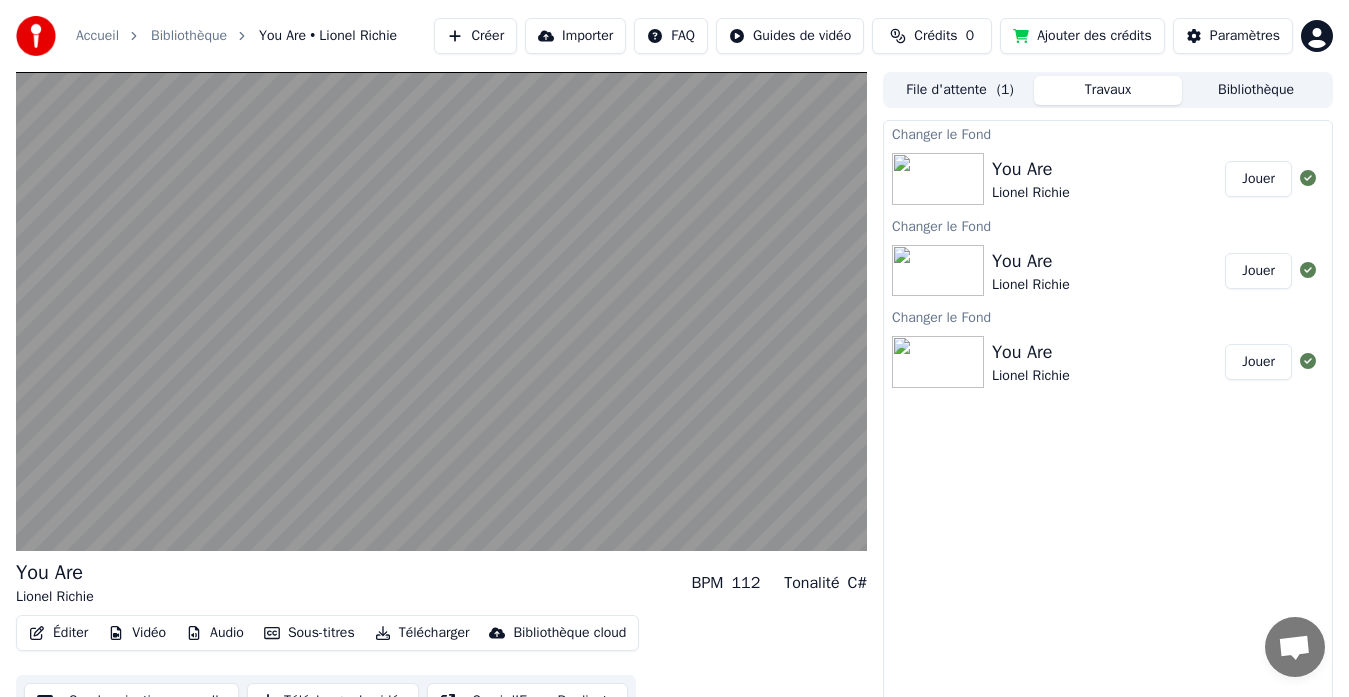 click on "Travaux" at bounding box center [1108, 90] 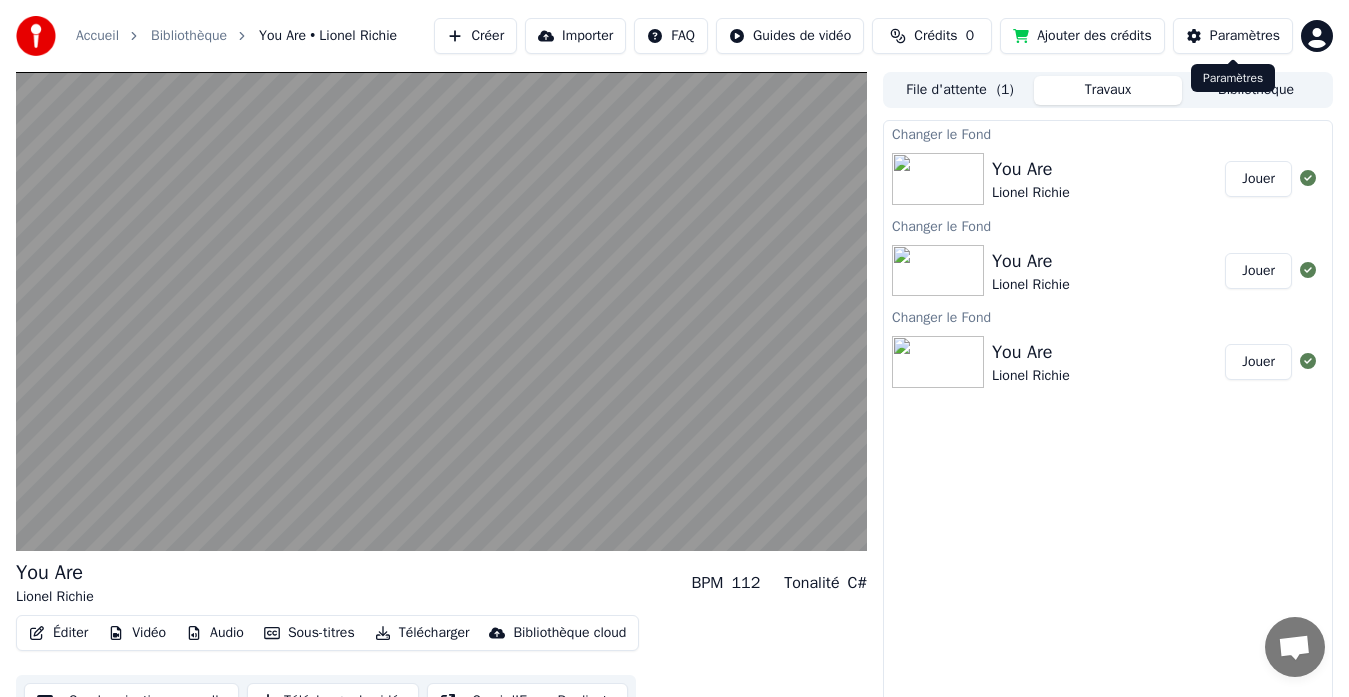 click on "Paramètres Paramètres" at bounding box center [1233, 78] 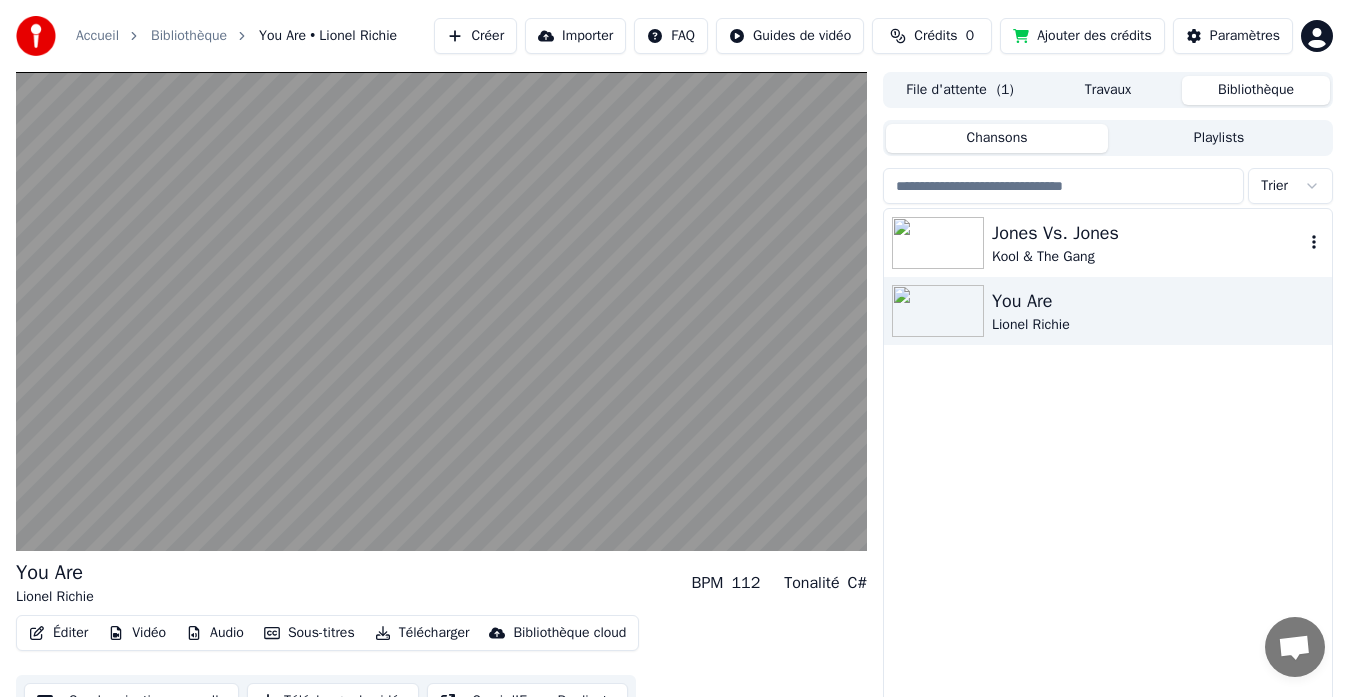 click on "Jones Vs. Jones" at bounding box center (1148, 233) 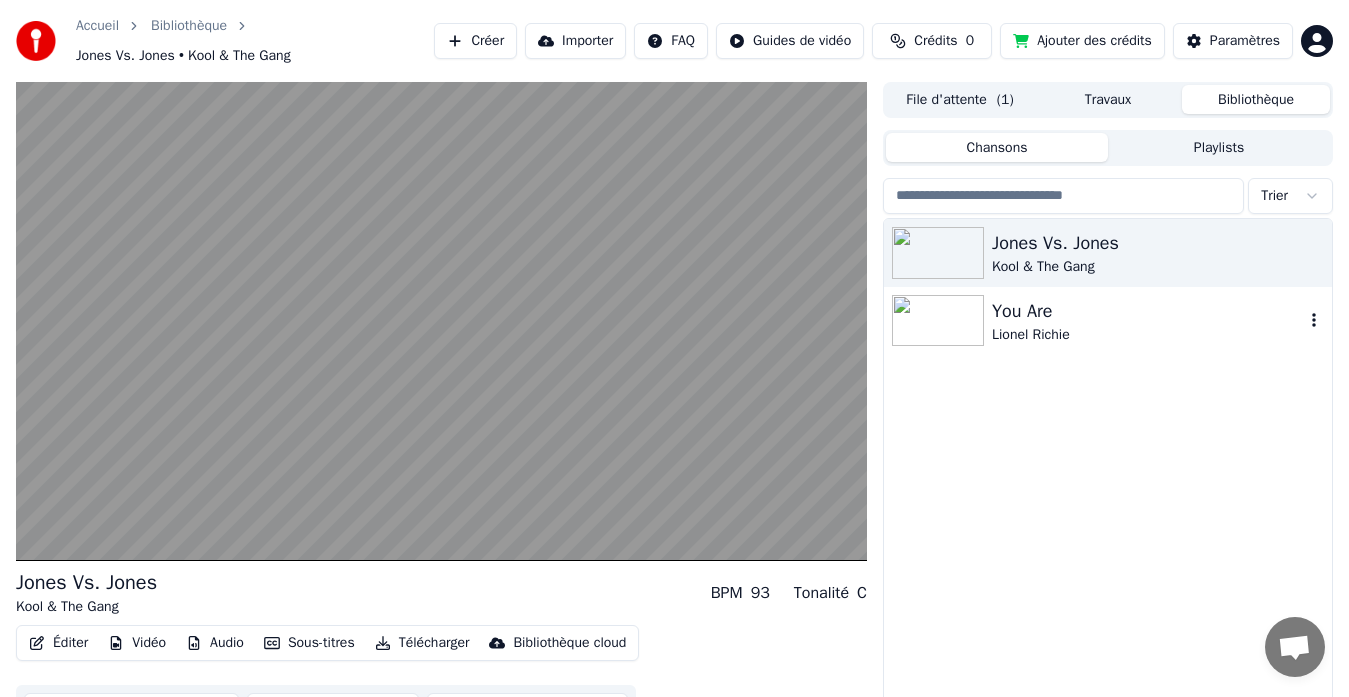 click on "You Are" at bounding box center (1148, 311) 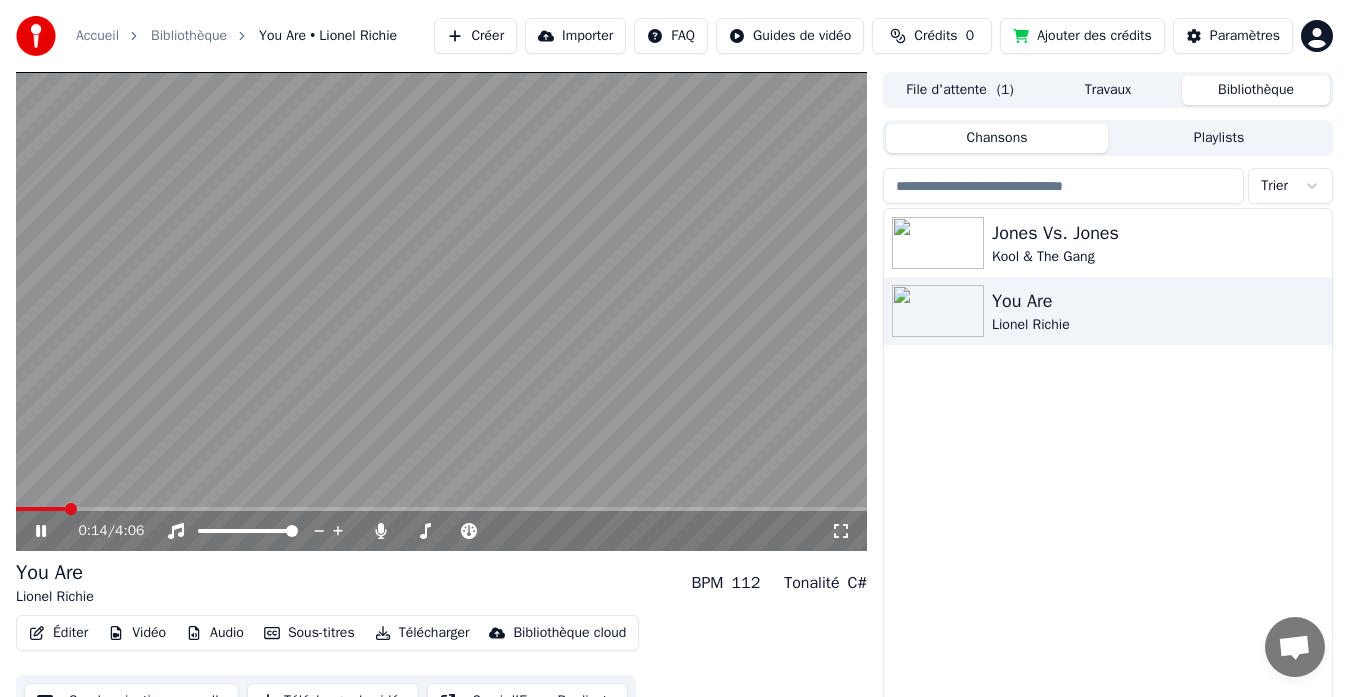 click on "Vidéo" at bounding box center [137, 633] 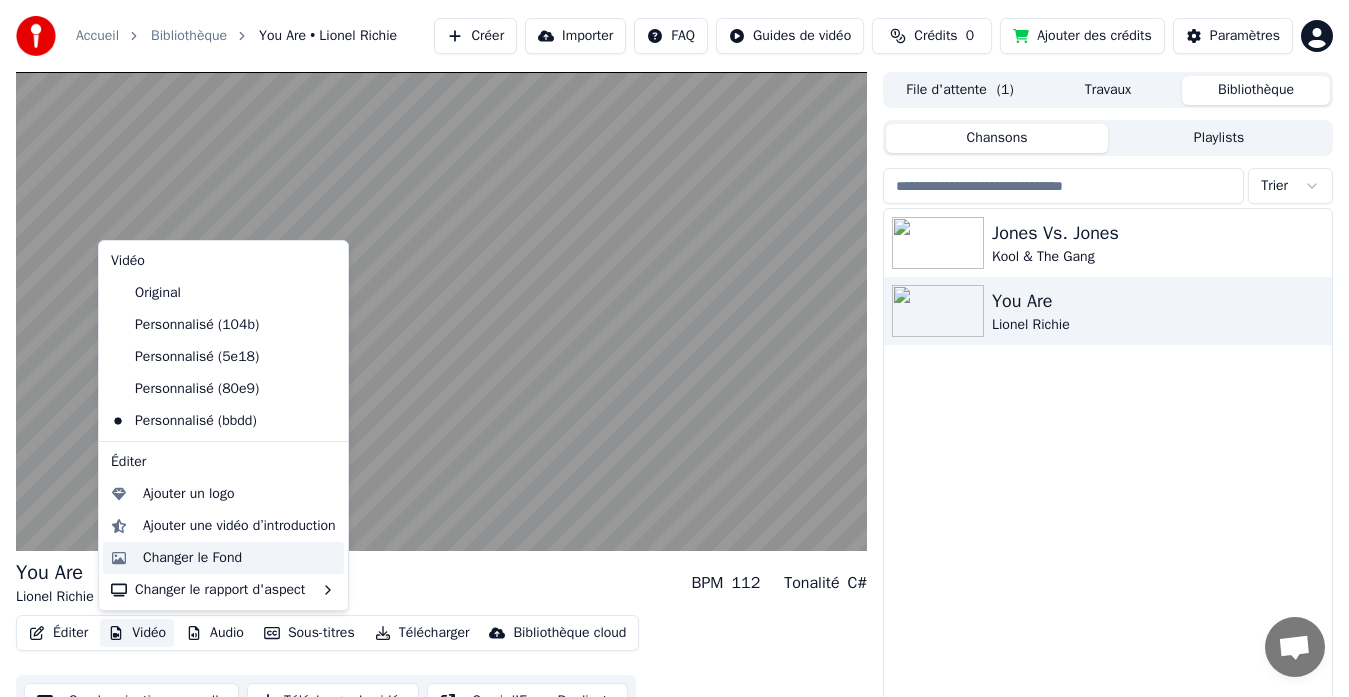 click on "Changer le Fond" at bounding box center (192, 558) 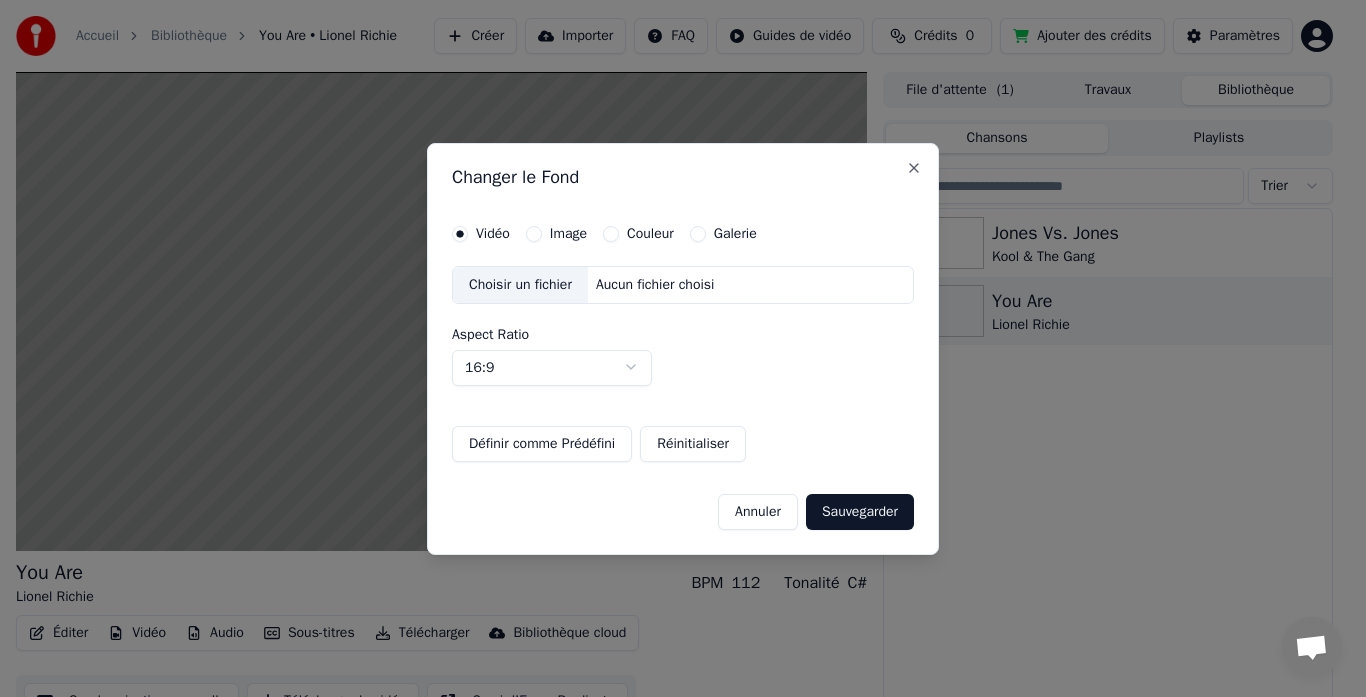 click on "Image" at bounding box center (568, 234) 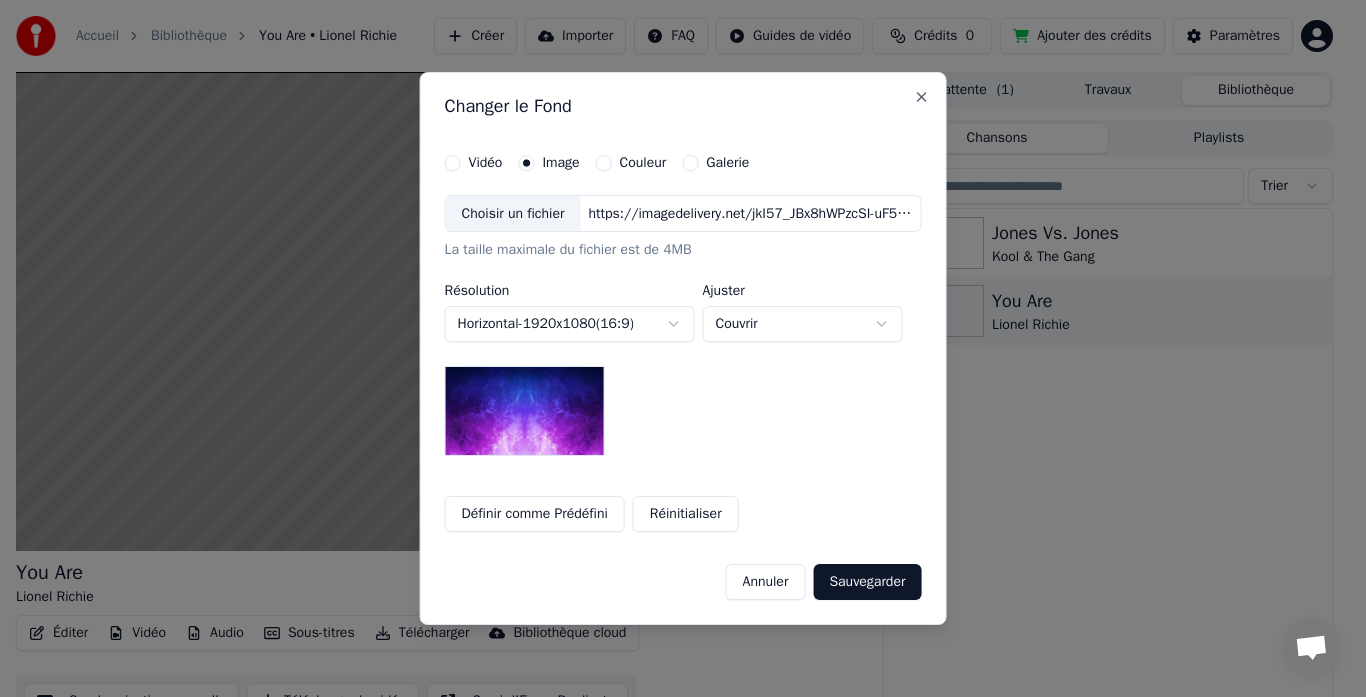click on "https://imagedelivery.net/jkI57_JBx8hWPzcSI-uF5w/c7639807-3f76-4ea5-9112-66e75e03d200/16x9" at bounding box center [750, 214] 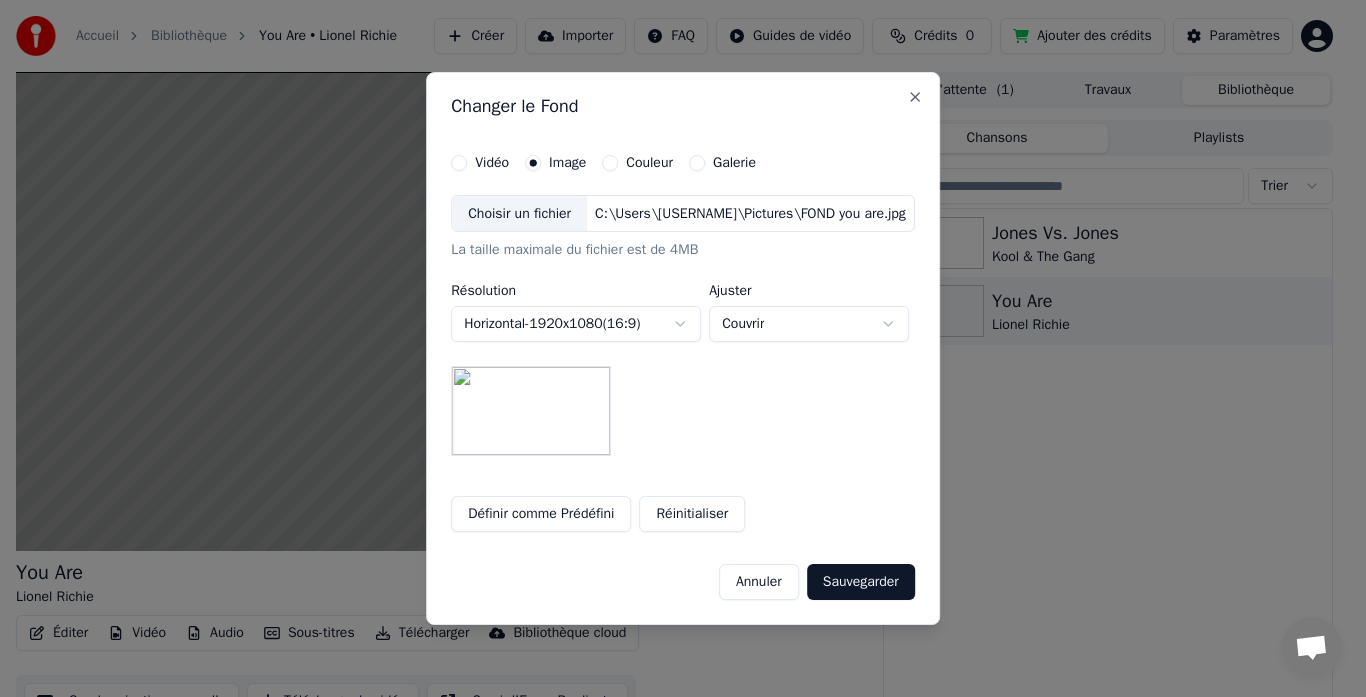 click on "**********" at bounding box center [674, 348] 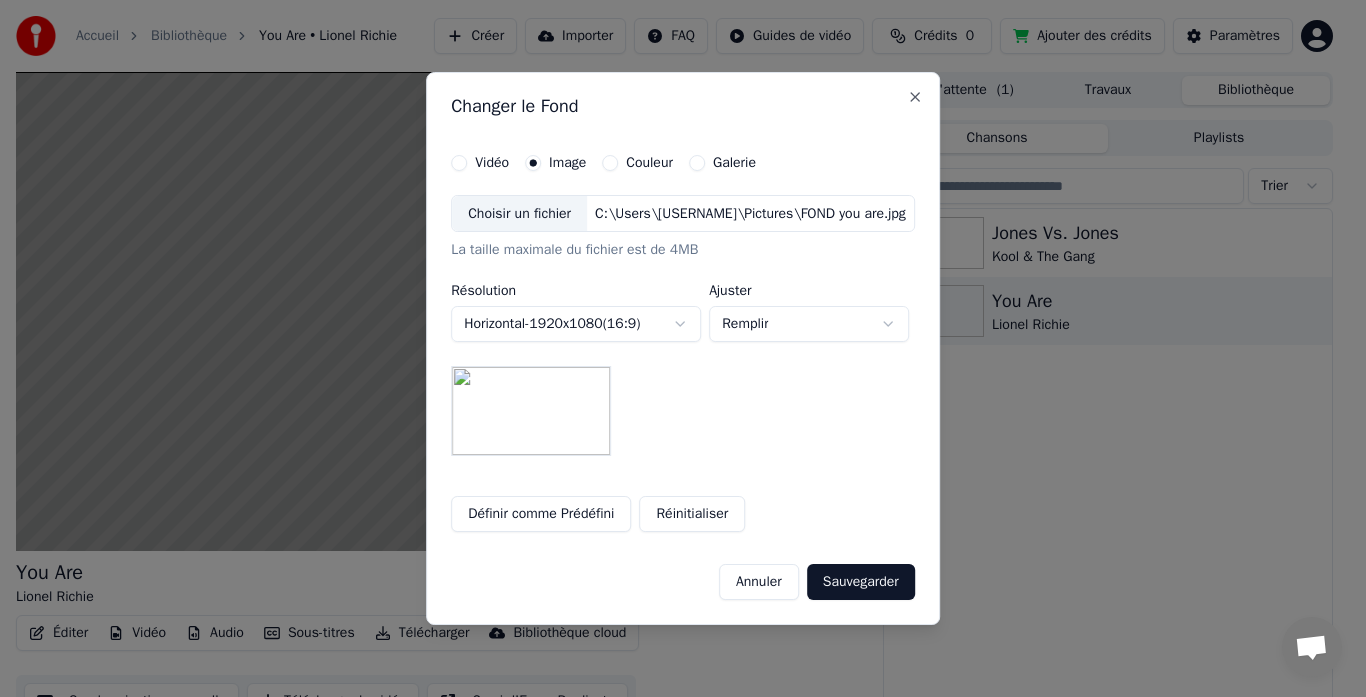 click on "**********" at bounding box center (674, 348) 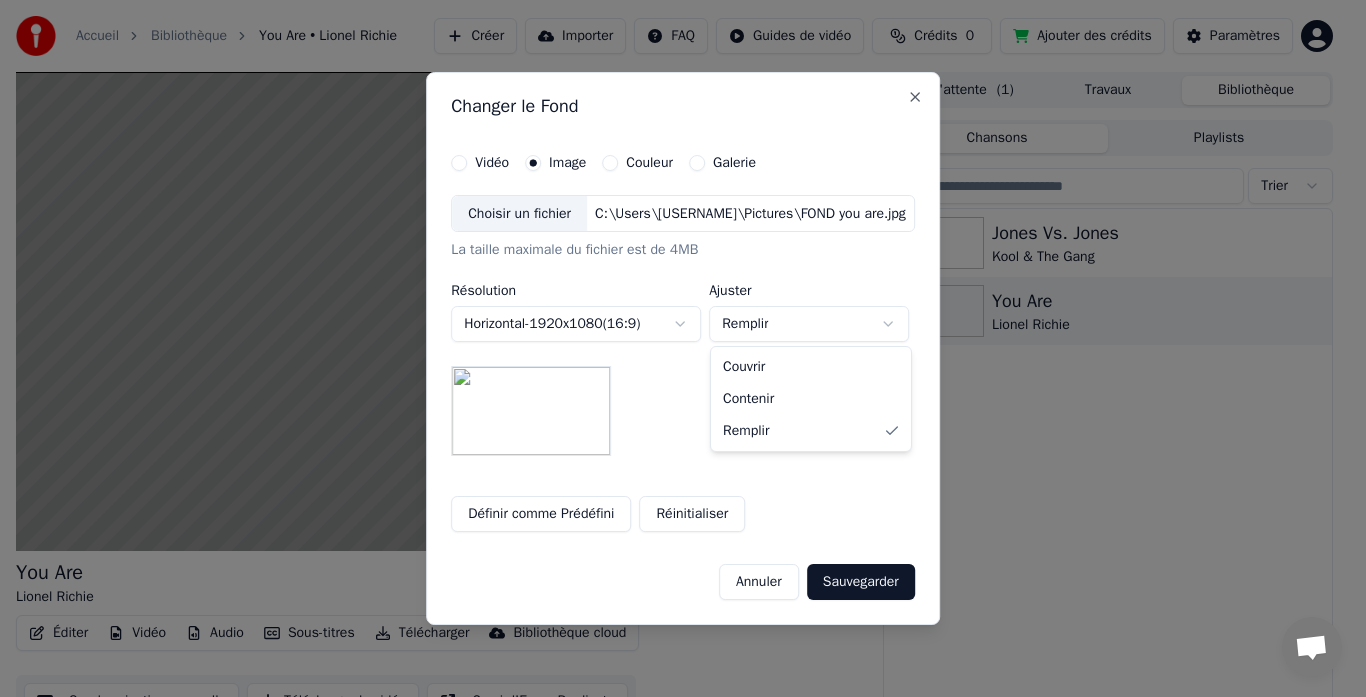 select on "*****" 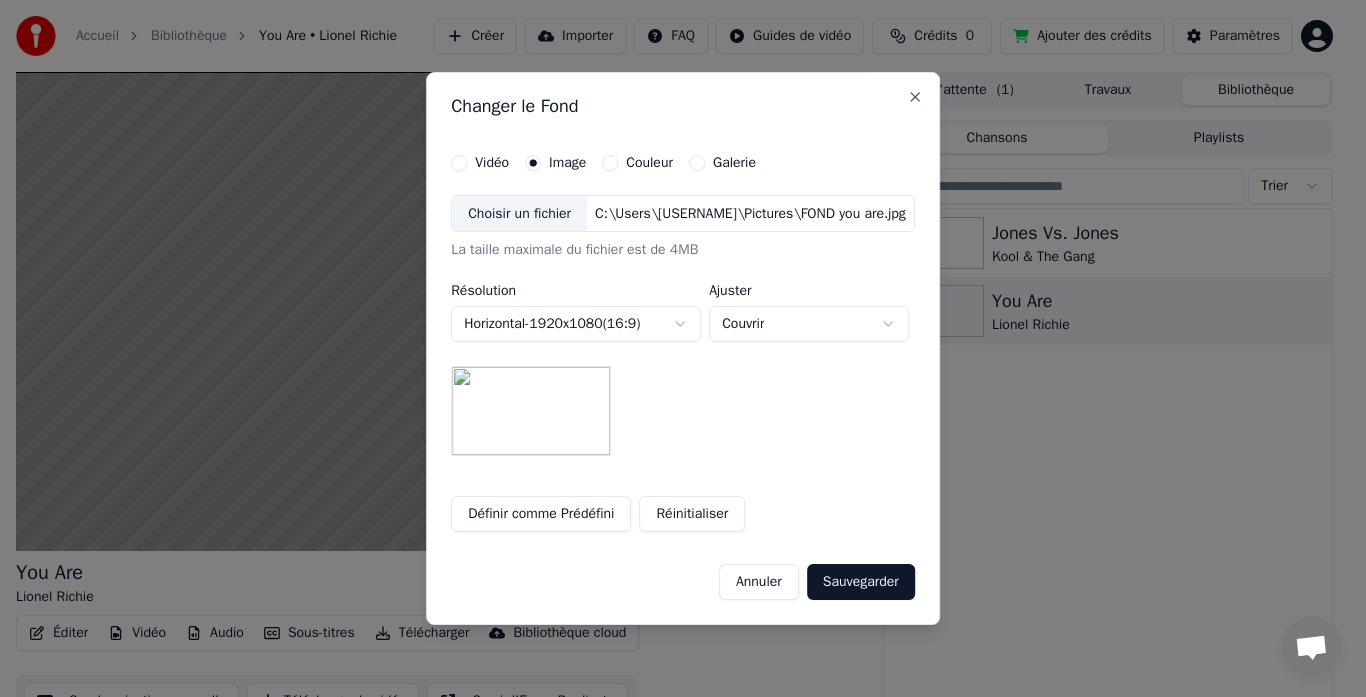 click on "C:\Users\[USERNAME]\Pictures\FOND you are.jpg" at bounding box center (750, 214) 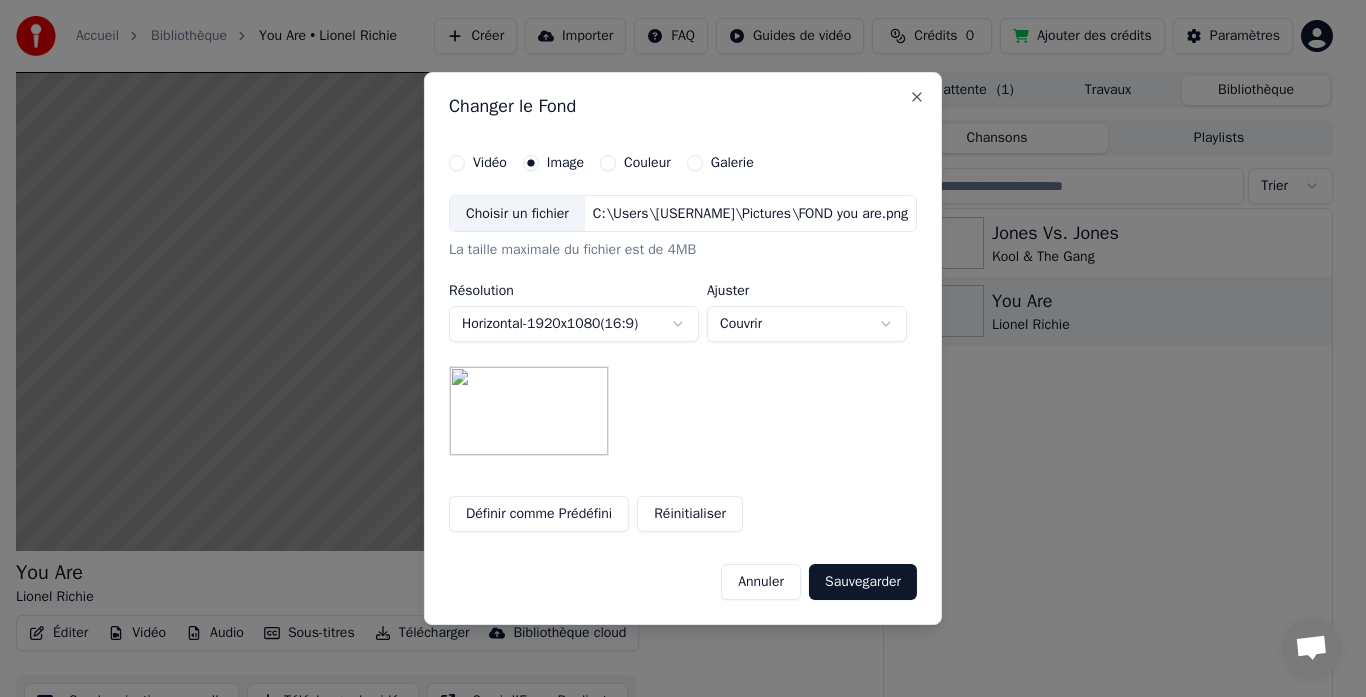 click on "C:\Users\[USERNAME]\Pictures\FOND you are.png" at bounding box center [750, 214] 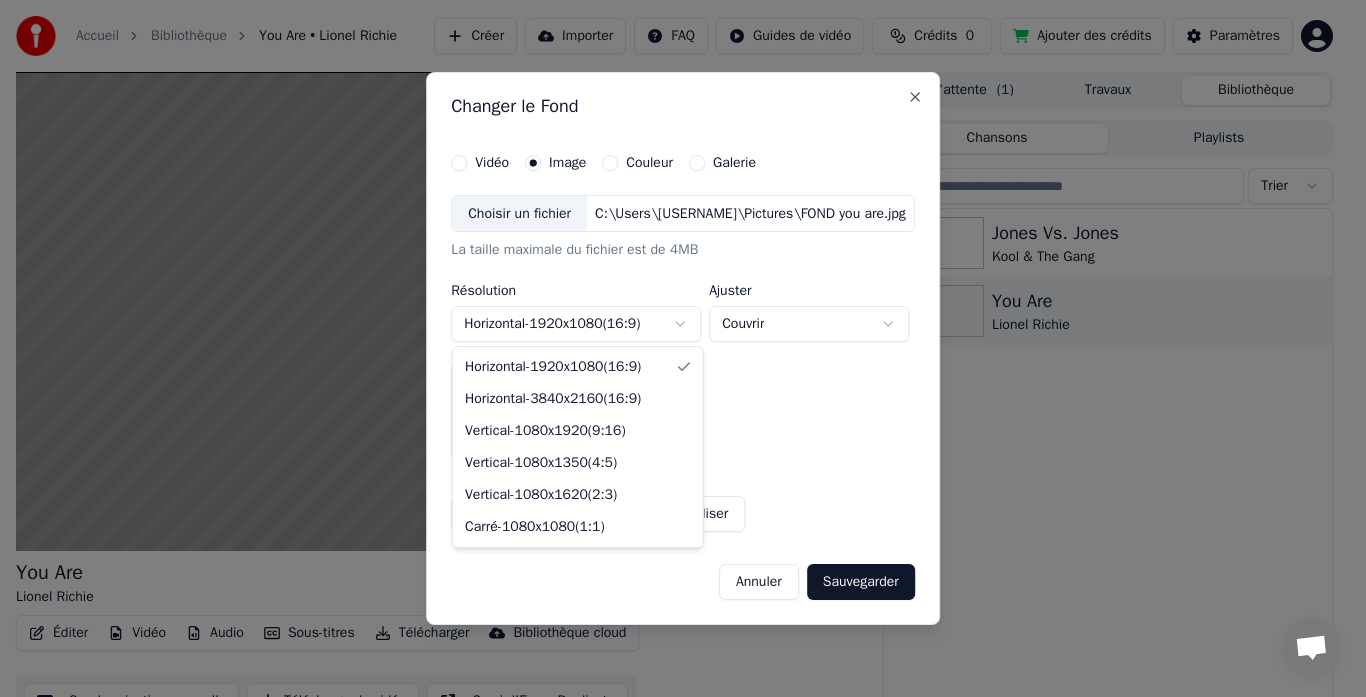 click on "**********" at bounding box center (674, 348) 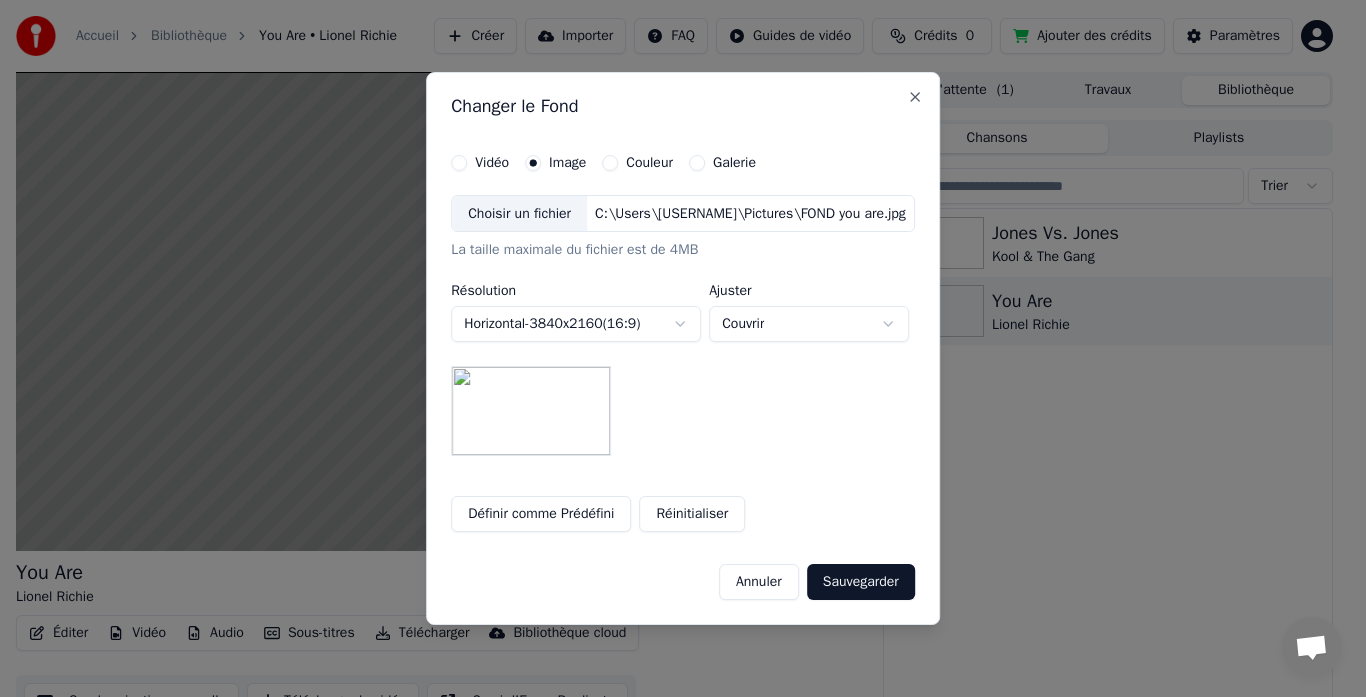 click on "Horizontal  -  3840 x 2160  ( 16 : 9 )" at bounding box center [576, 324] 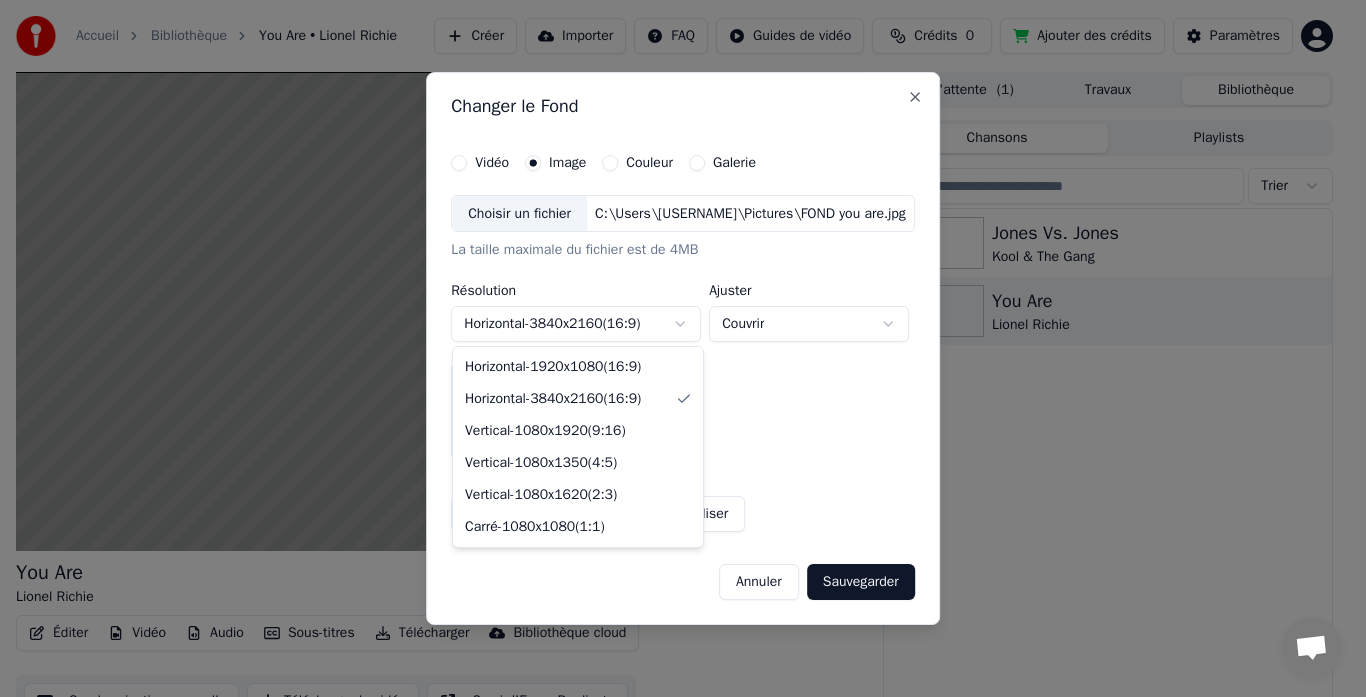 select on "*********" 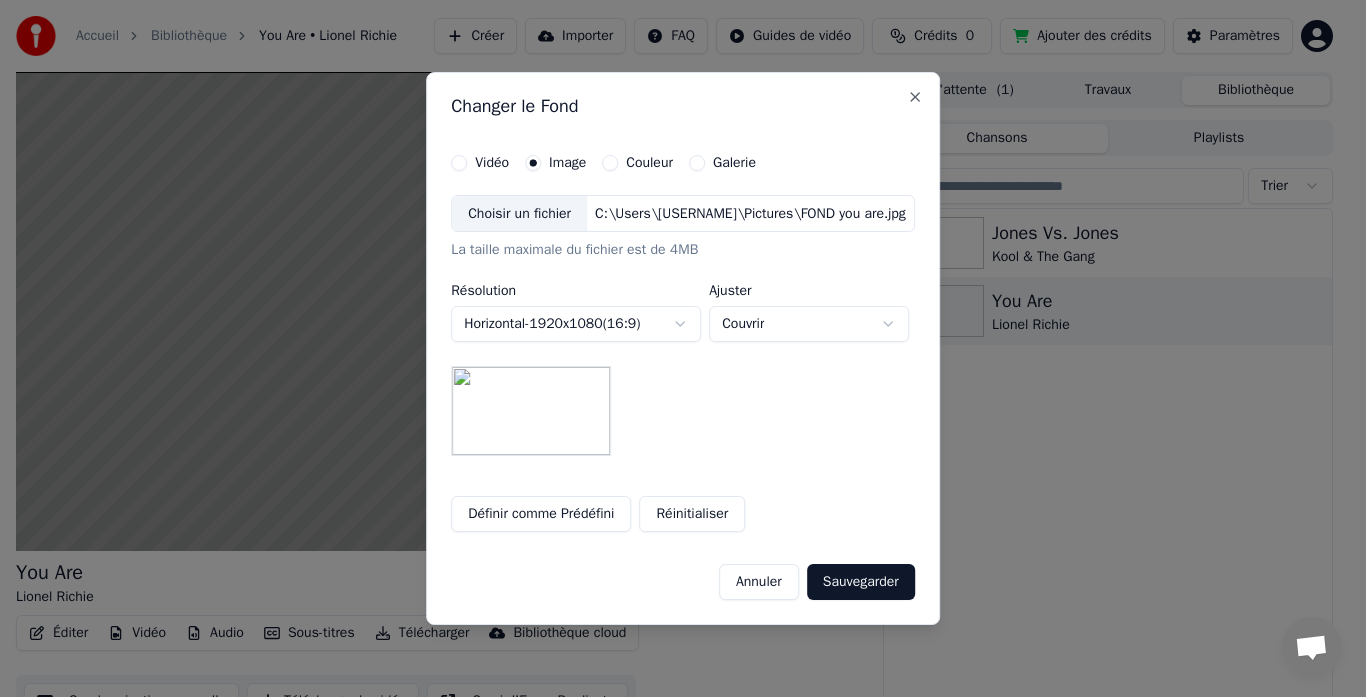 click on "**********" at bounding box center [674, 348] 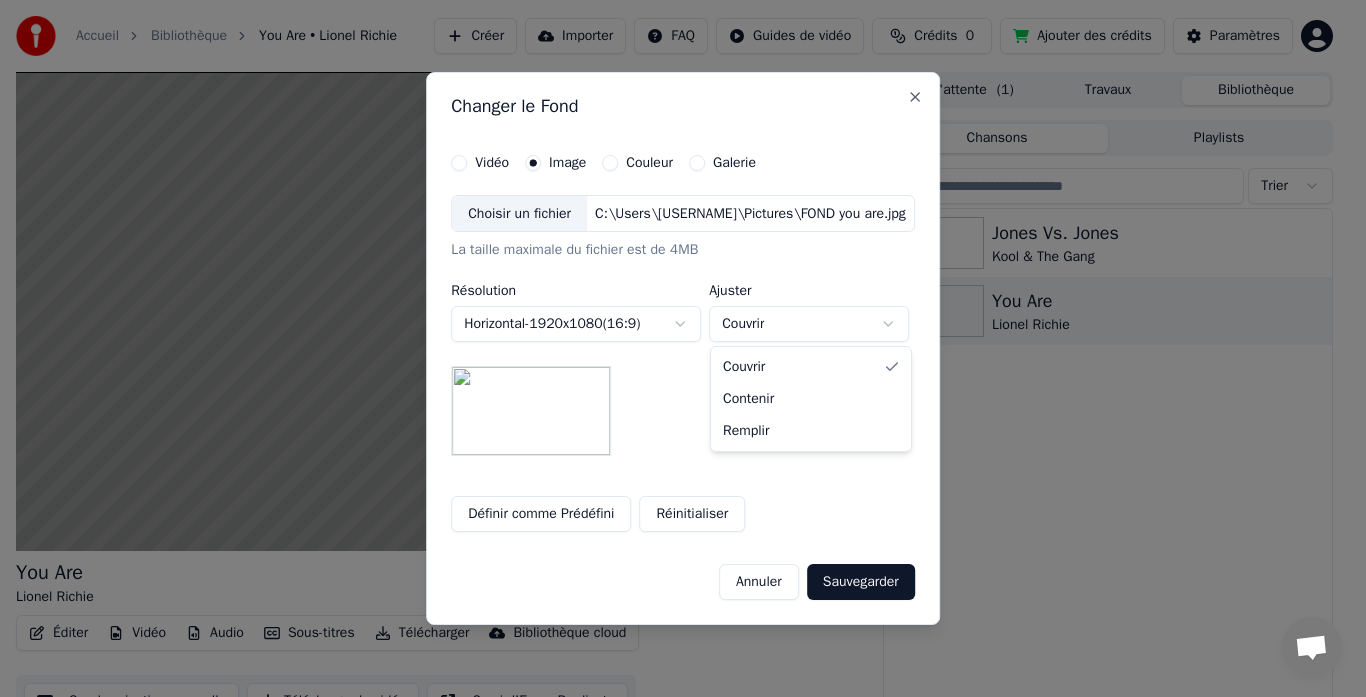 select on "*******" 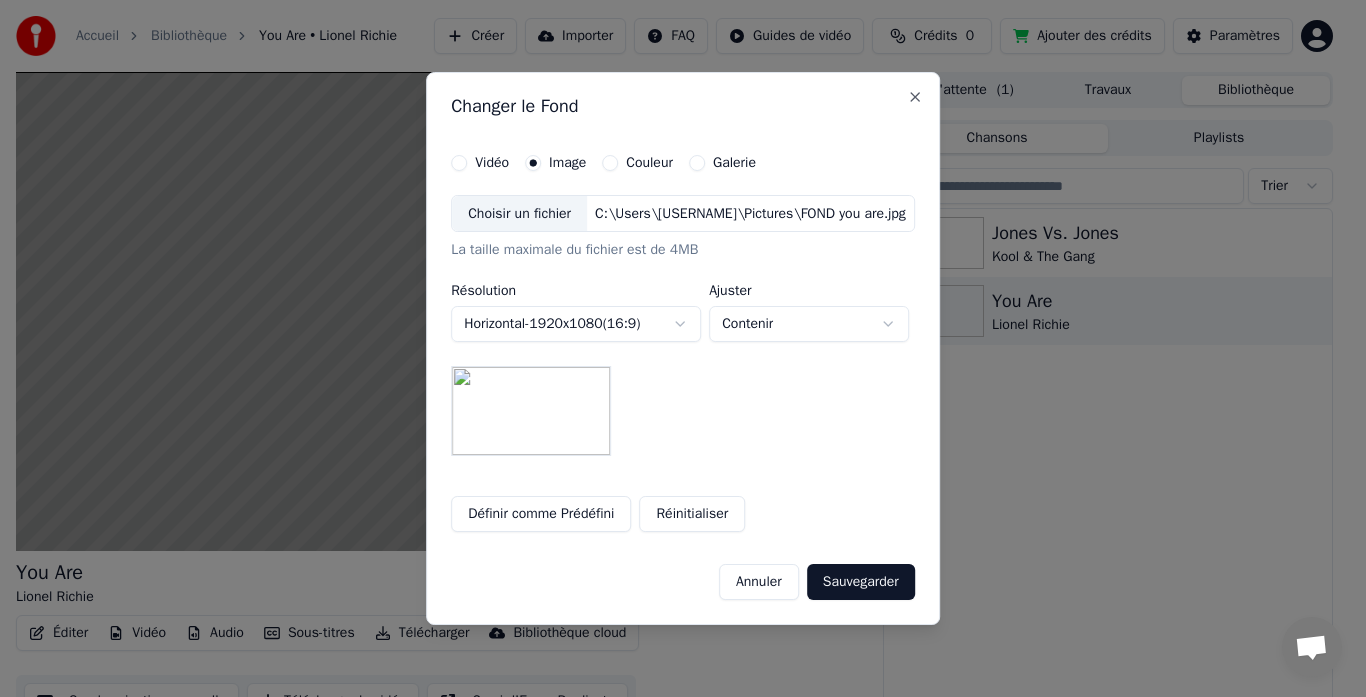 click on "C:\Users\[USERNAME]\Pictures\FOND you are.jpg" at bounding box center (750, 214) 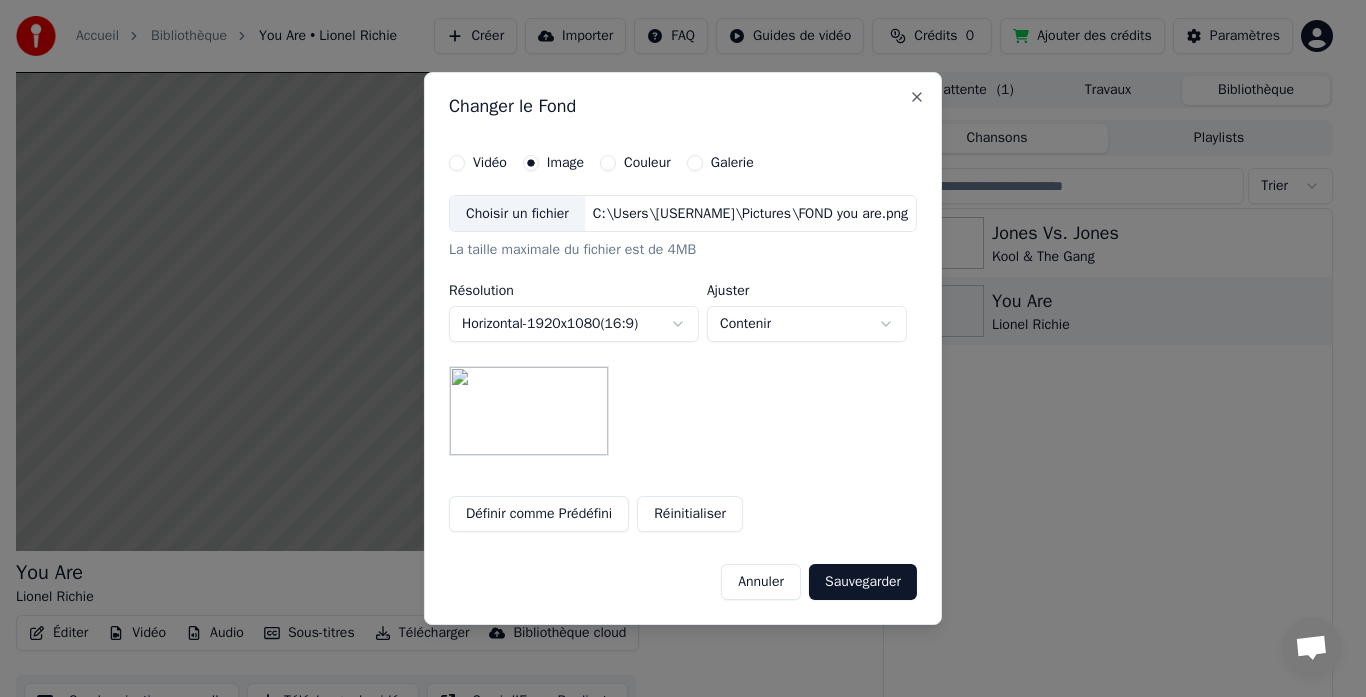 click on "Sauvegarder" at bounding box center (863, 582) 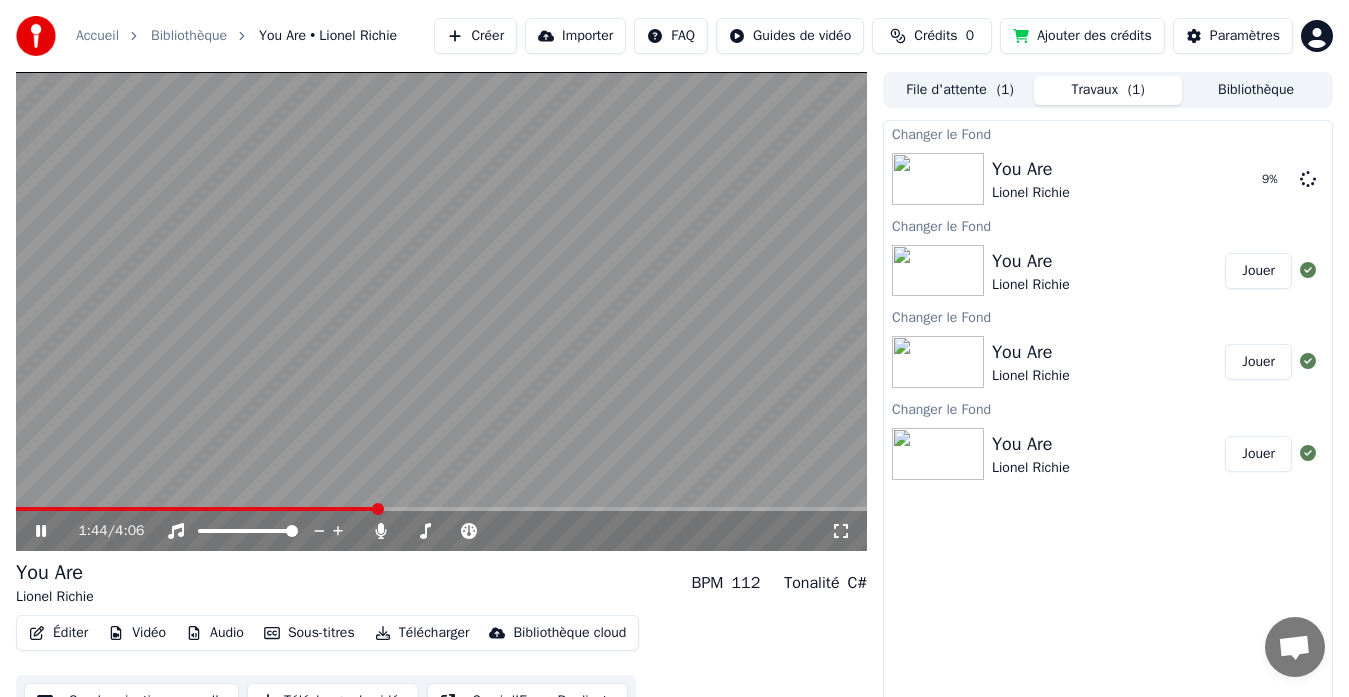 click on "1:44  /  4:06" at bounding box center [441, 531] 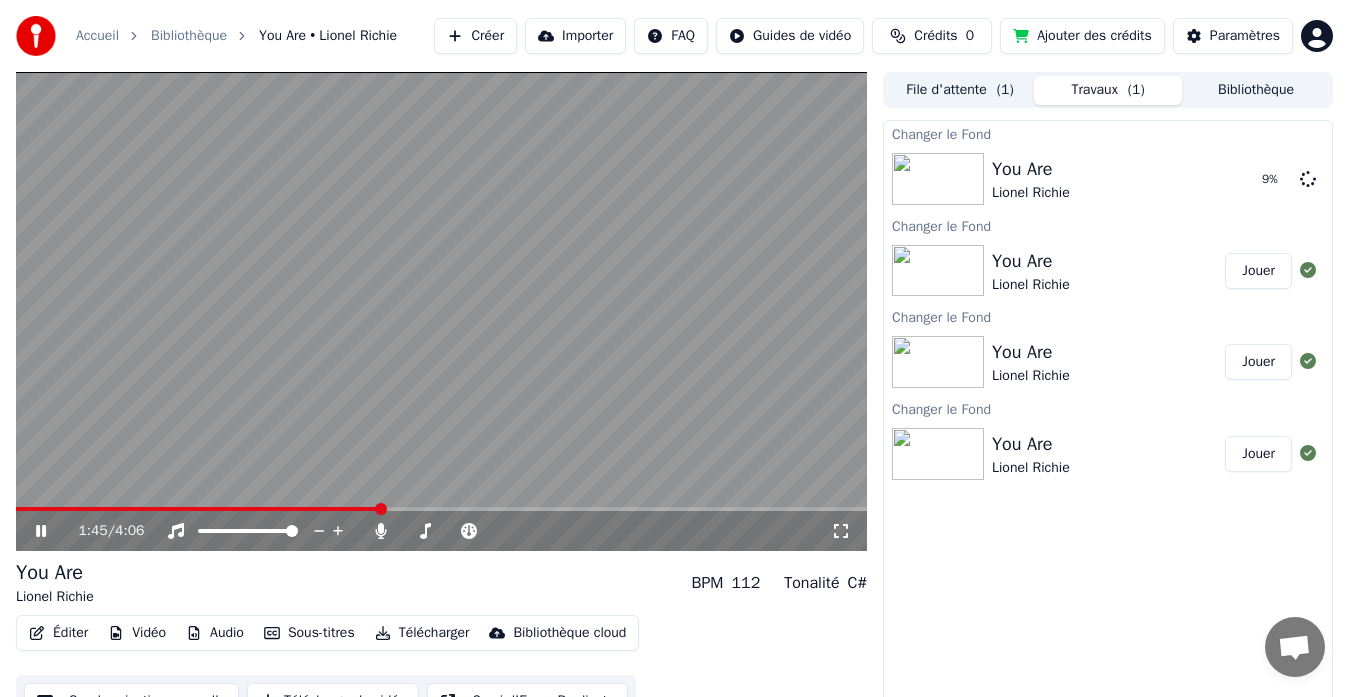 click 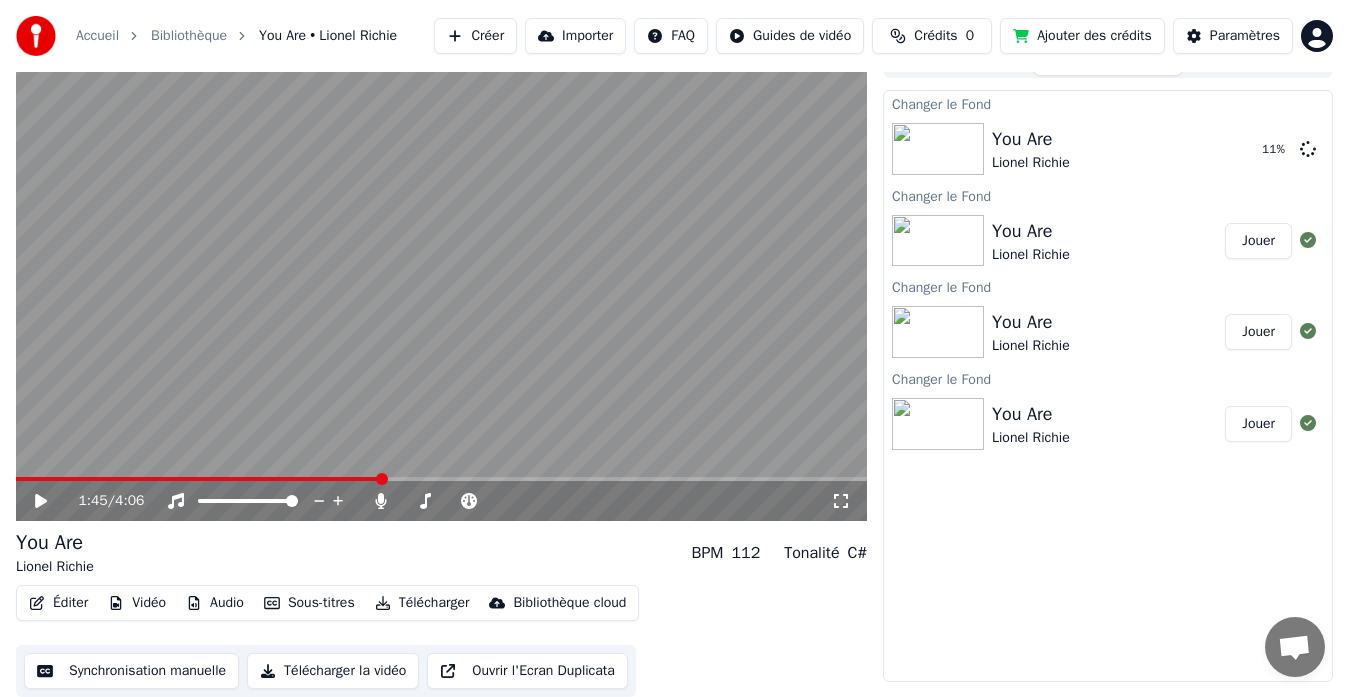 scroll, scrollTop: 0, scrollLeft: 0, axis: both 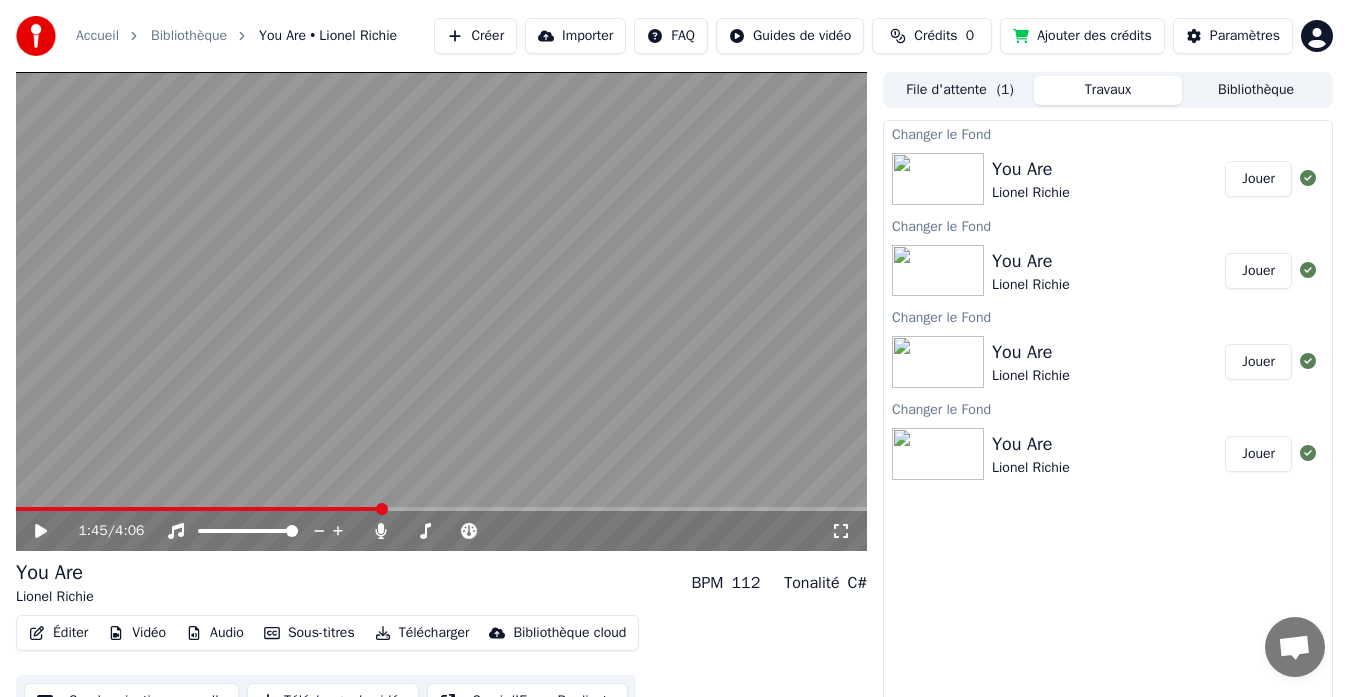 click on "Jouer" at bounding box center [1258, 179] 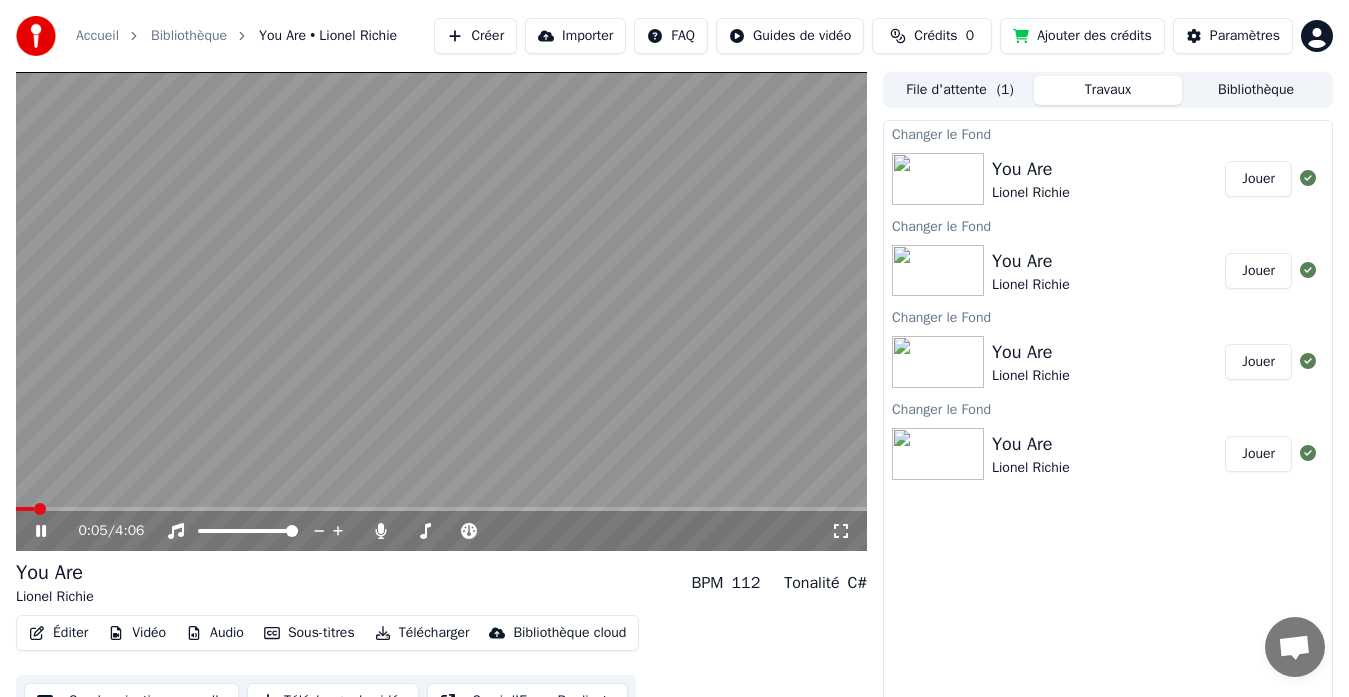 click 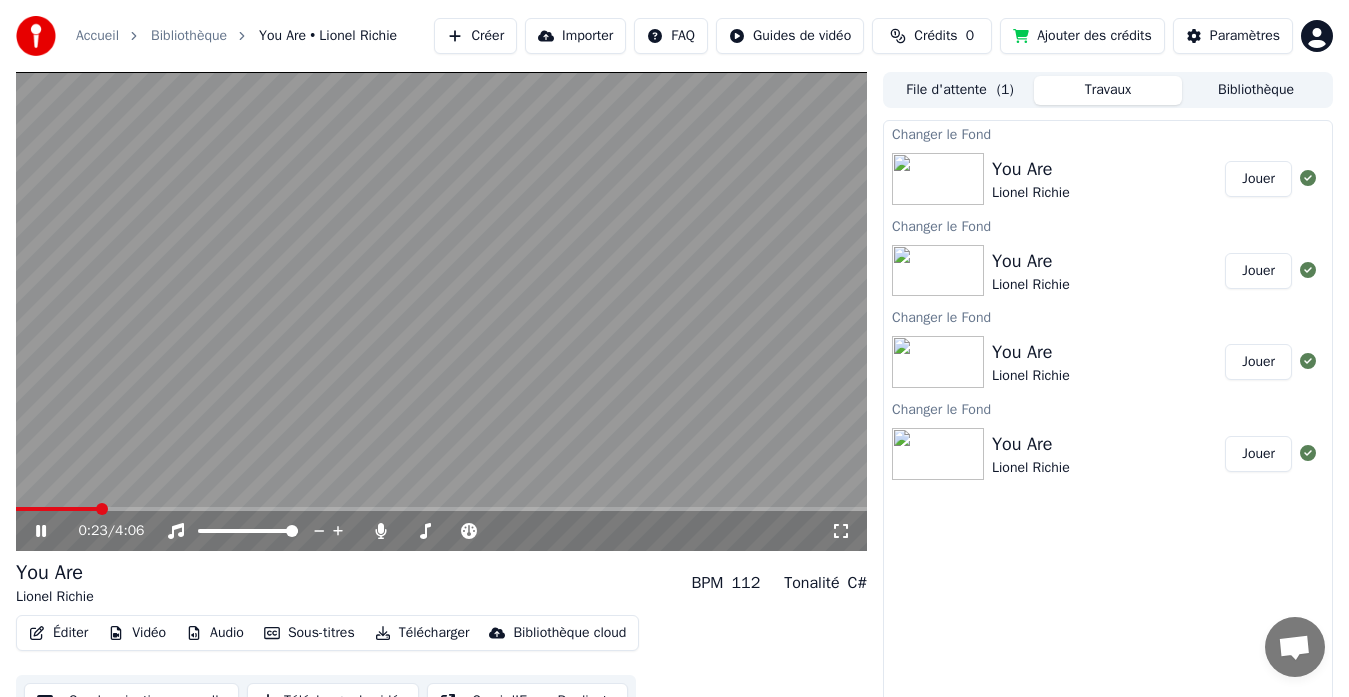 click at bounding box center [441, 311] 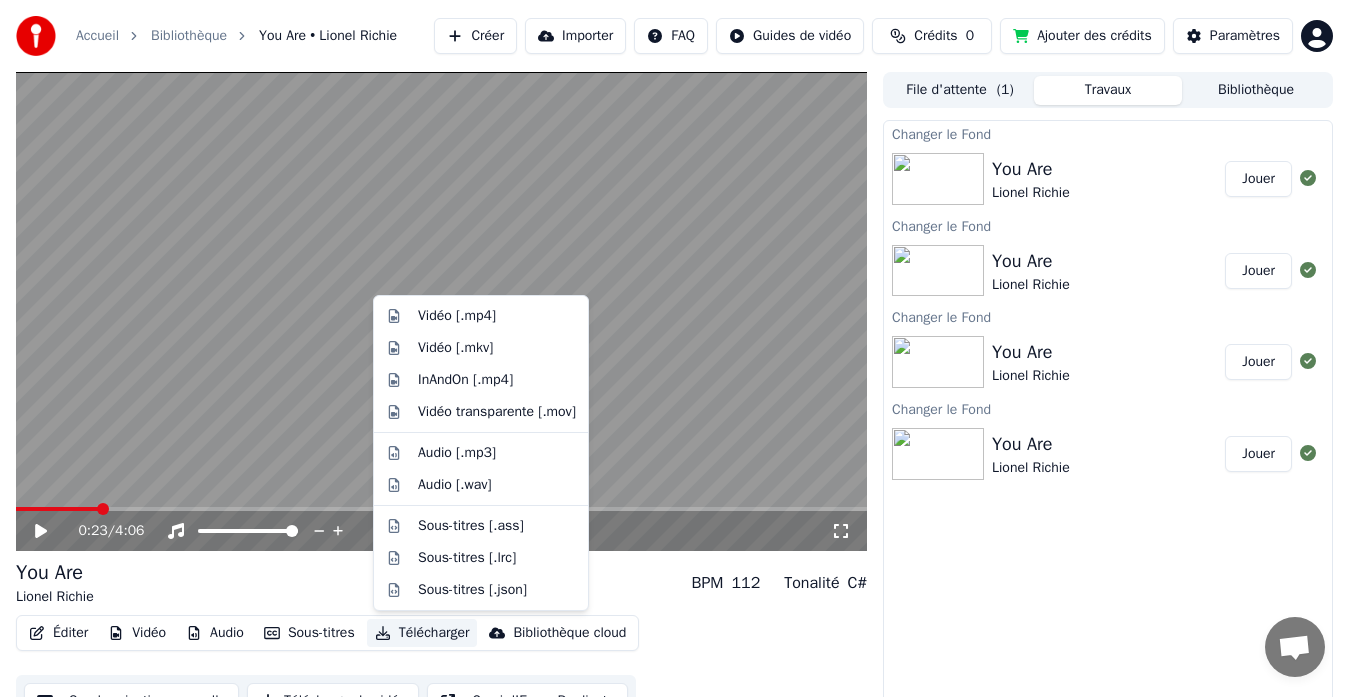 click on "Télécharger" at bounding box center [422, 633] 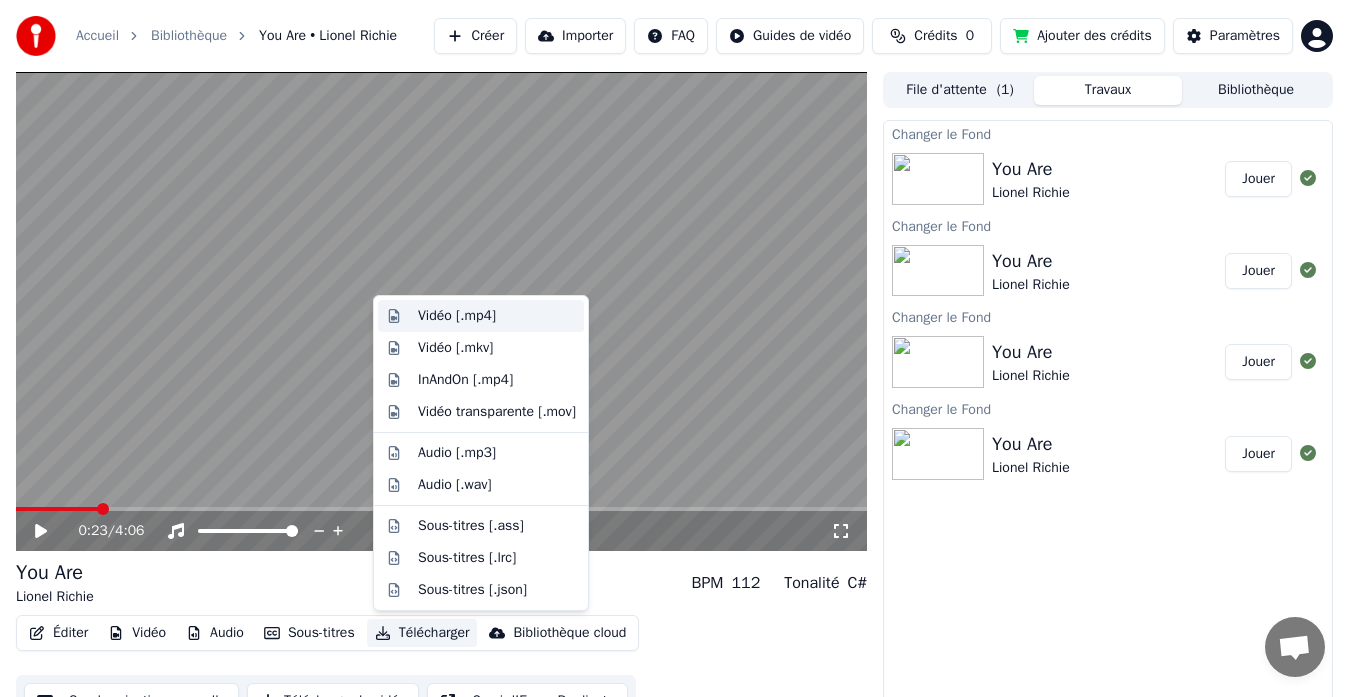 click on "Vidéo [.mp4]" at bounding box center [457, 316] 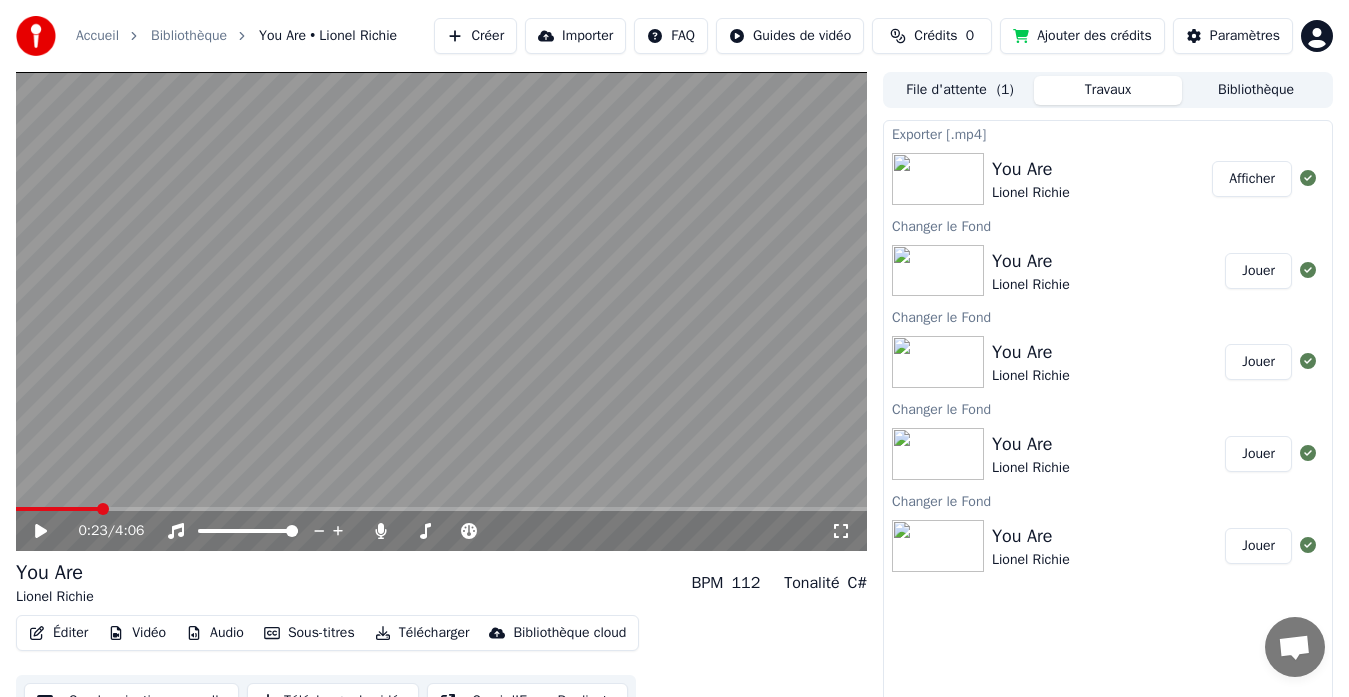 click on "Afficher" at bounding box center (1252, 179) 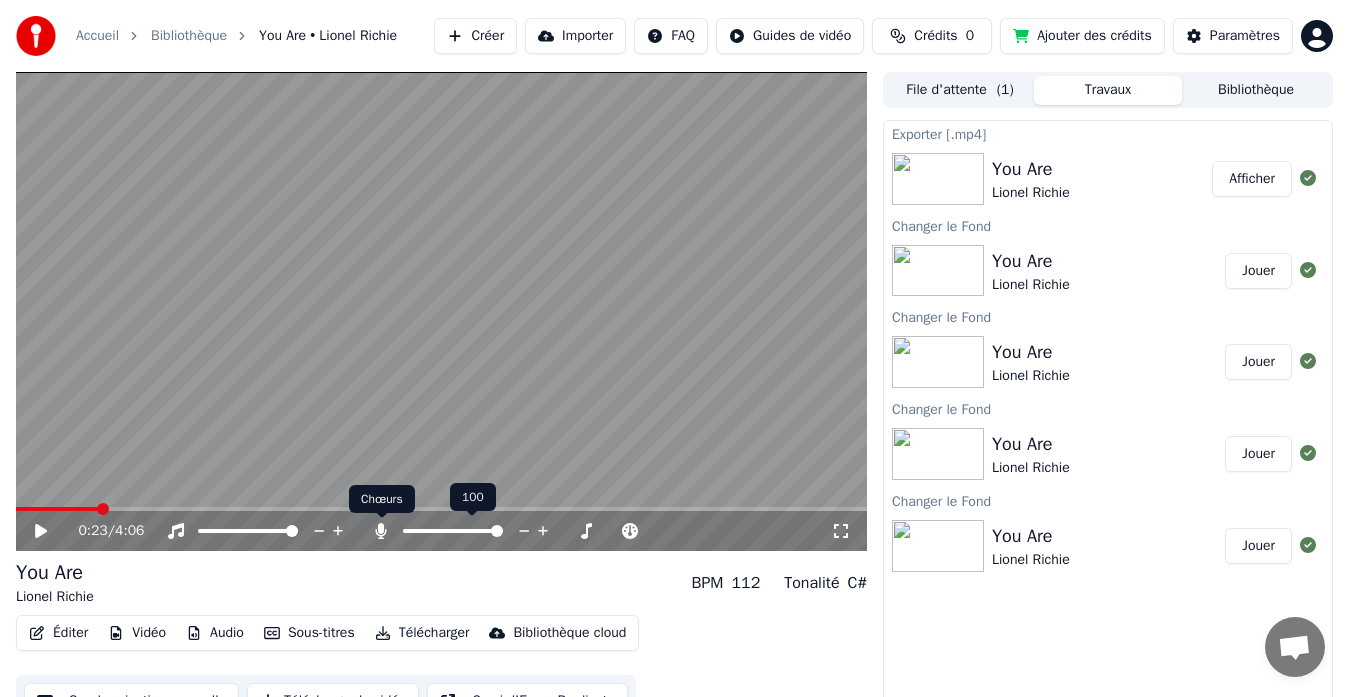 click 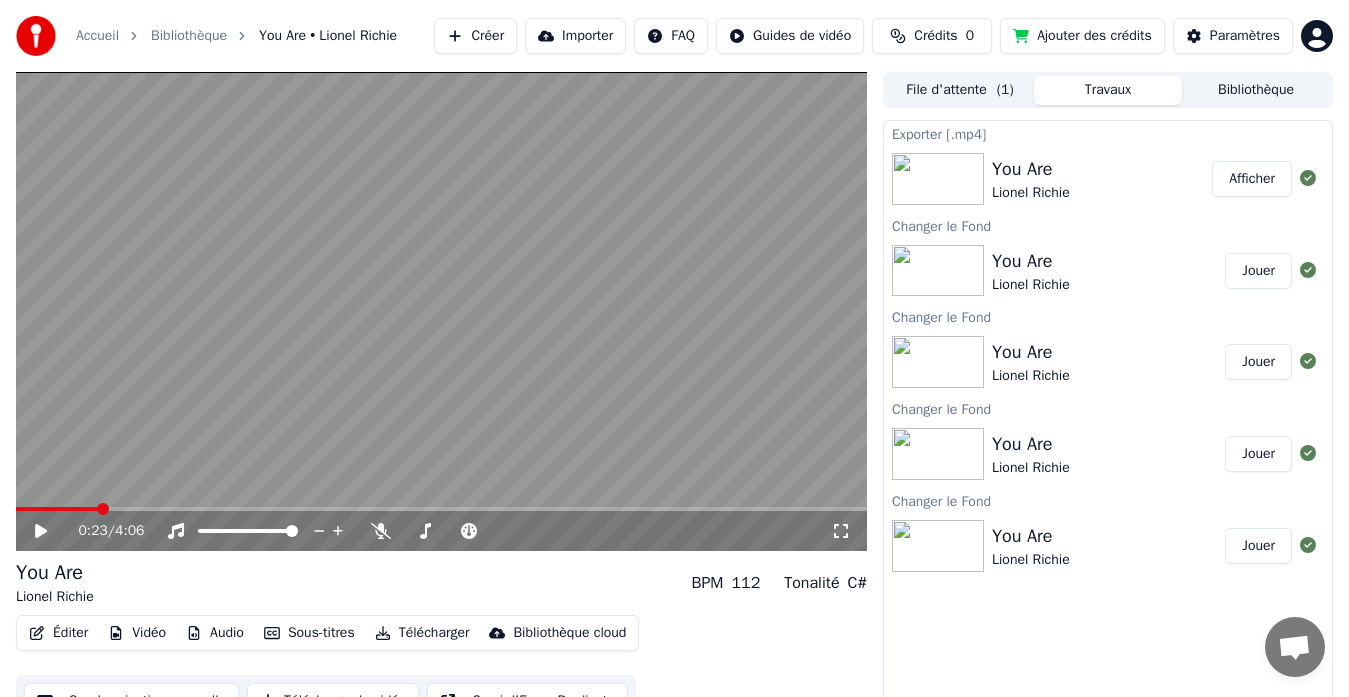 click 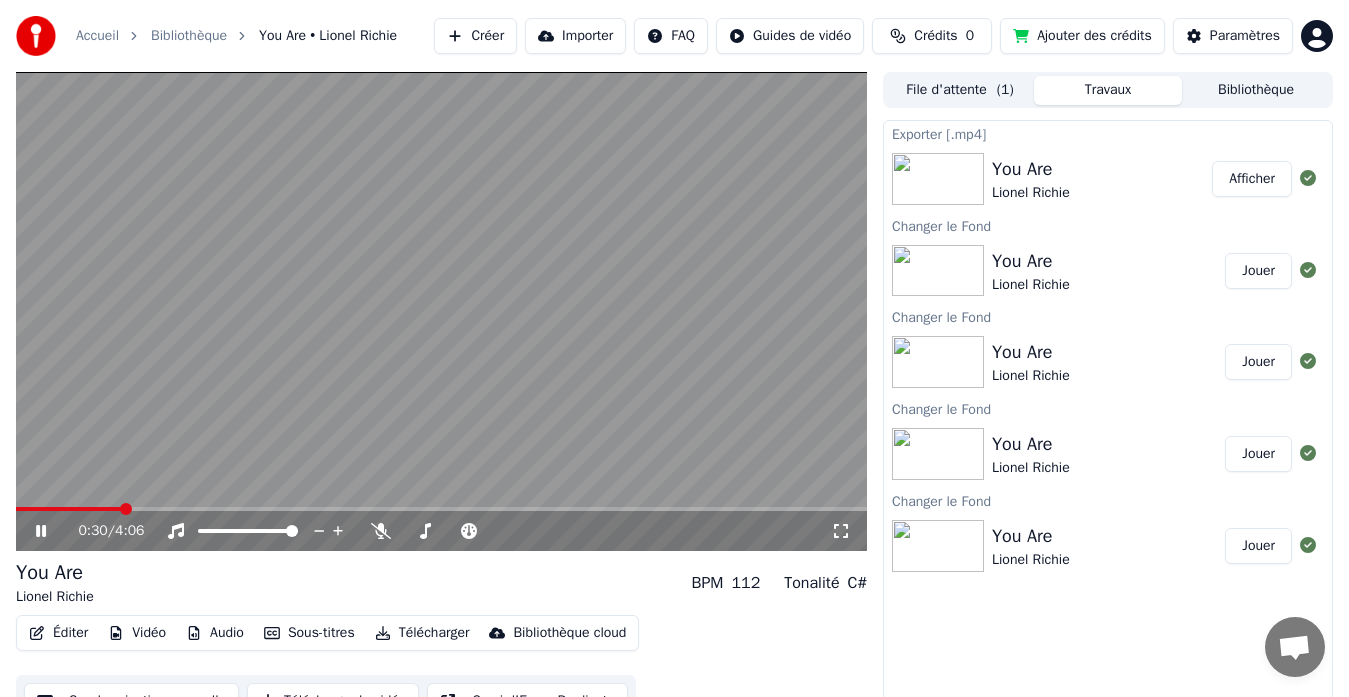 click 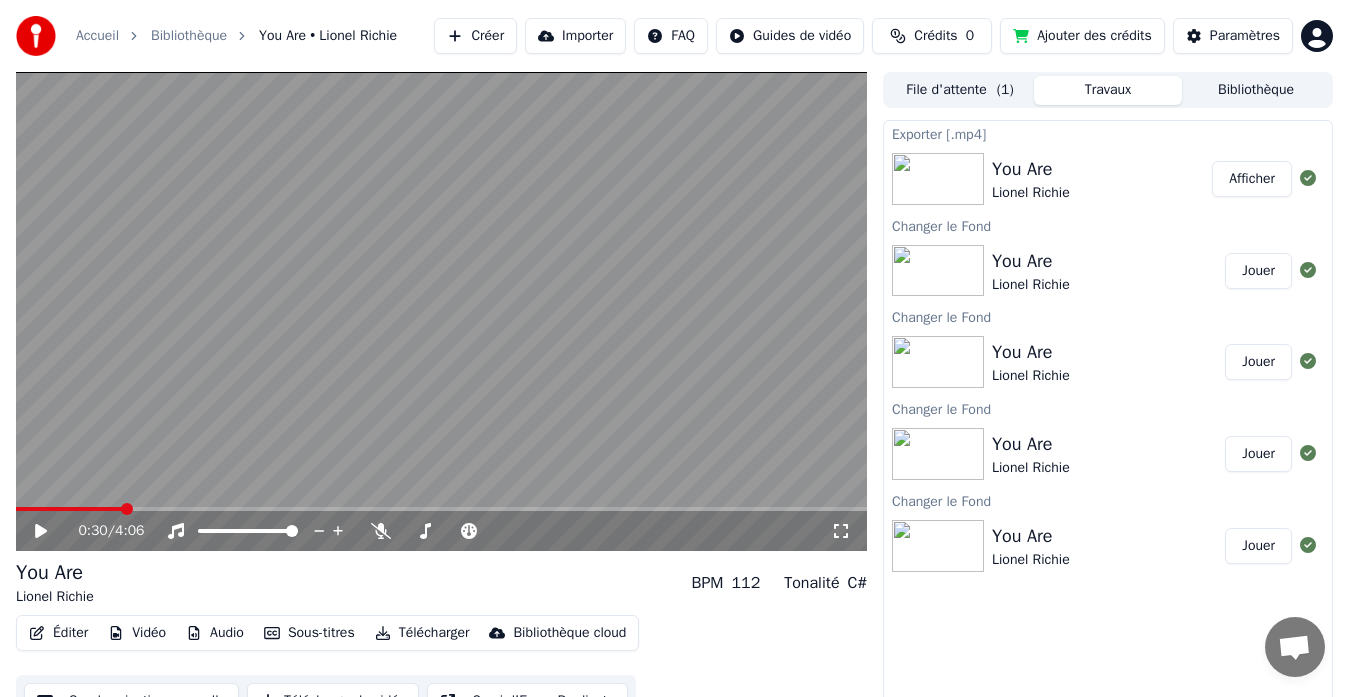 click on "Télécharger" at bounding box center [422, 633] 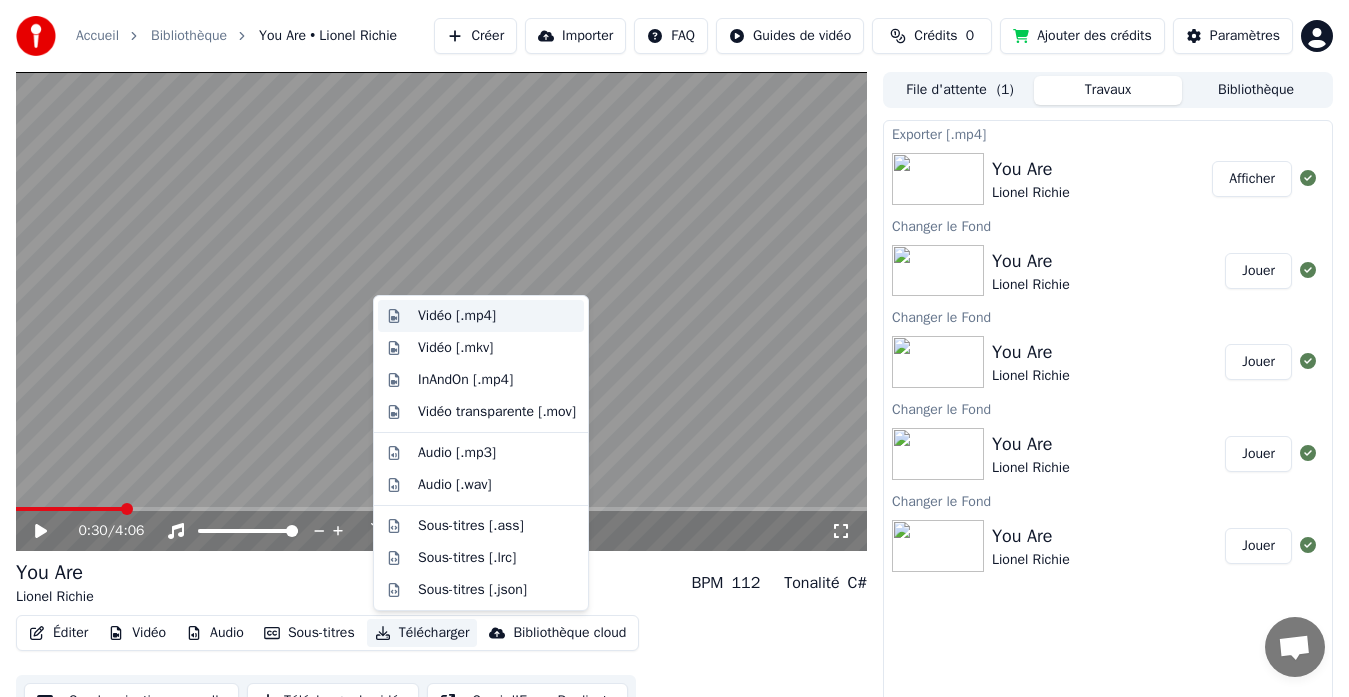 click on "Vidéo [.mp4]" at bounding box center (457, 316) 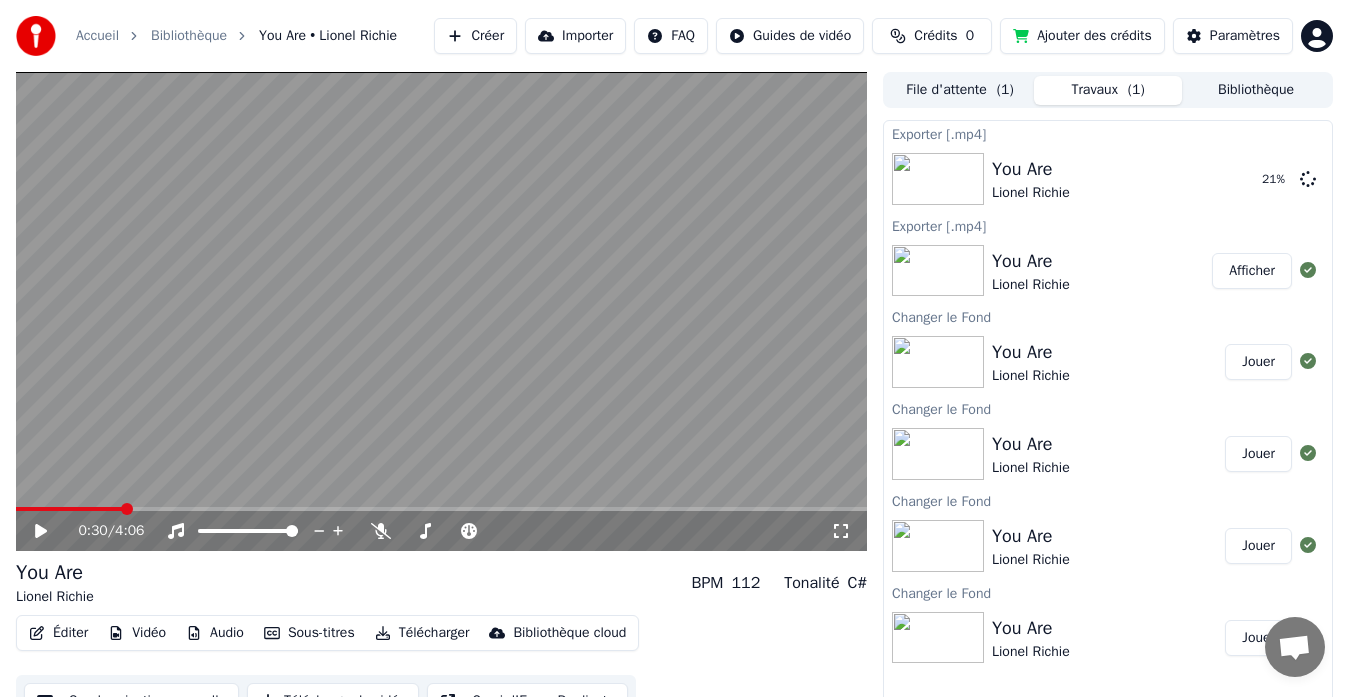 click 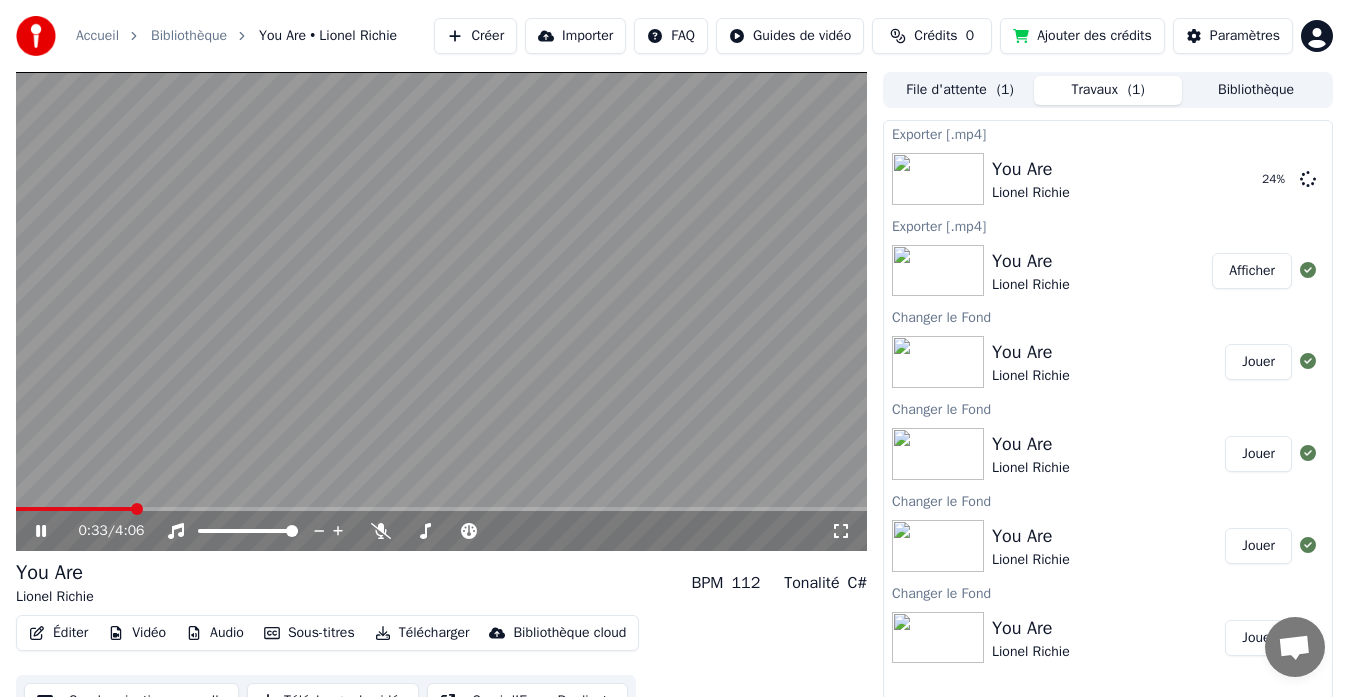 click 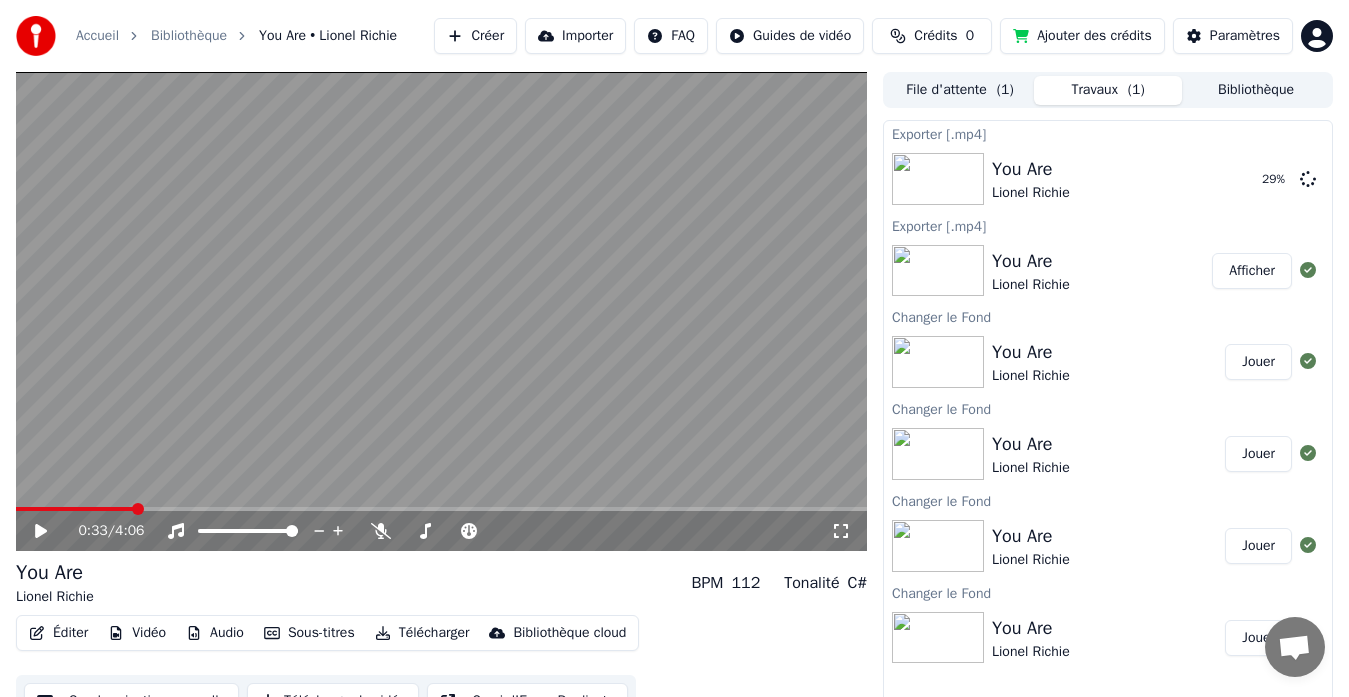 click on "Accueil Bibliothèque You Are • Lionel Richie Créer Importer FAQ Guides de vidéo Crédits 0 Ajouter des crédits Paramètres 0:33 / 4:06 You Are Lionel Richie BPM 112 Tonalité C# Éditer Vidéo Audio Sous-titres Télécharger Bibliothèque cloud Synchronisation manuelle Télécharger la vidéo Ouvrir l'Ecran Duplicata File d'attente ( 1 ) Travaux ( 1 ) Bibliothèque Exporter [.mp4] You Are Lionel Richie 29 % Exporter [.mp4] You Are Lionel Richie Afficher Changer le Fond You Are Lionel Richie Jouer Changer le Fond You Are Lionel Richie Jouer Changer le Fond You Are Lionel Richie Jouer Changer le Fond You Are Lionel Richie Jouer" at bounding box center (674, 348) 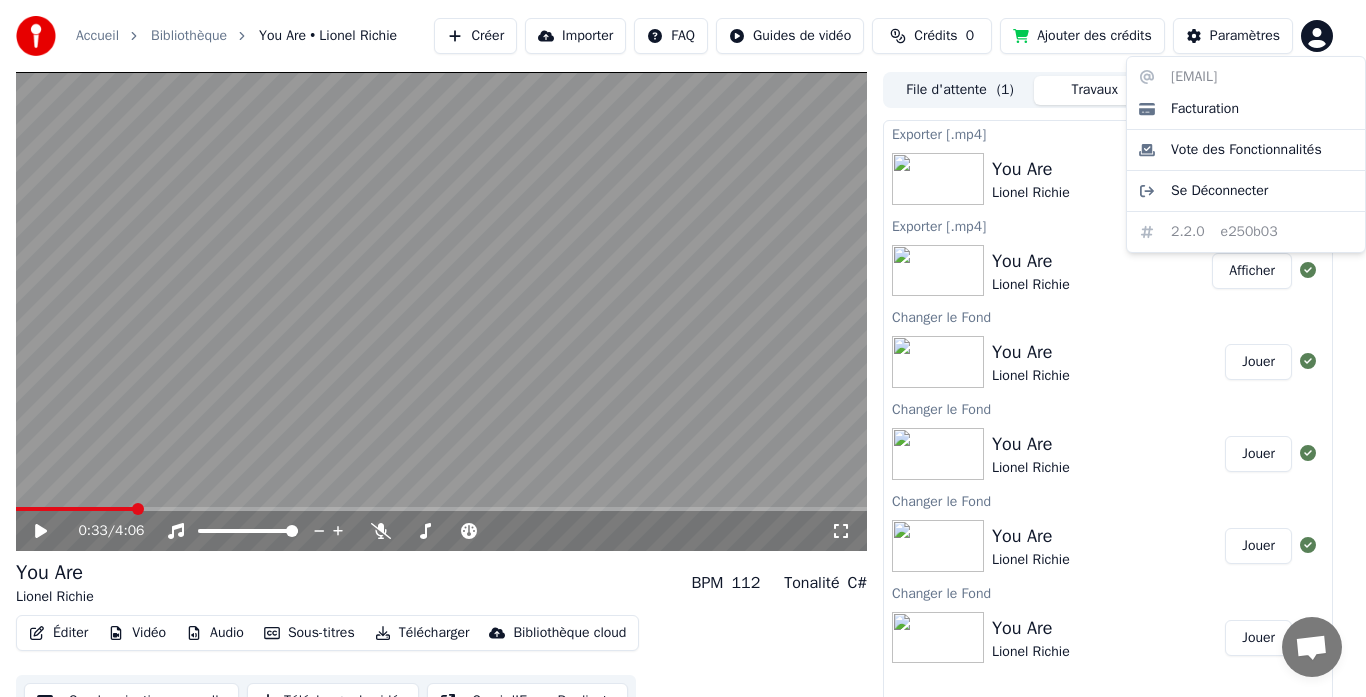 click on "Accueil Bibliothèque You Are • Lionel Richie Créer Importer FAQ Guides de vidéo Crédits 0 Ajouter des crédits Paramètres 0:33 / 4:06 You Are Lionel Richie BPM 112 Tonalité C# Éditer Vidéo Audio Sous-titres Télécharger Bibliothèque cloud Synchronisation manuelle Télécharger la vidéo Ouvrir l'Ecran Duplicata File d'attente ( 1 ) Travaux ( 1 ) Bibliothèque Exporter [.mp4] You Are Lionel Richie 55 % Exporter [.mp4] You Are Lionel Richie Afficher Changer le Fond You Are Lionel Richie Jouer Changer le Fond You Are Lionel Richie Jouer Changer le Fond You Are Lionel Richie Jouer Changer le Fond You Are Lionel Richie Jouer [EMAIL] Facturation Vote des Fonctionnalités Se Déconnecter 2.2.0 e250b03" at bounding box center (683, 348) 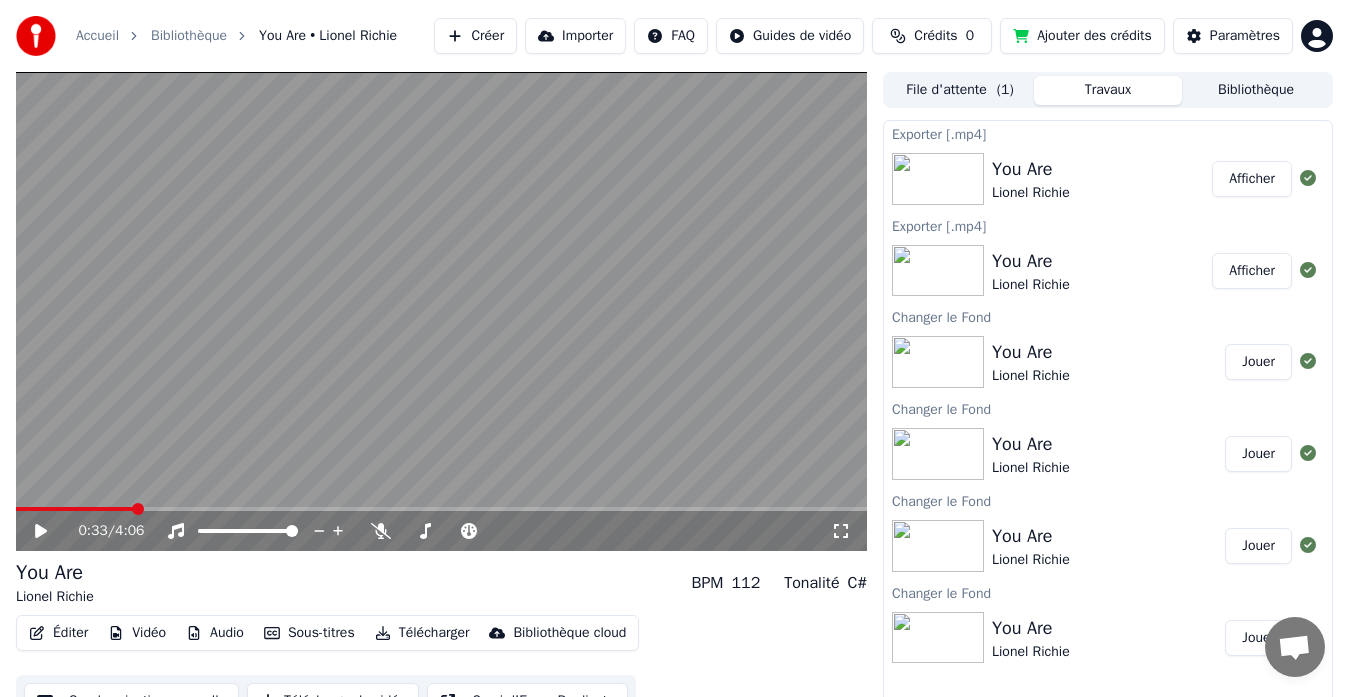 click on "Afficher" at bounding box center [1252, 179] 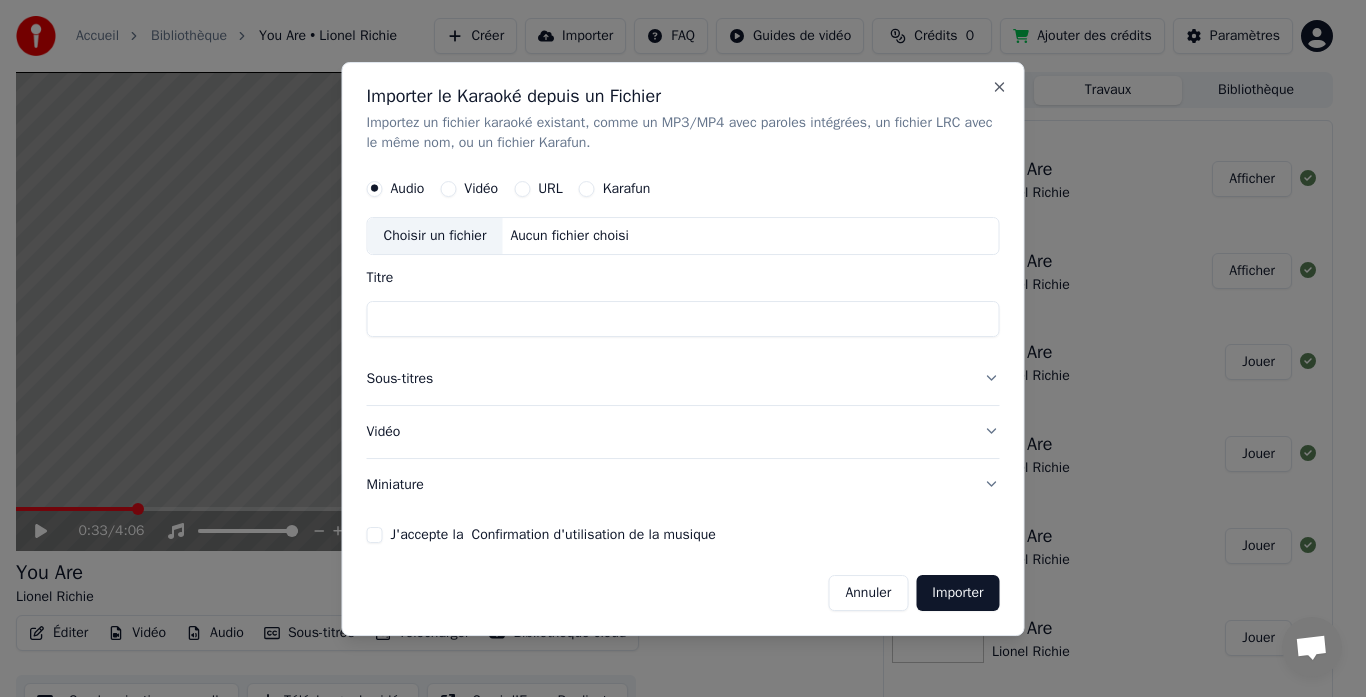 click on "Vidéo" at bounding box center [481, 189] 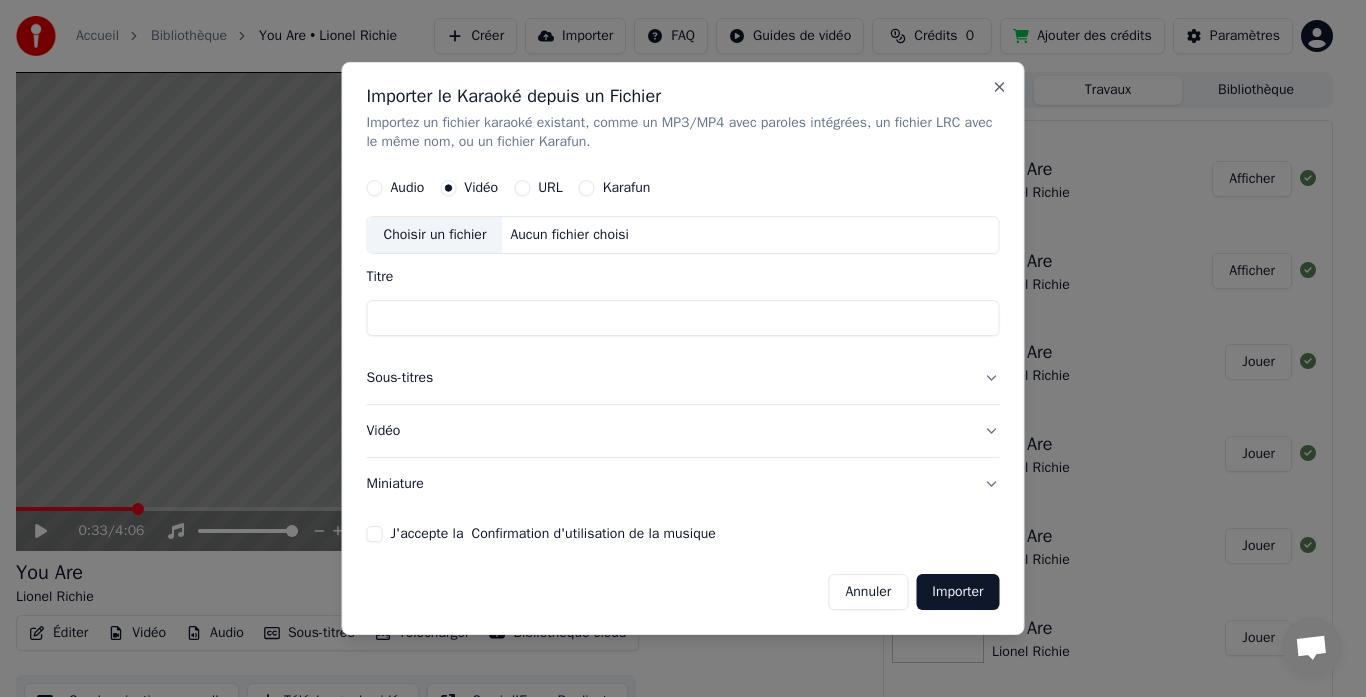 click on "Aucun fichier choisi" at bounding box center (569, 236) 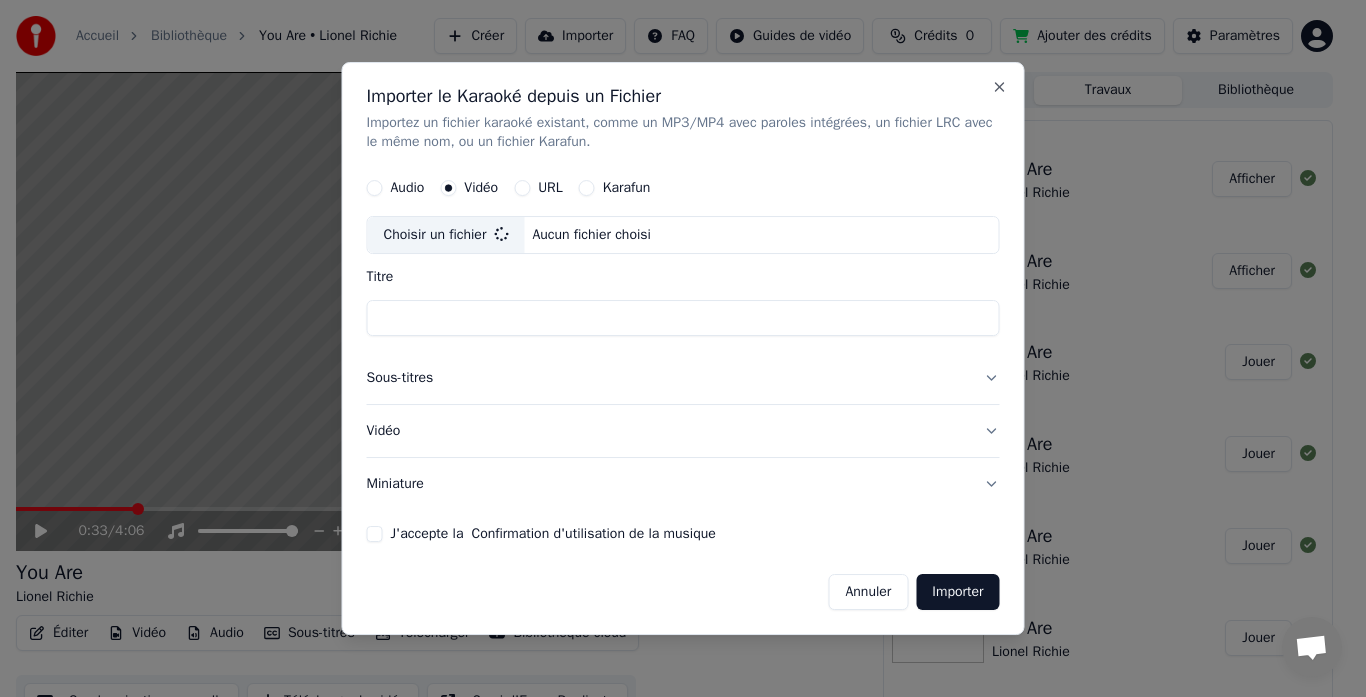 type on "**********" 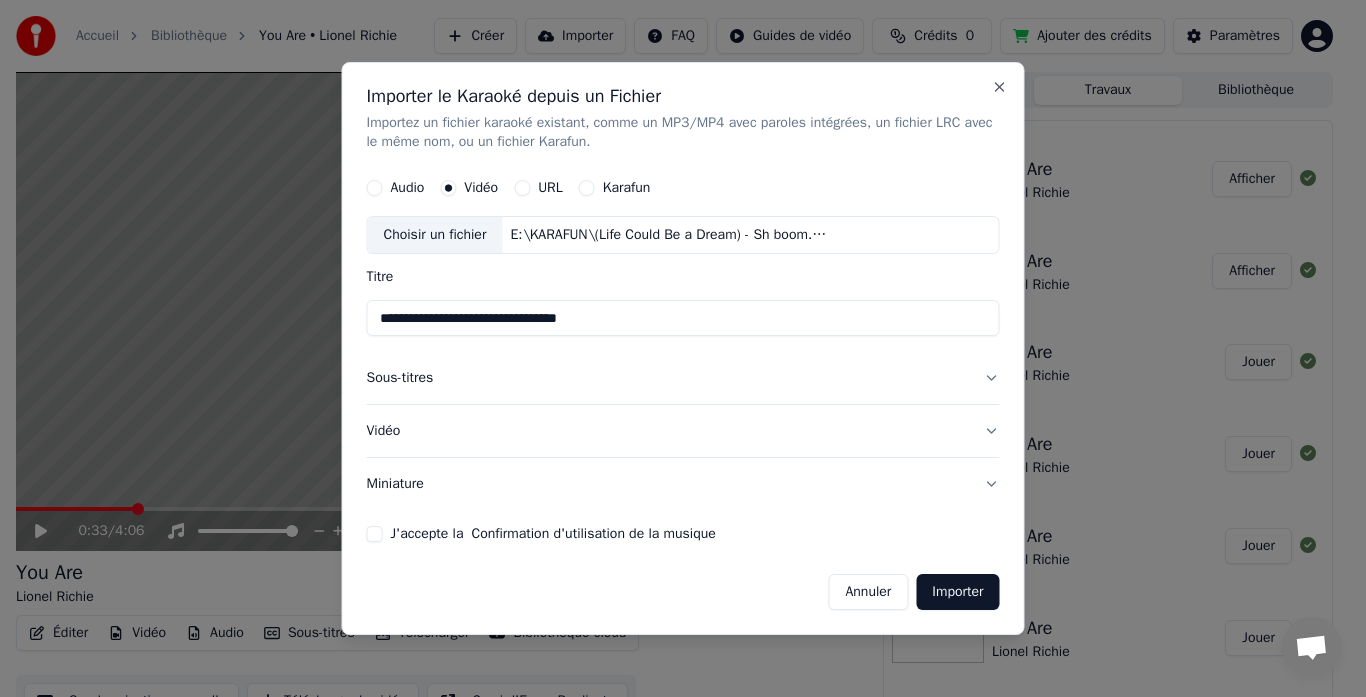 click on "J'accepte la   Confirmation d'utilisation de la musique" at bounding box center [375, 534] 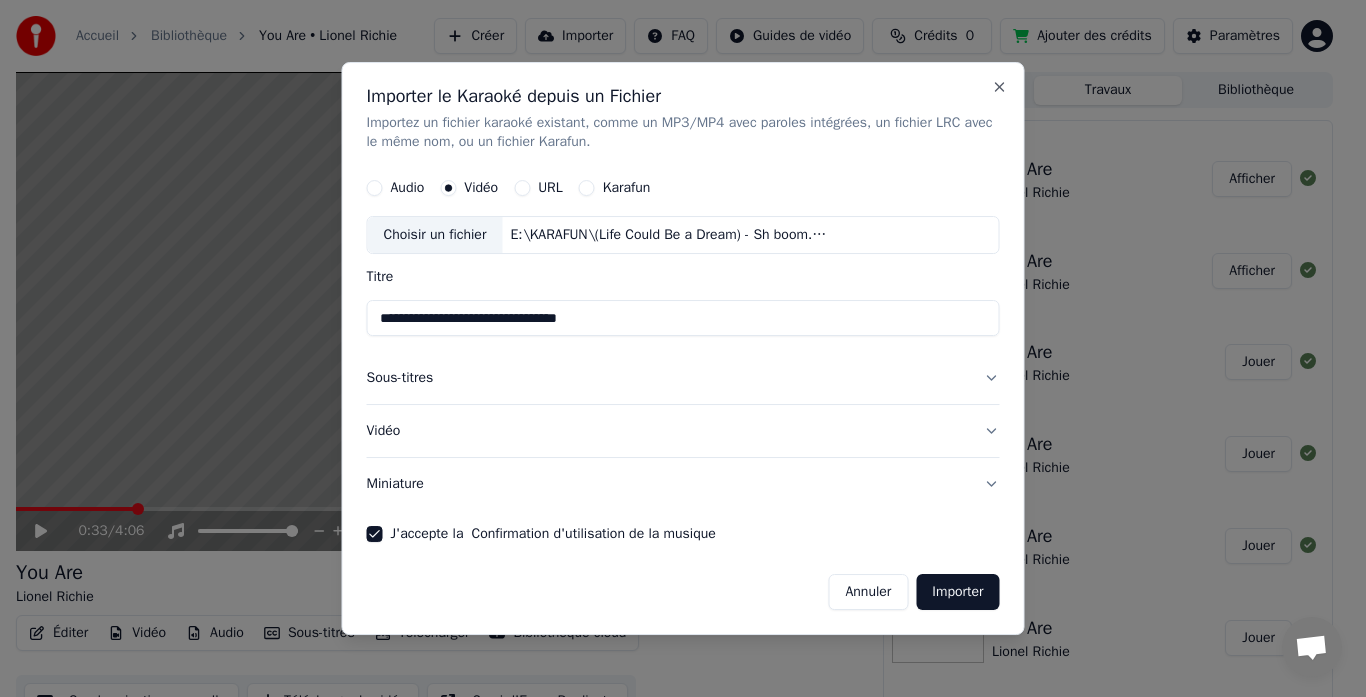click on "Importer" at bounding box center (957, 592) 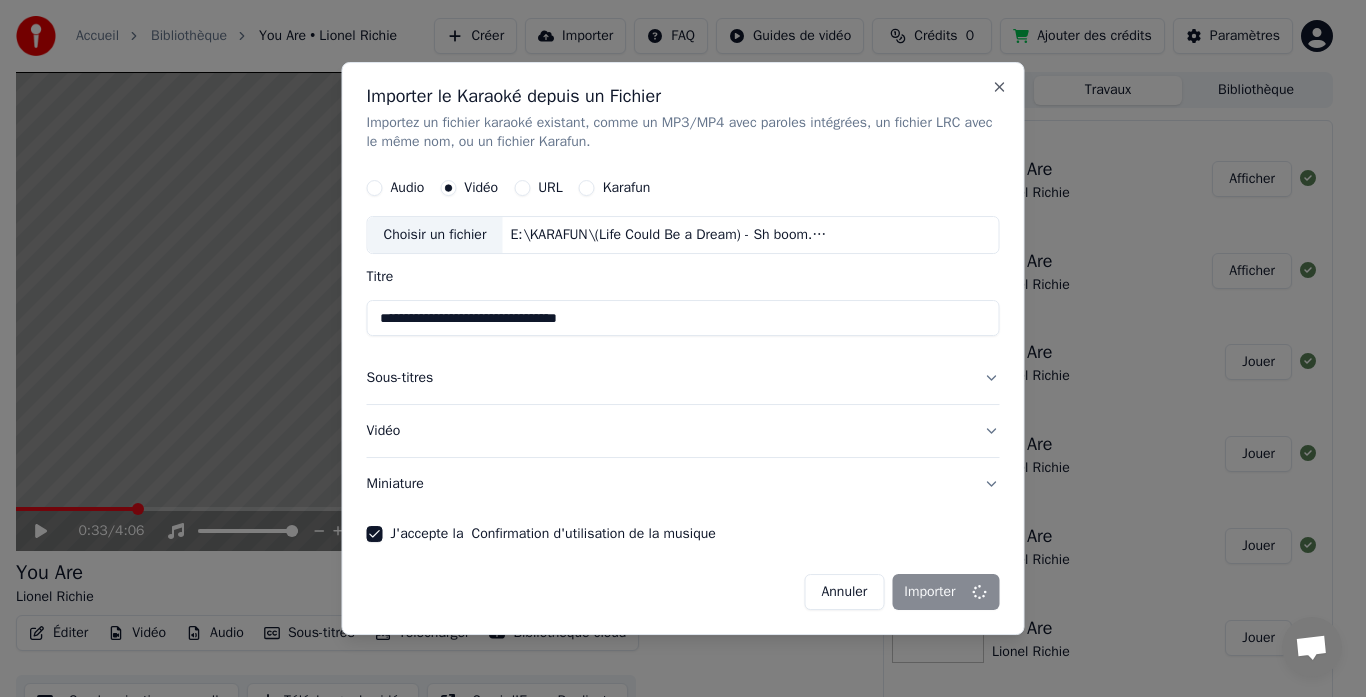 type 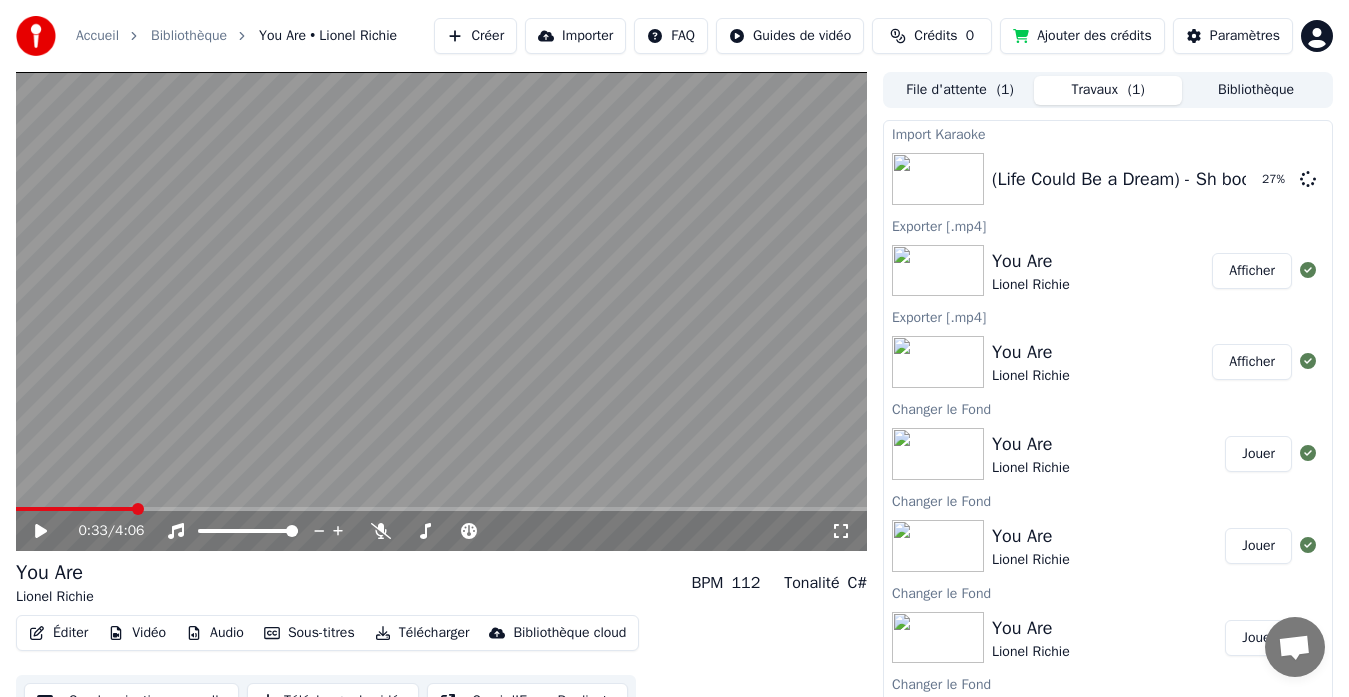 click on "File d'attente ( 1 )" at bounding box center (960, 90) 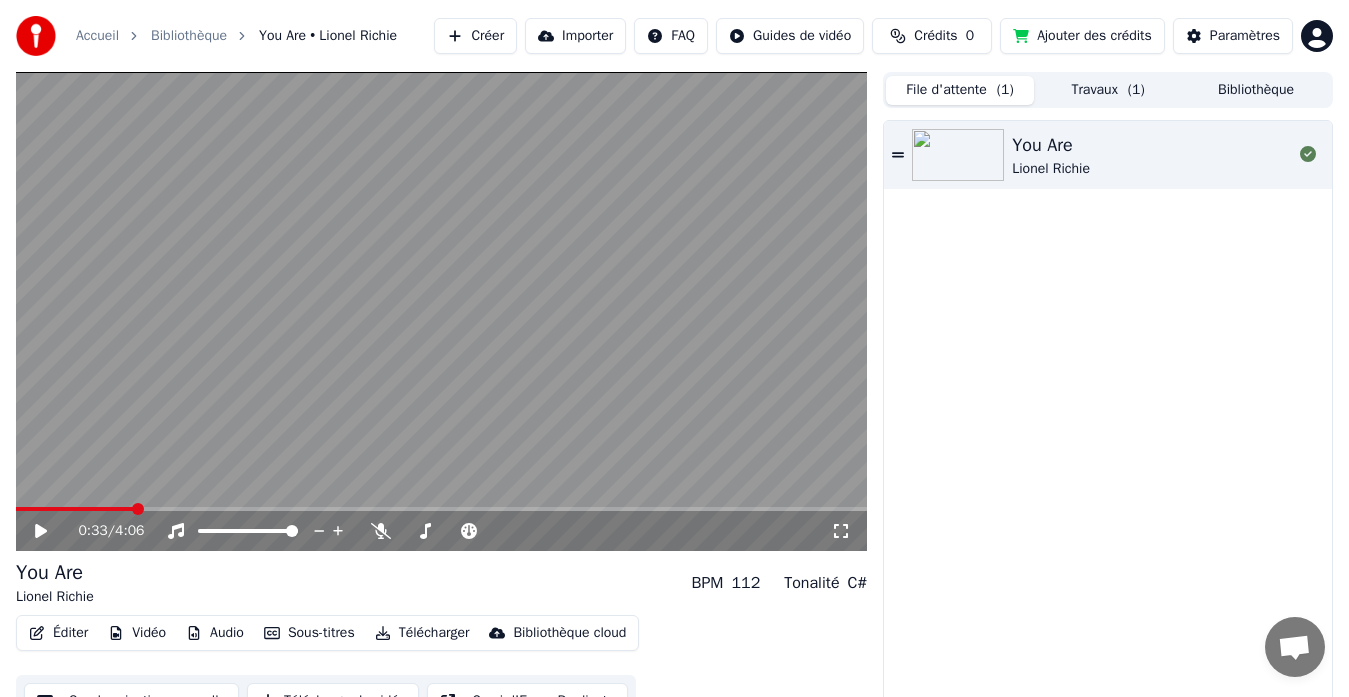 click on "Travaux ( 1 )" at bounding box center [1108, 90] 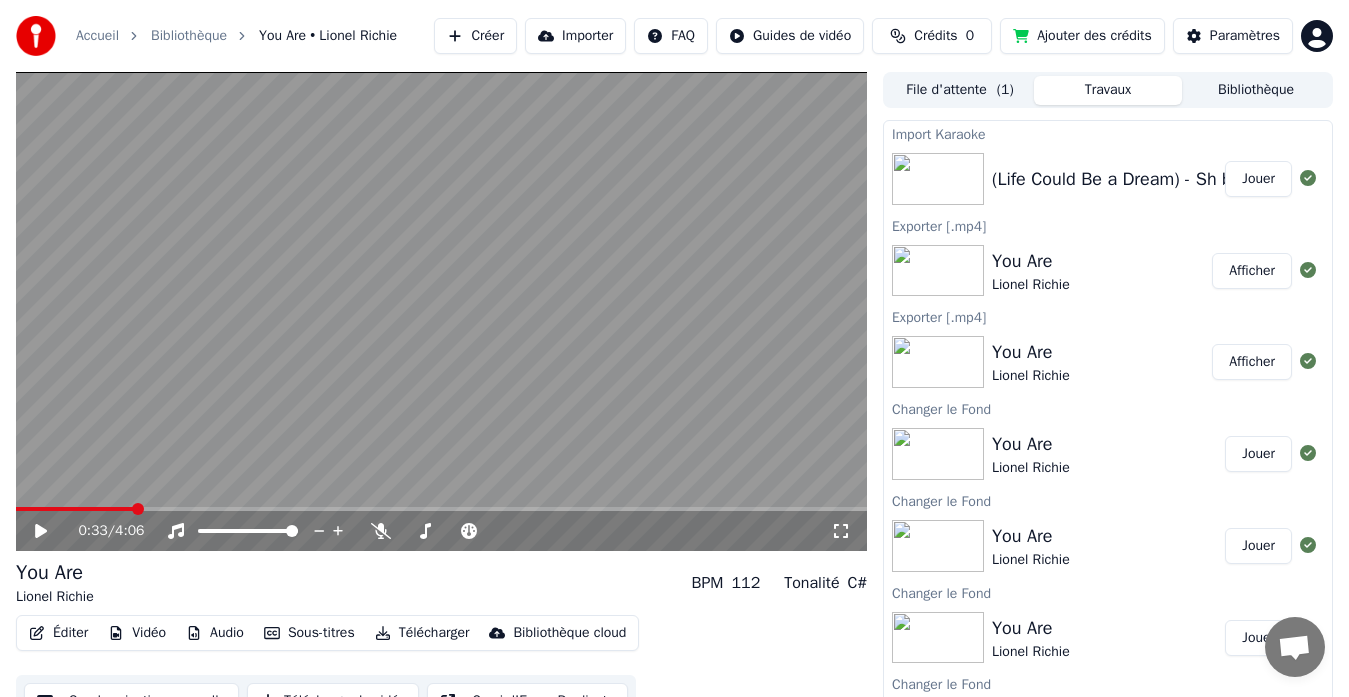 click on "Jouer" at bounding box center [1258, 179] 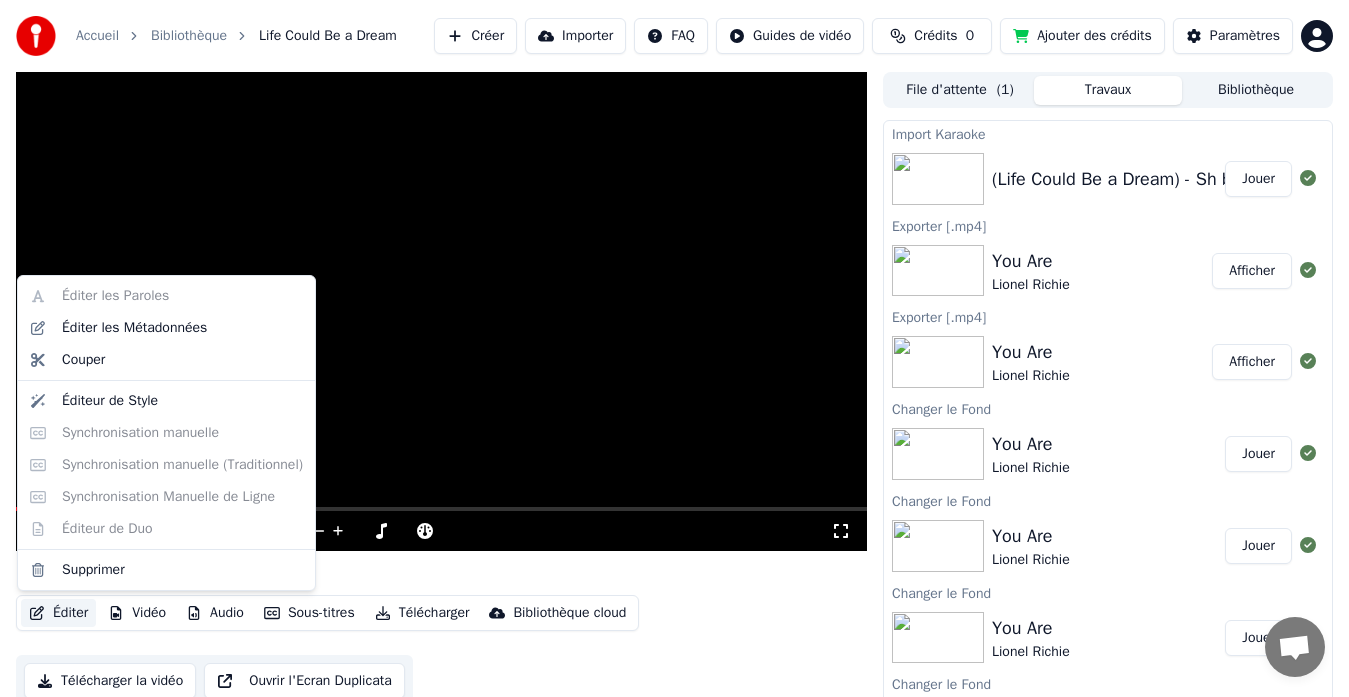 click on "Éditer" at bounding box center [58, 613] 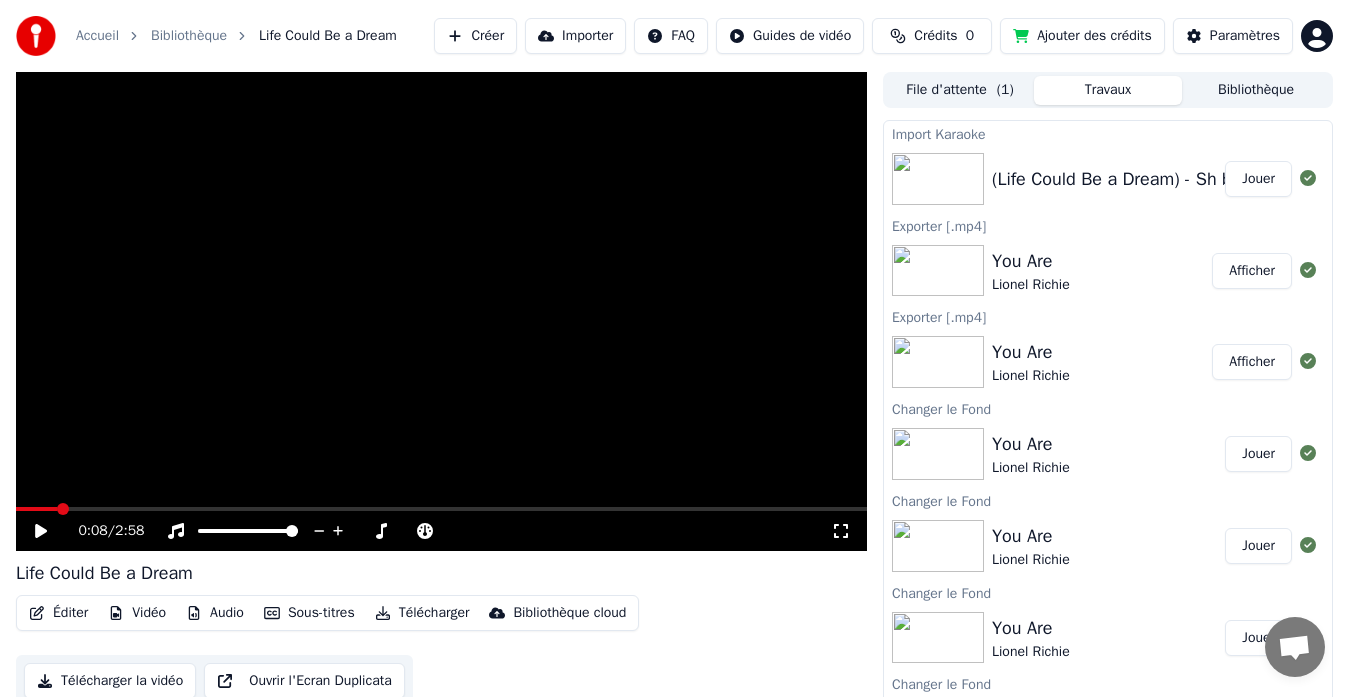 click at bounding box center (441, 311) 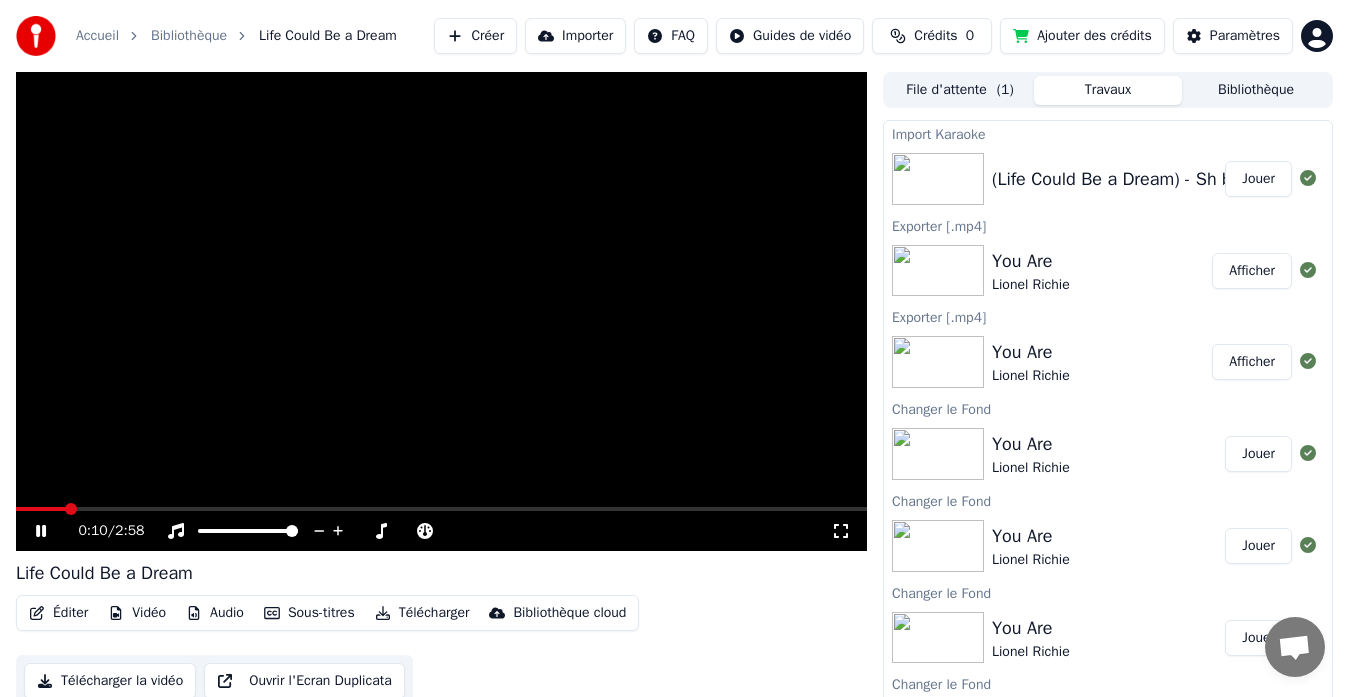 click at bounding box center [441, 311] 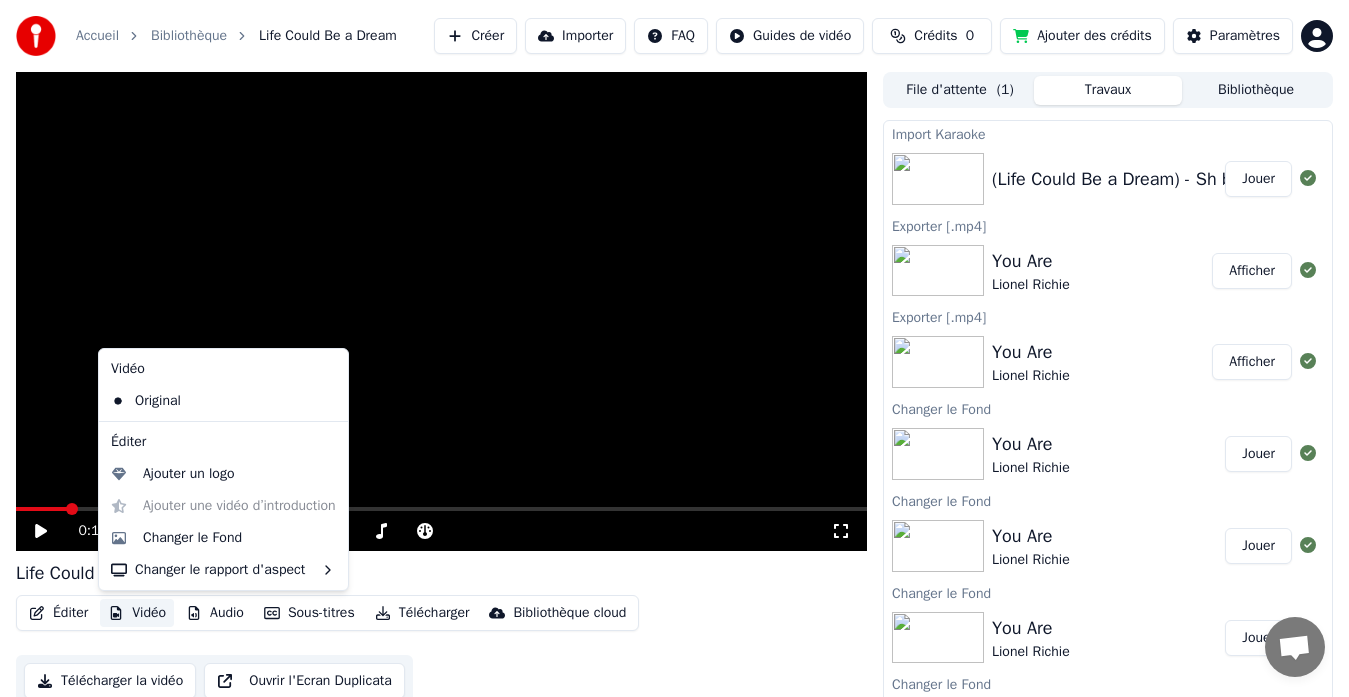 click on "Vidéo" at bounding box center [137, 613] 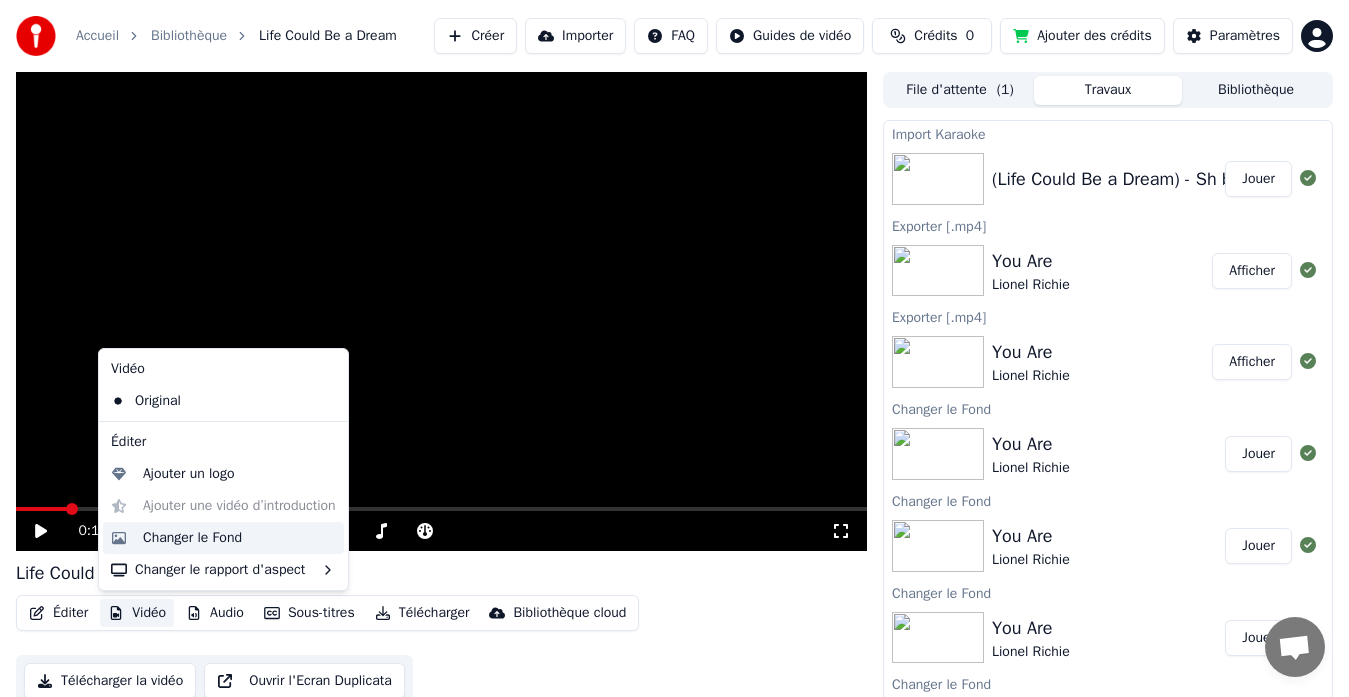click on "Changer le Fond" at bounding box center [192, 538] 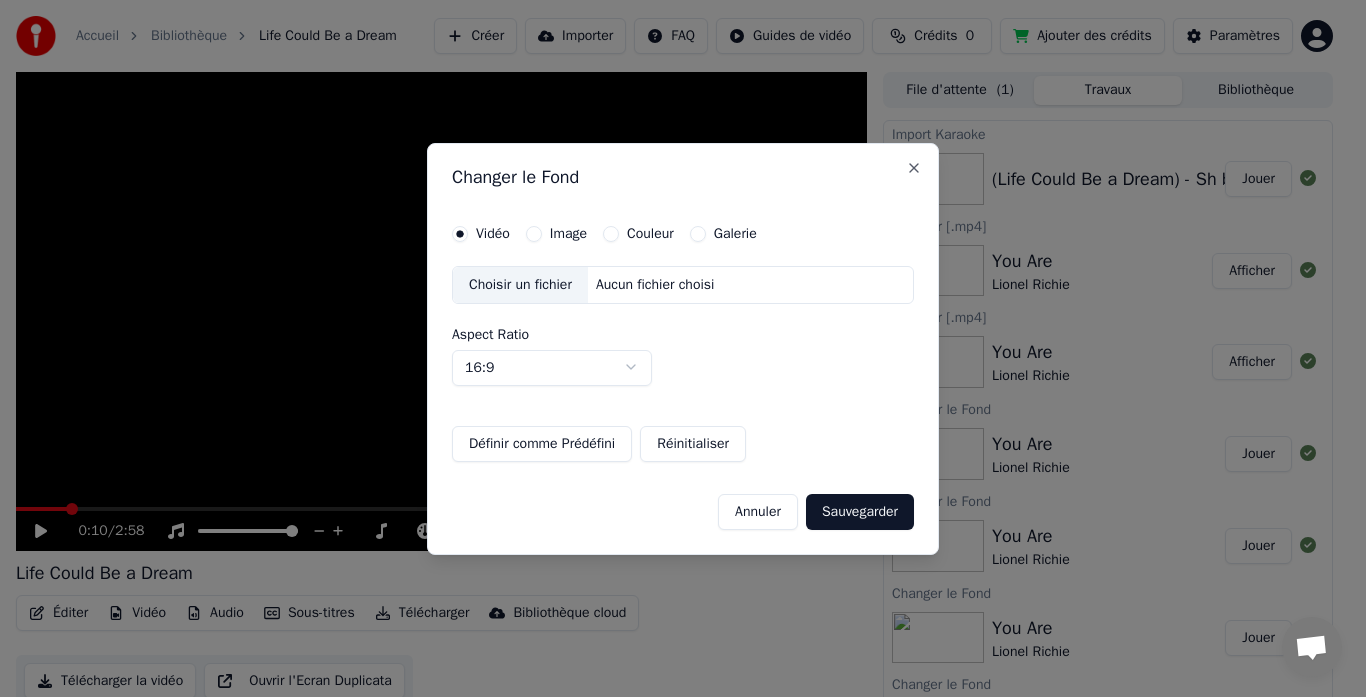 click on "Image" at bounding box center (568, 234) 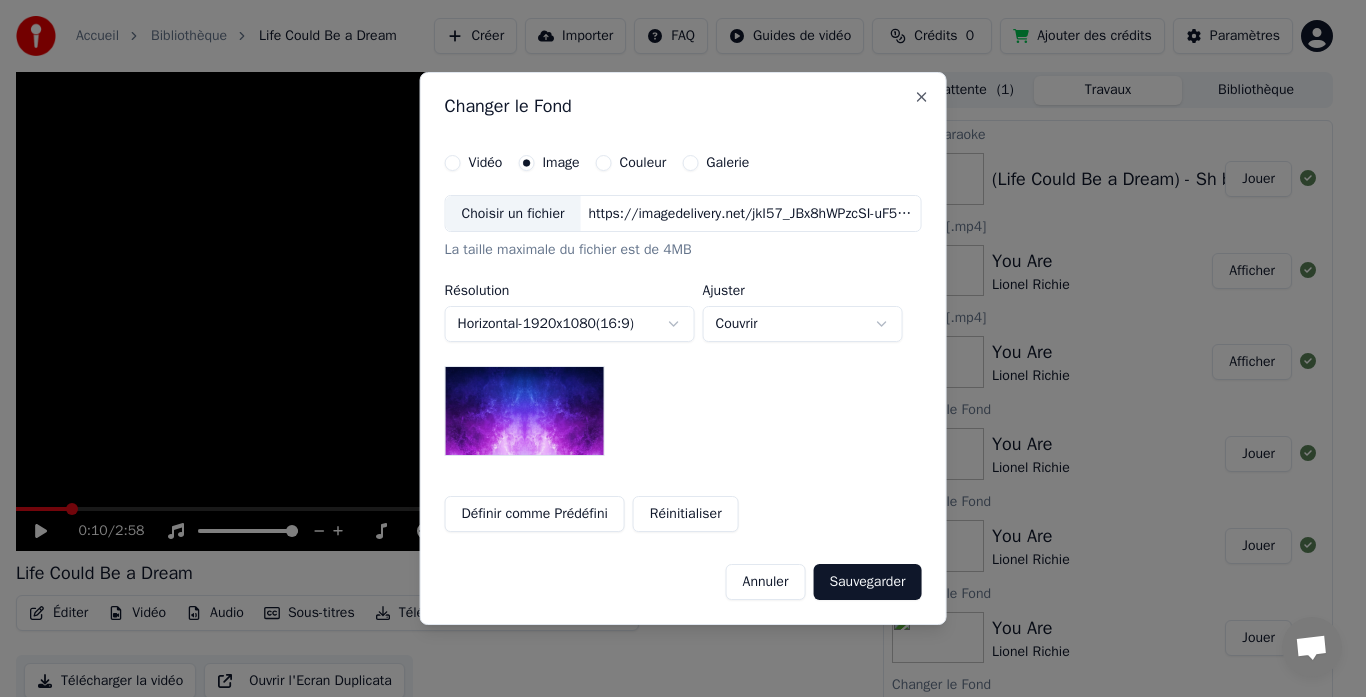 click on "Sauvegarder" at bounding box center (867, 582) 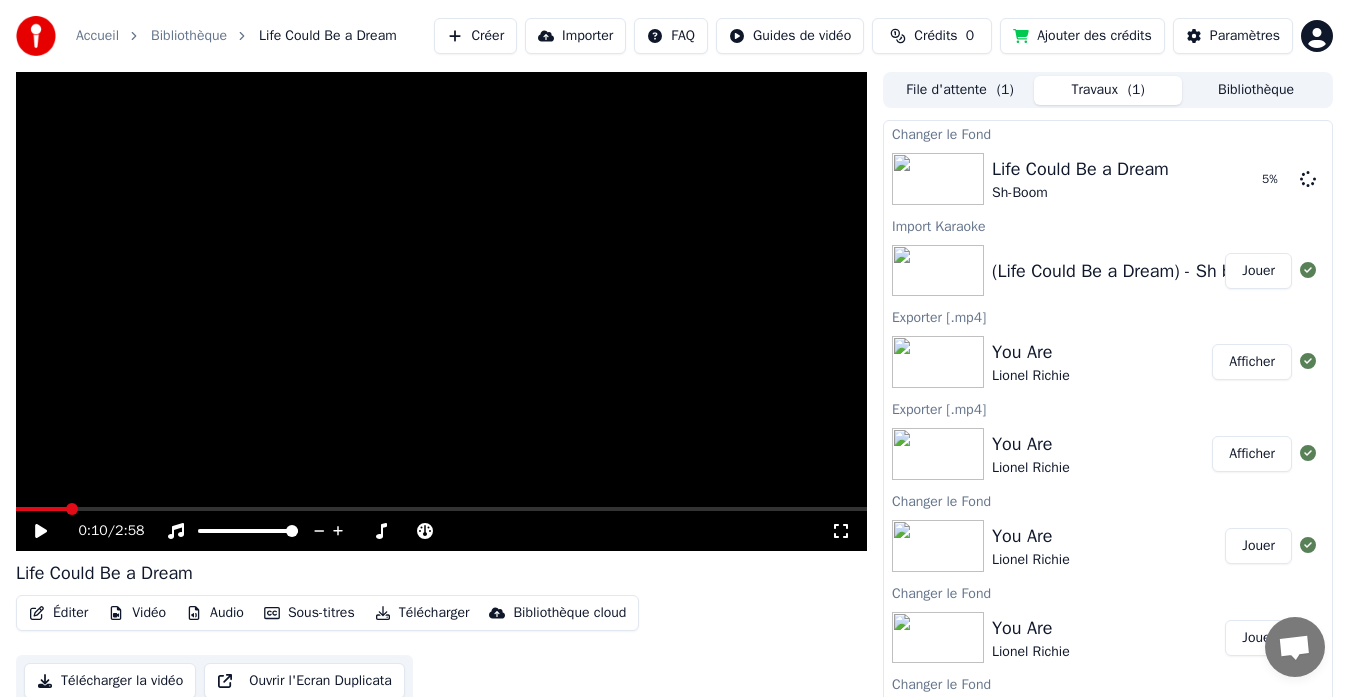 scroll, scrollTop: 15, scrollLeft: 0, axis: vertical 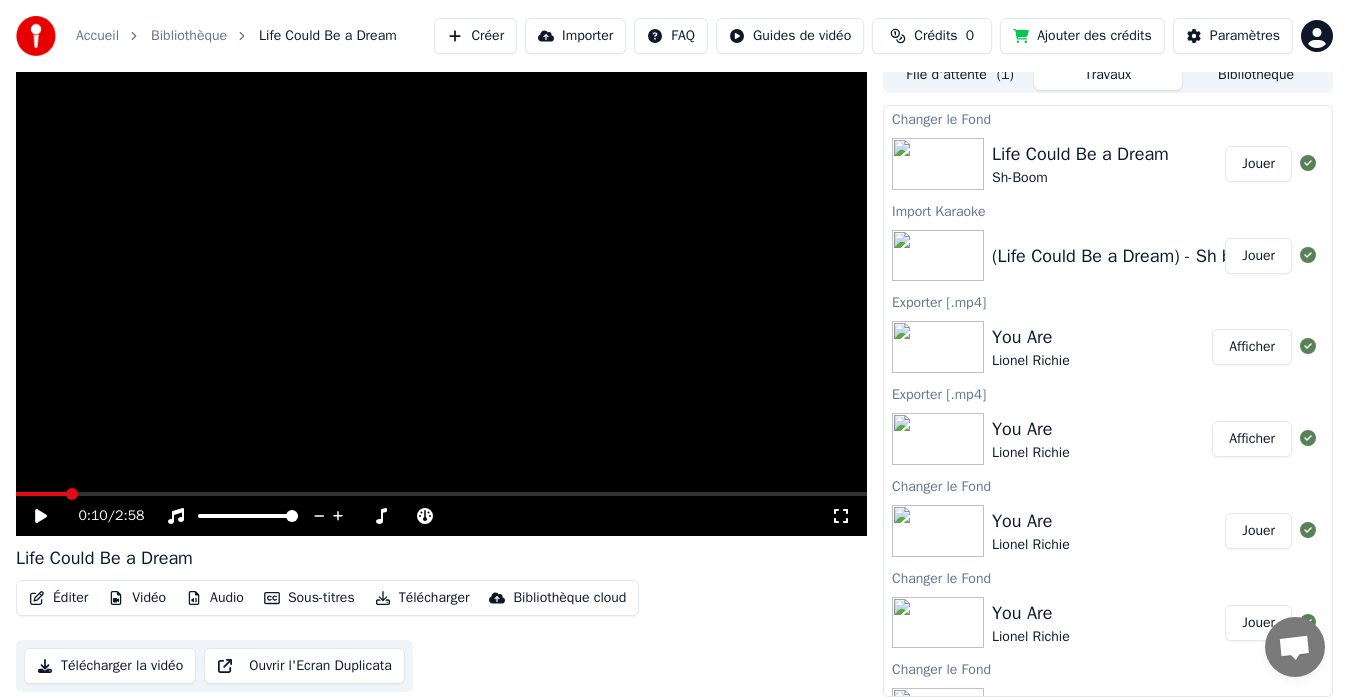 click on "Jouer" at bounding box center (1258, 164) 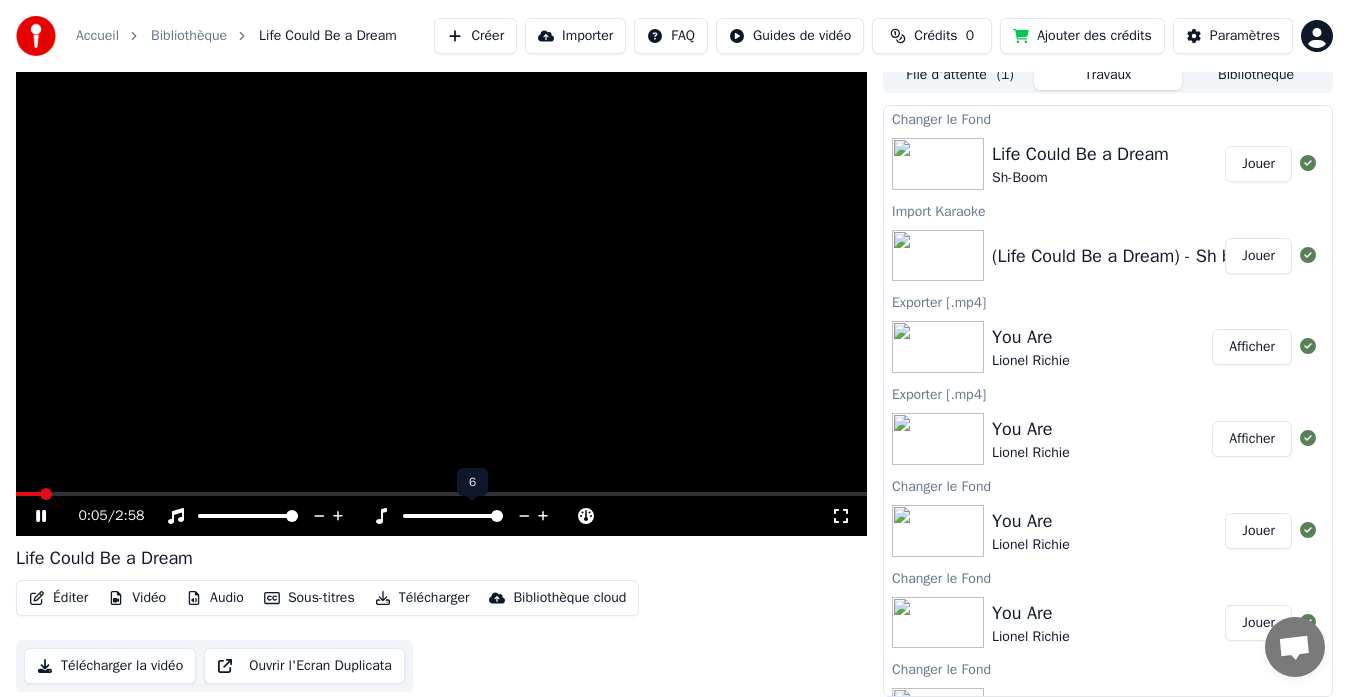 click at bounding box center (497, 516) 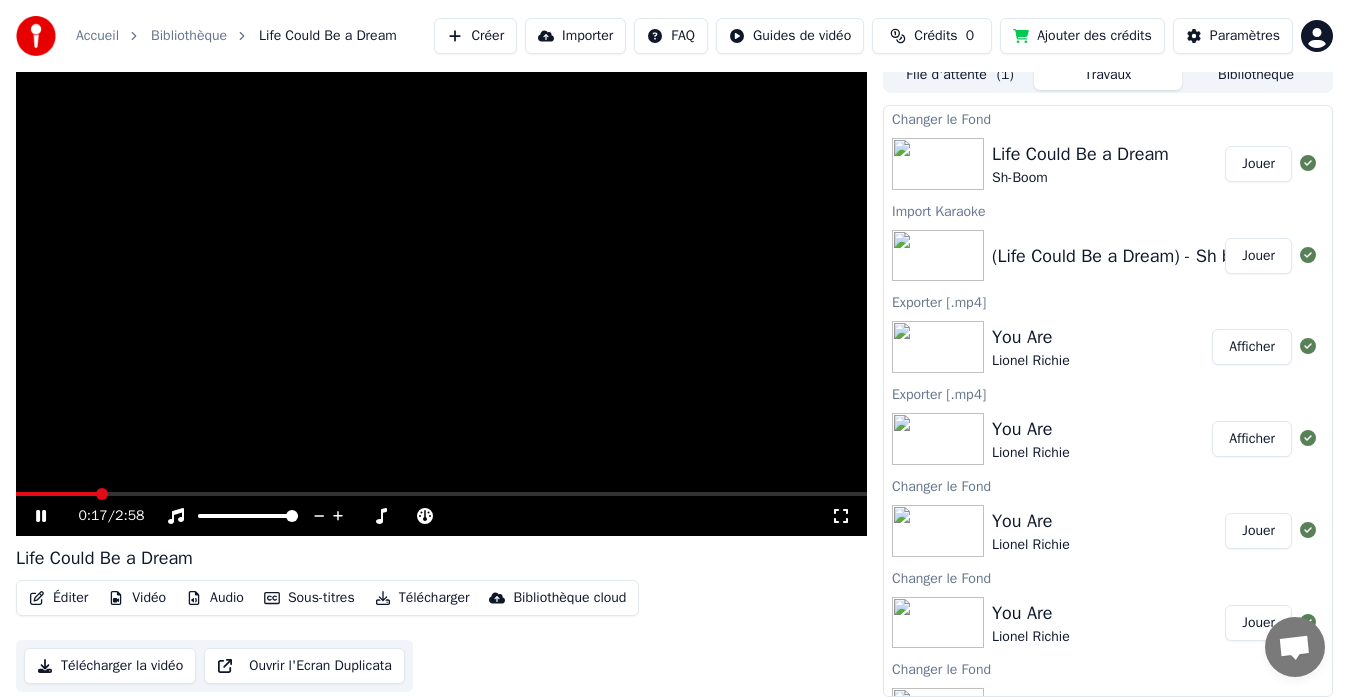click at bounding box center [441, 494] 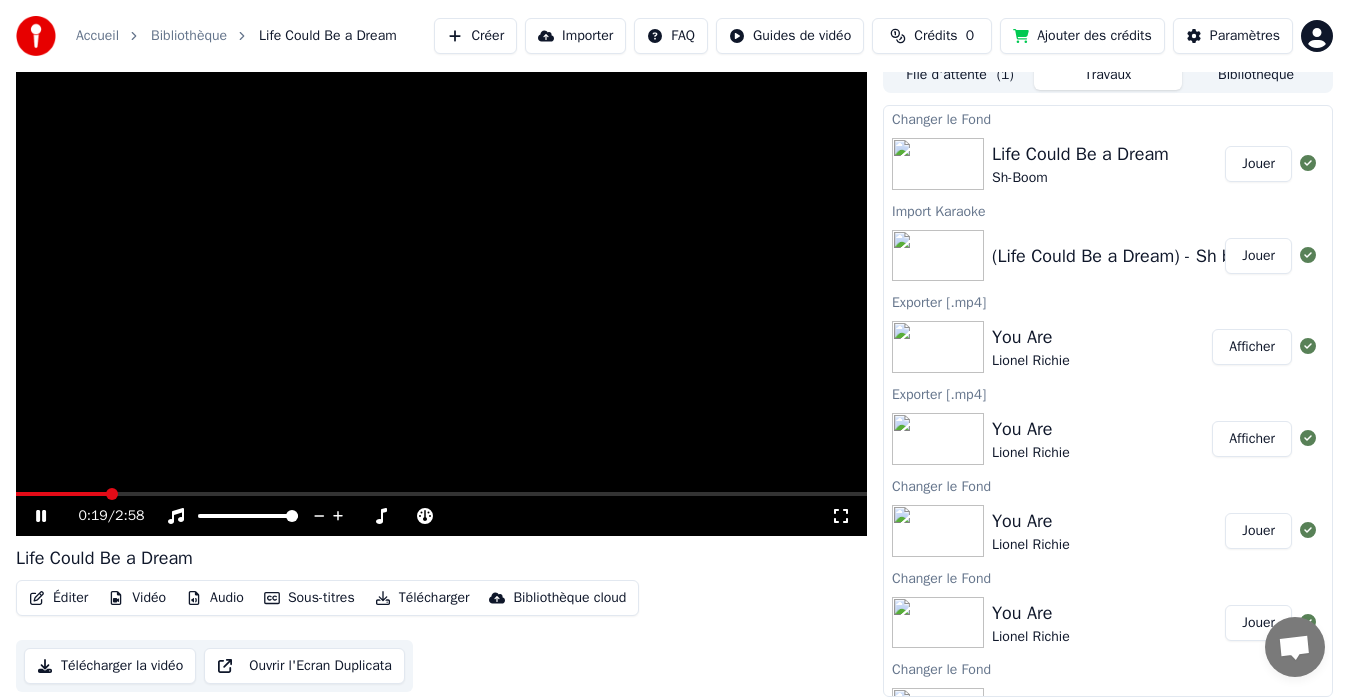 click at bounding box center [441, 296] 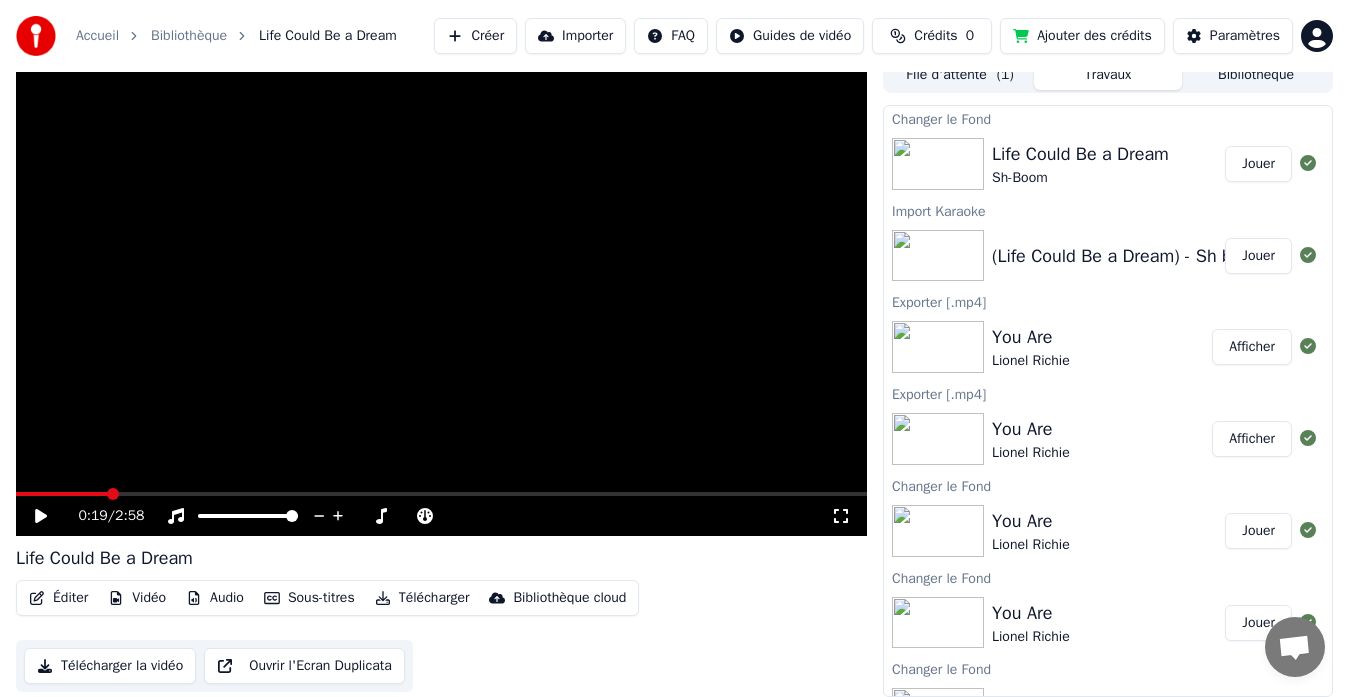 click at bounding box center [441, 296] 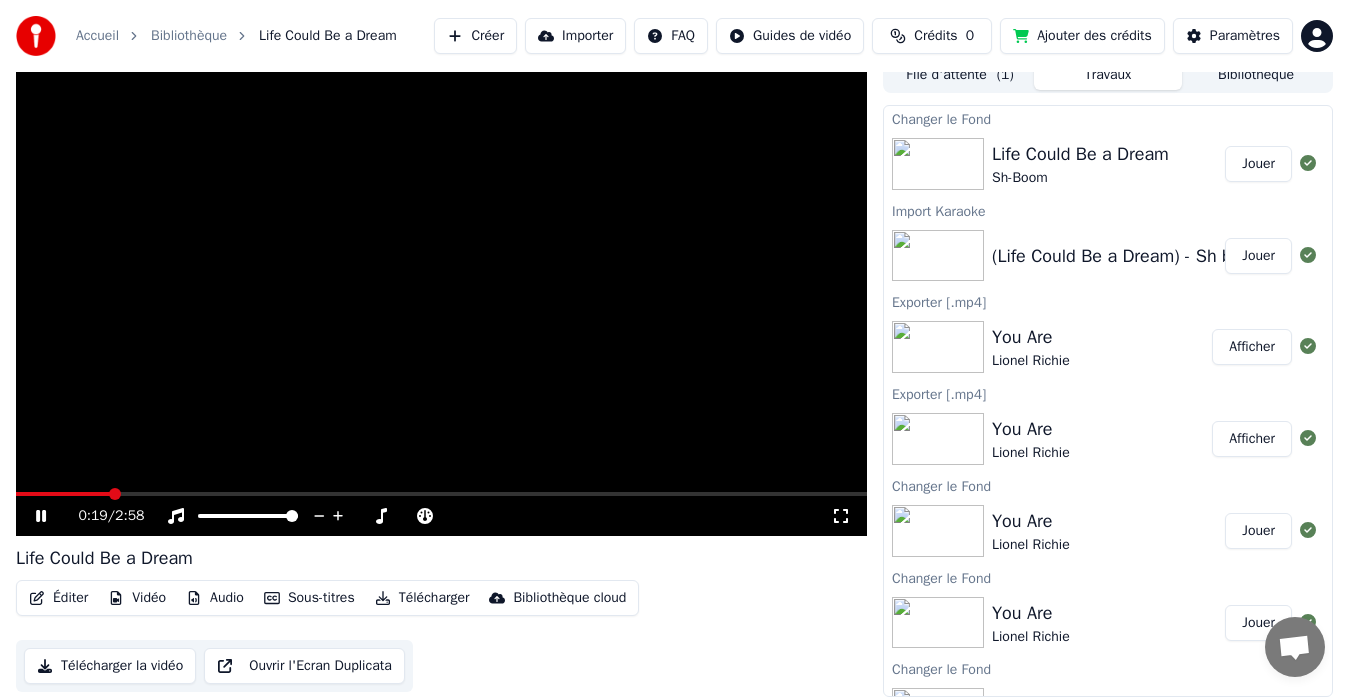 click at bounding box center [441, 494] 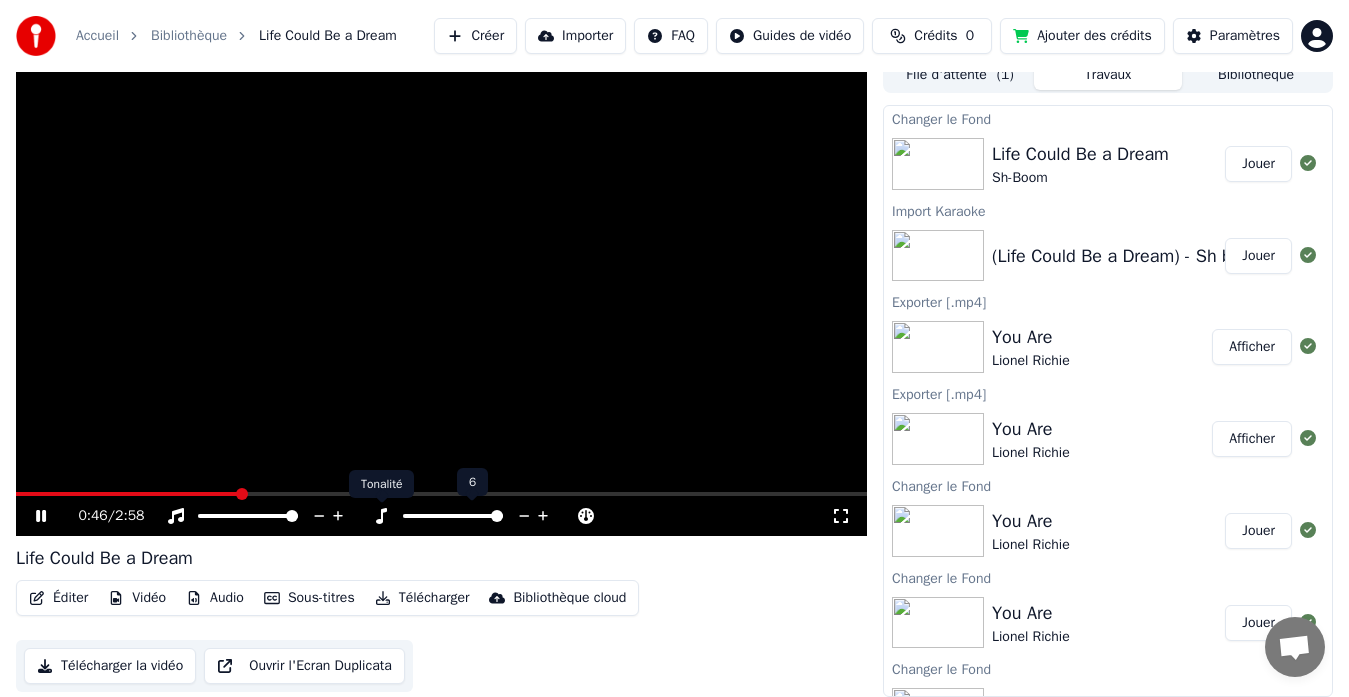 click 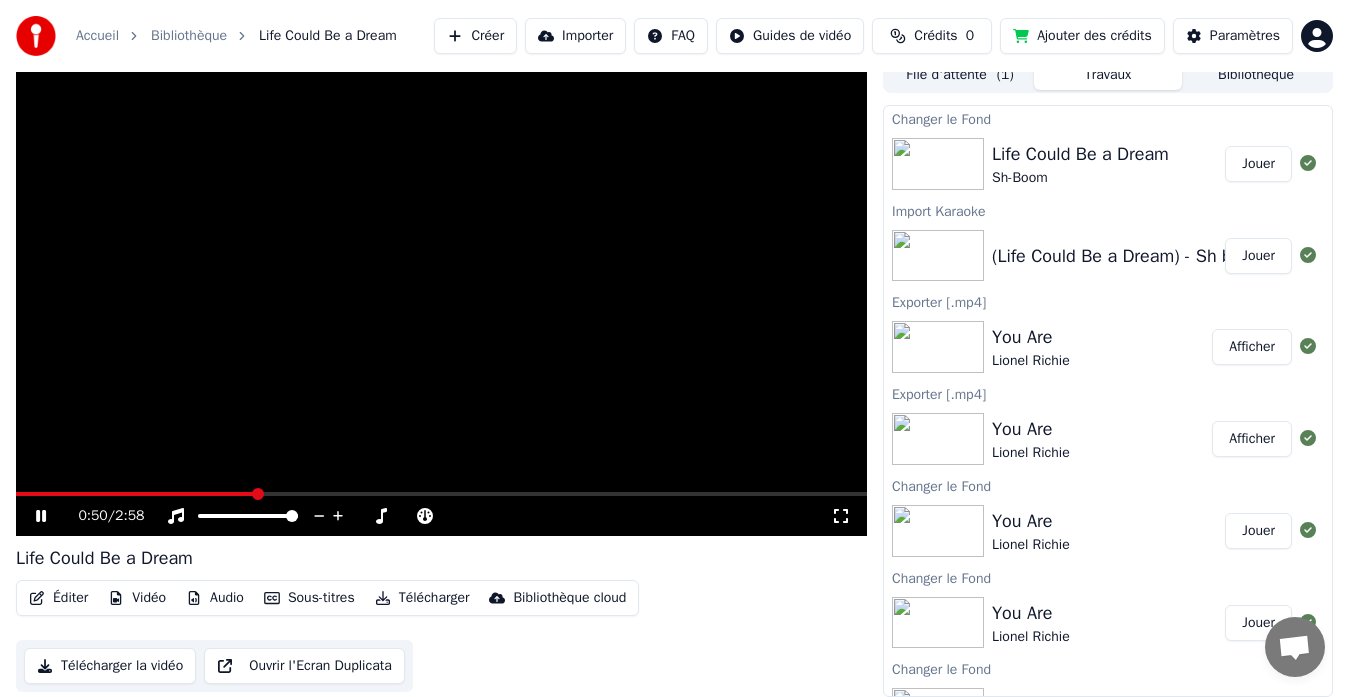 click at bounding box center (441, 494) 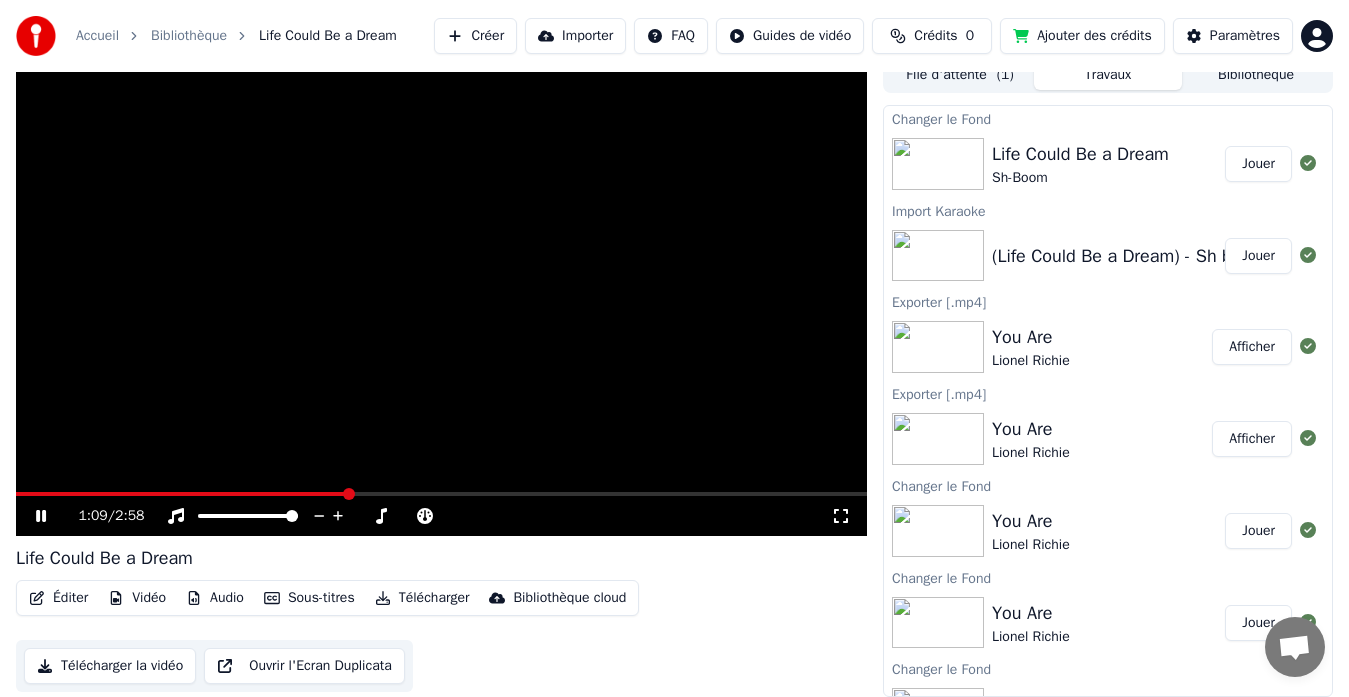 click at bounding box center (441, 494) 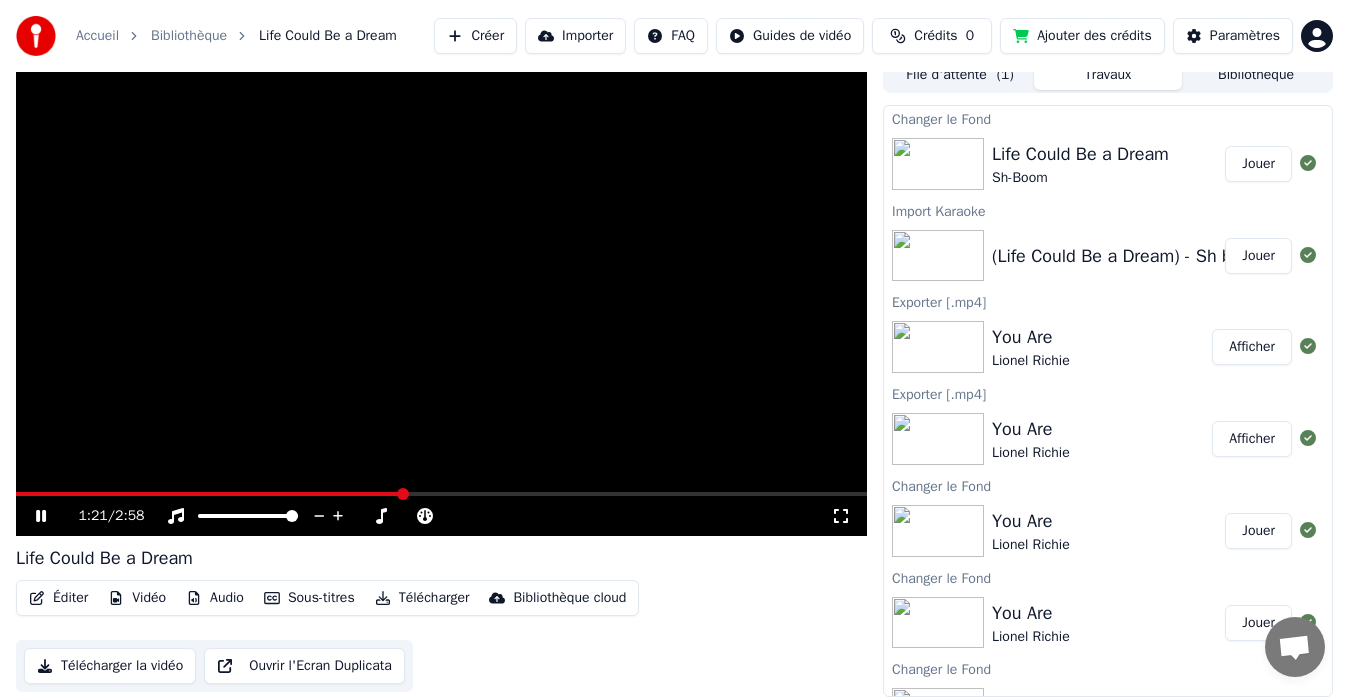 click 